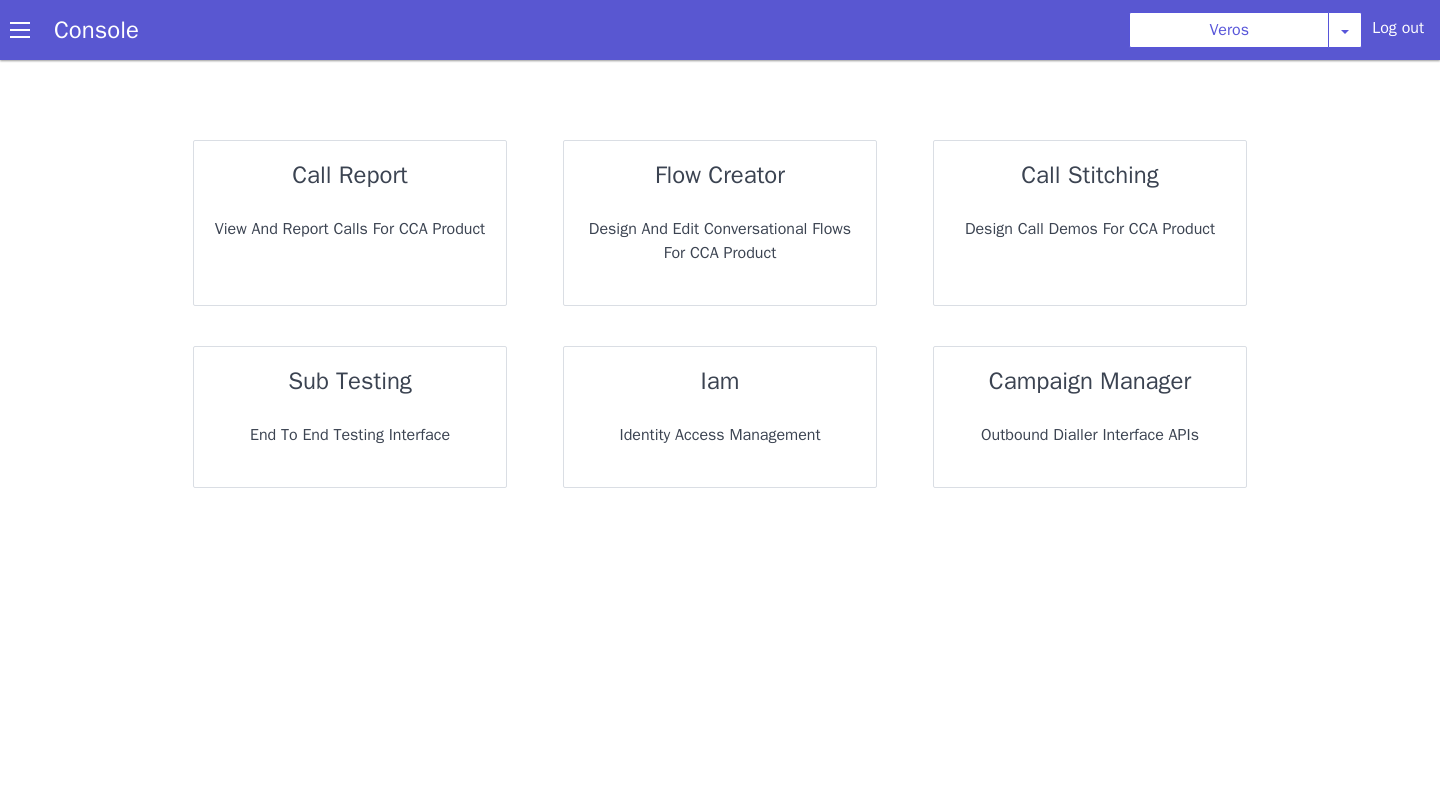 scroll, scrollTop: 0, scrollLeft: 0, axis: both 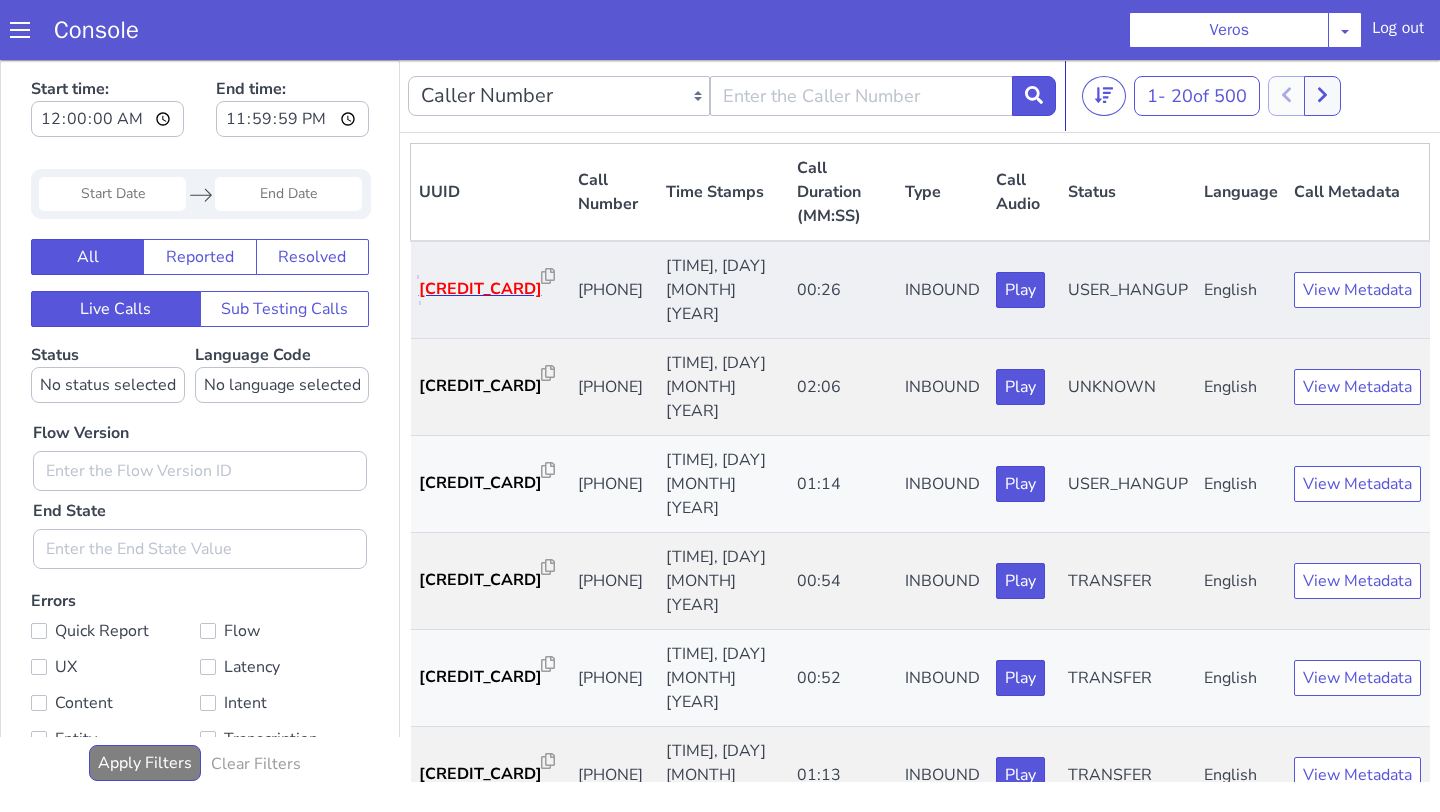 click on "595166..." at bounding box center [1812, 1148] 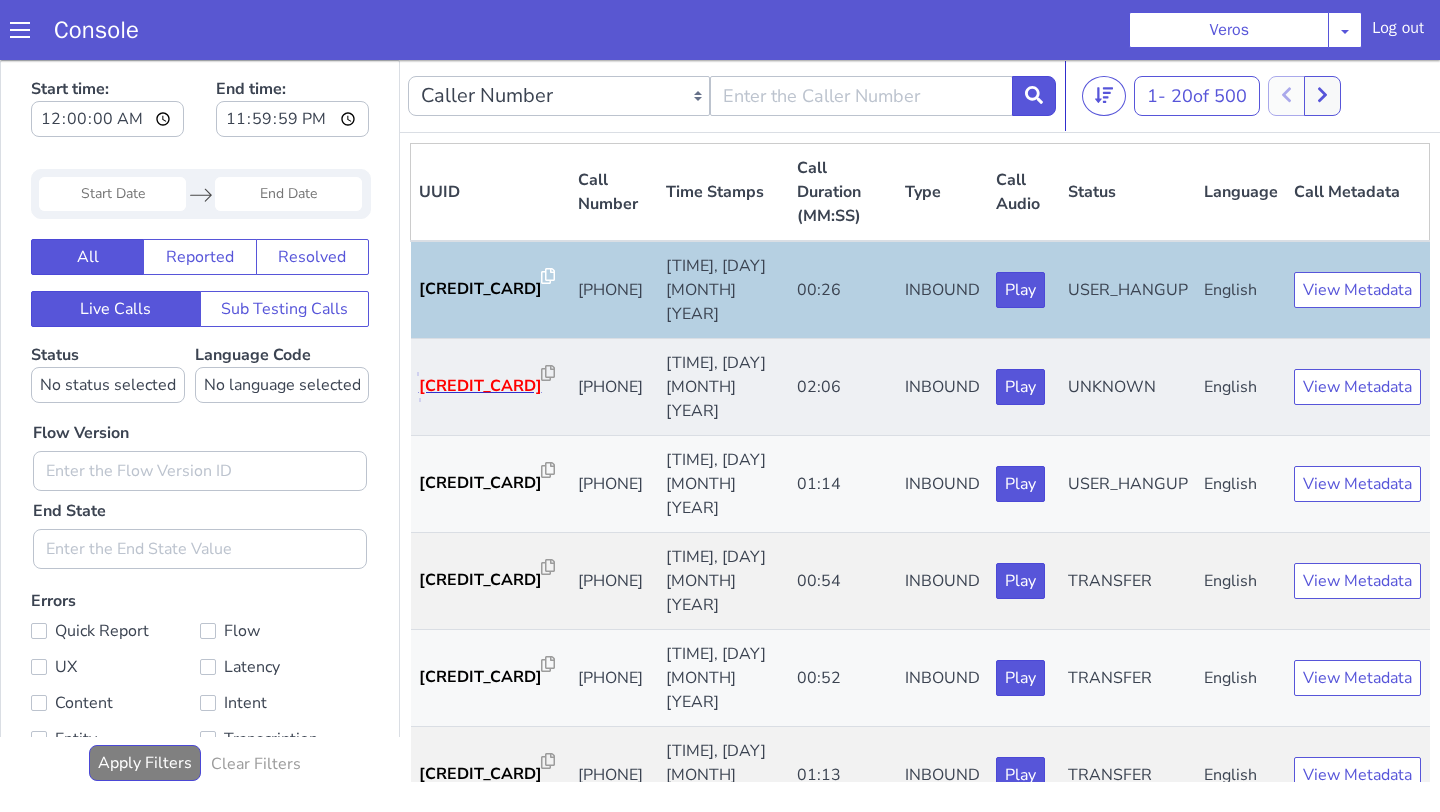 click on "595153..." at bounding box center (1168, 1530) 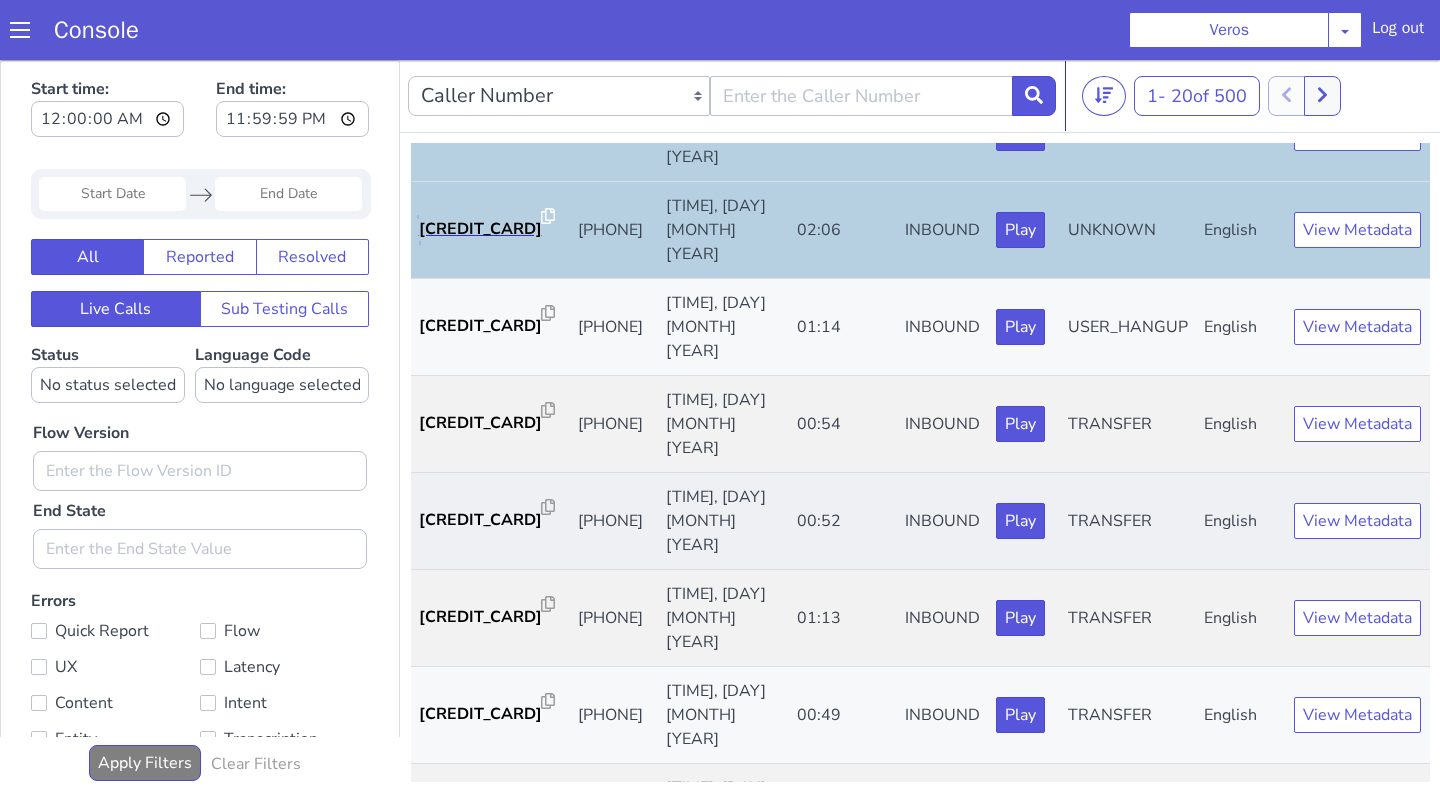 scroll, scrollTop: 159, scrollLeft: 0, axis: vertical 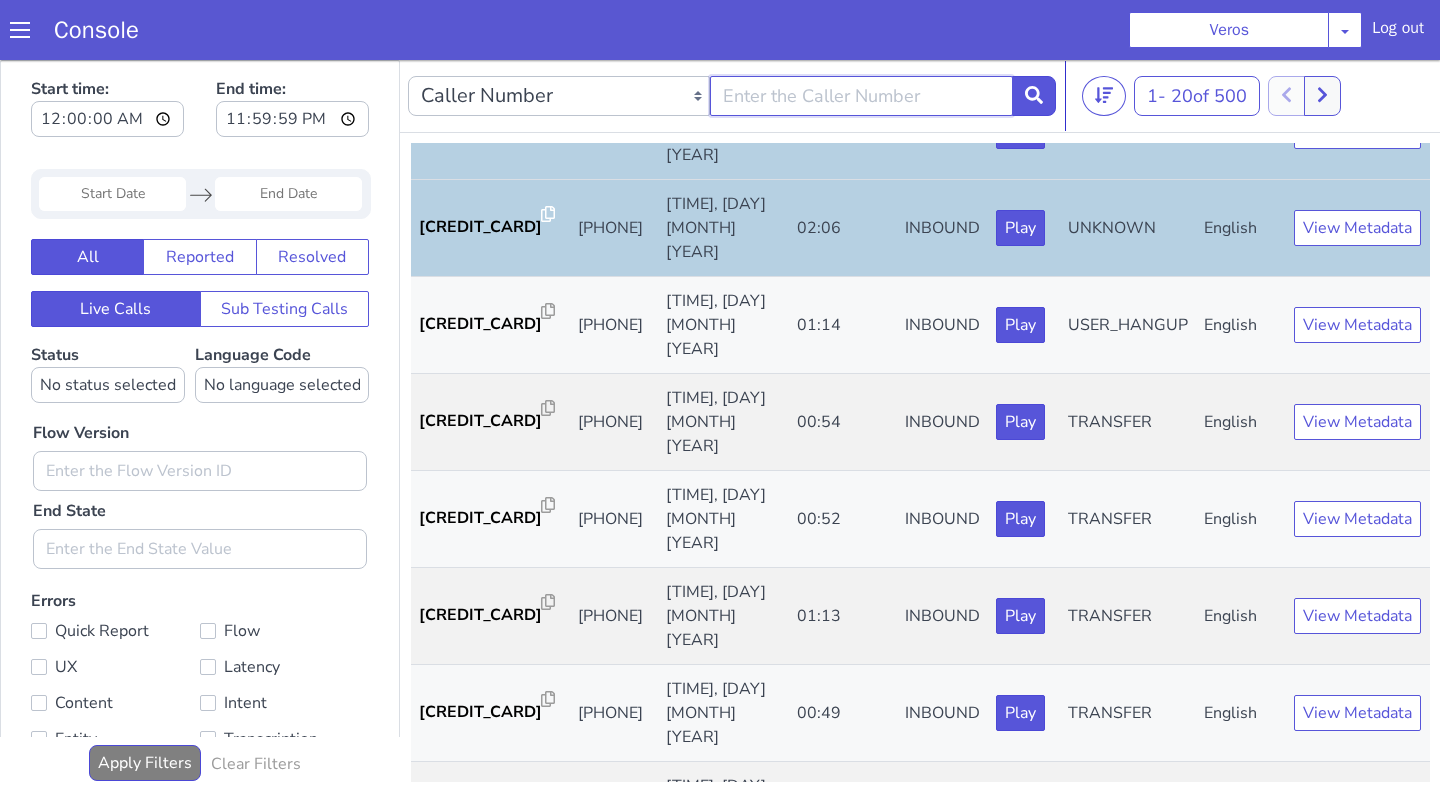 click at bounding box center (919, -5) 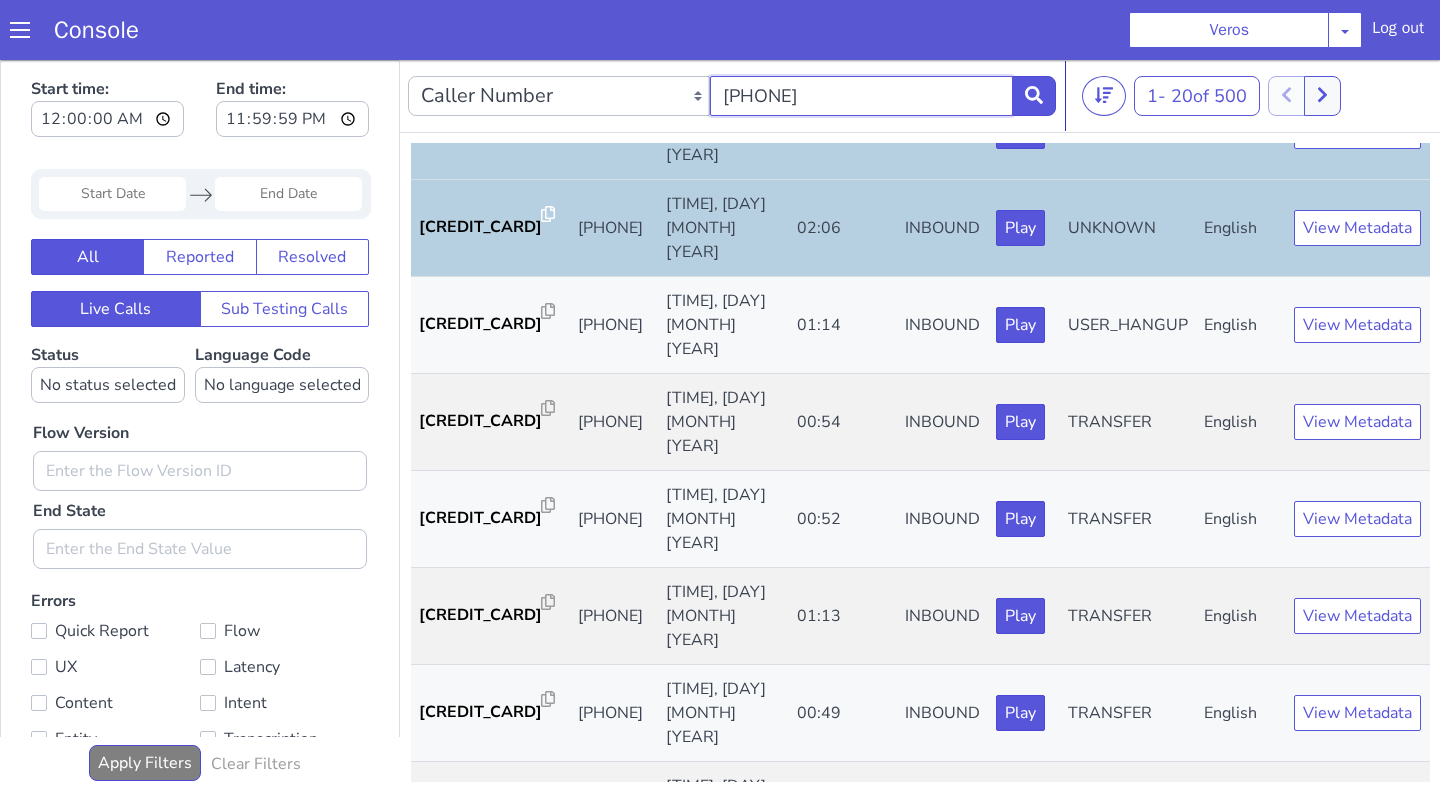 type on "[PHONE]" 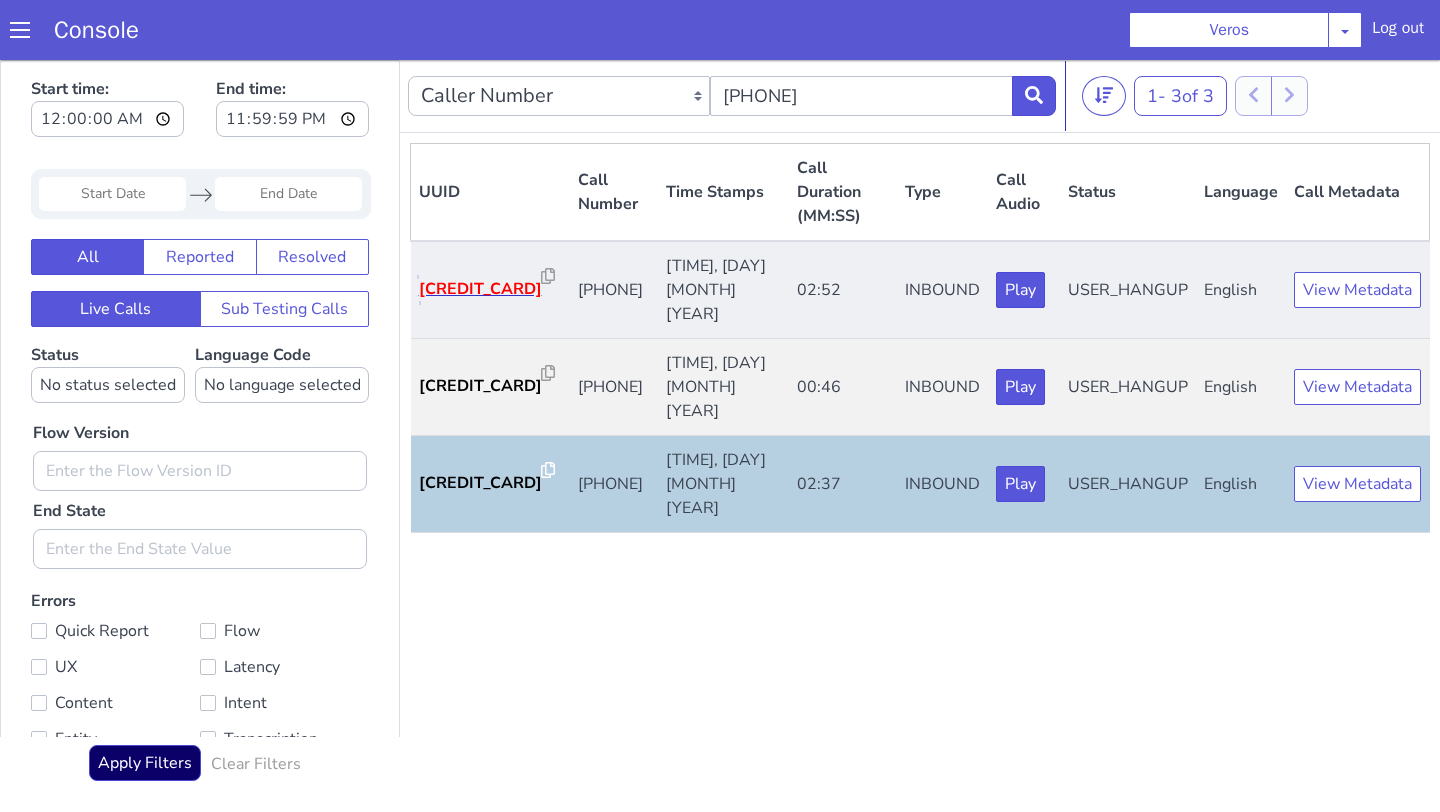 click on "594575..." at bounding box center [403, 583] 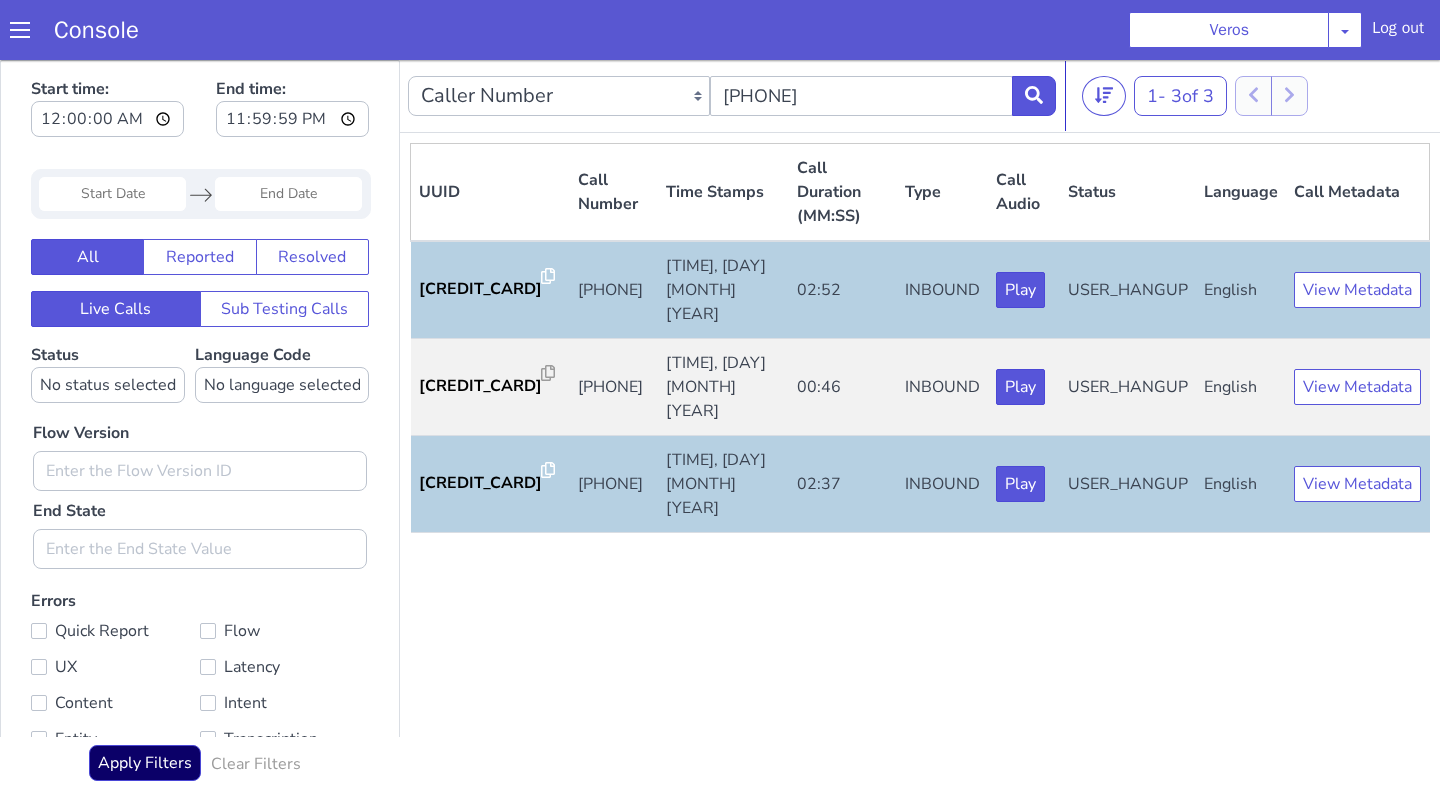click on "Console" at bounding box center (689, 1142) 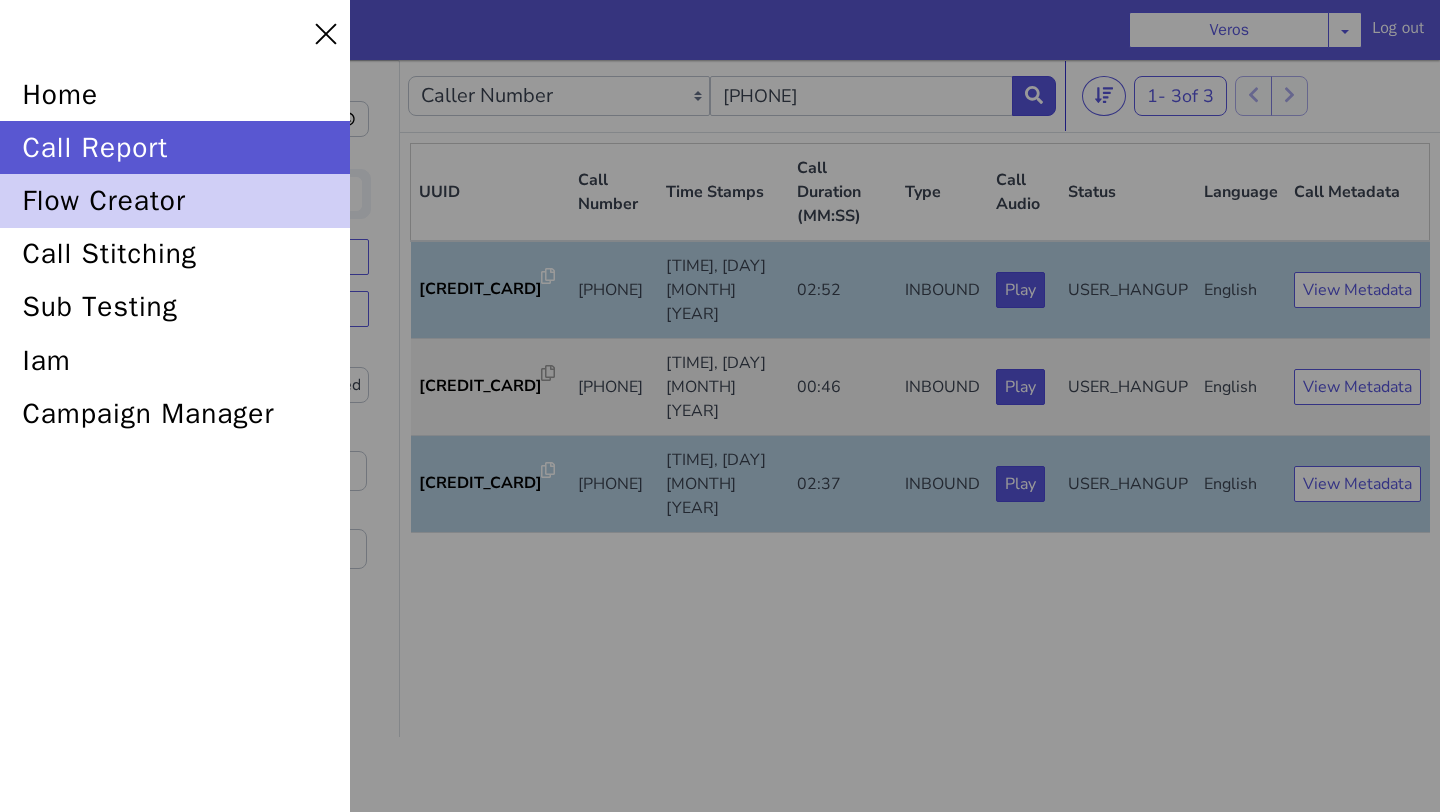 click on "flow creator" at bounding box center (1213, 95) 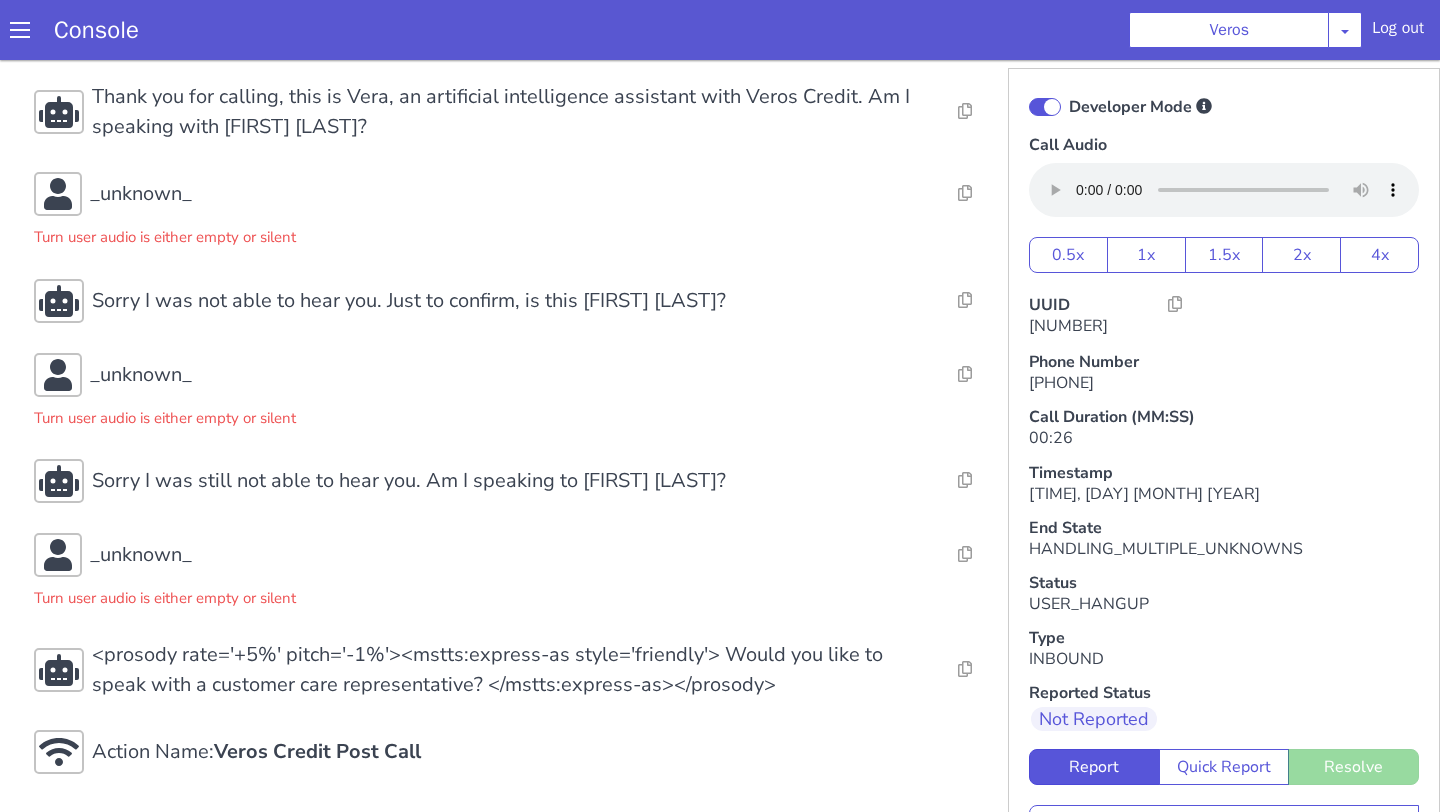 scroll, scrollTop: 0, scrollLeft: 0, axis: both 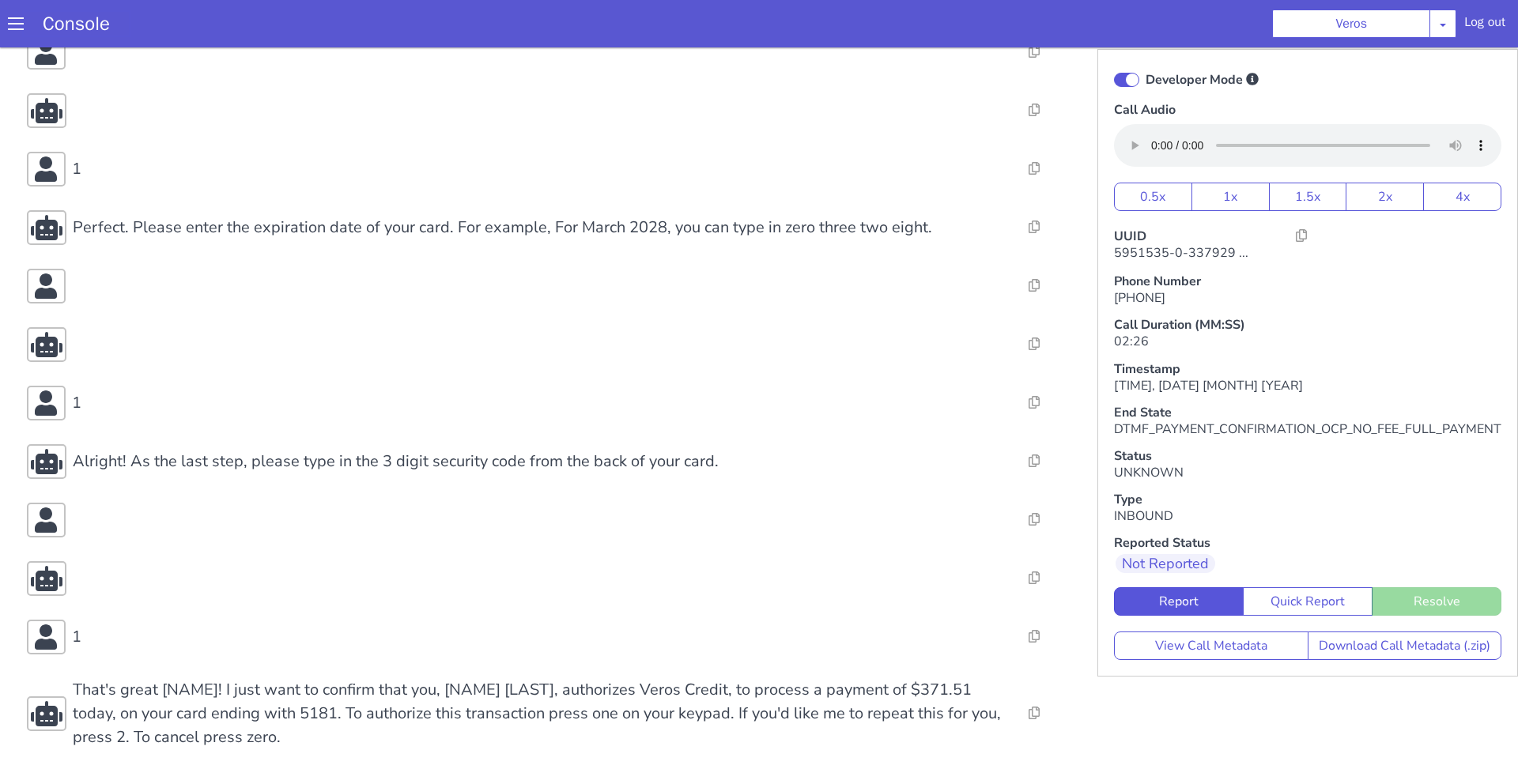 click on "Console" at bounding box center [76, 24] 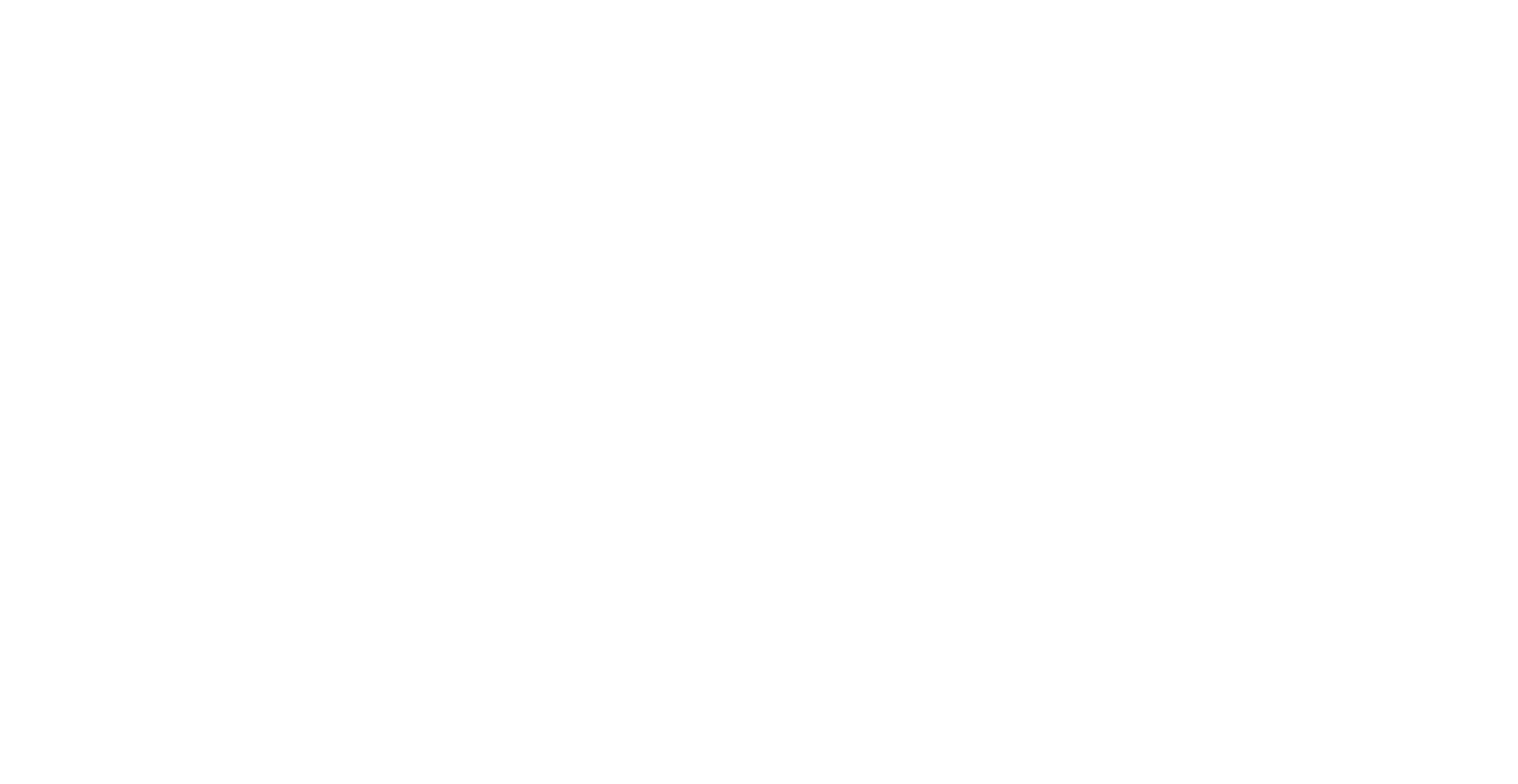 scroll, scrollTop: 5, scrollLeft: 0, axis: vertical 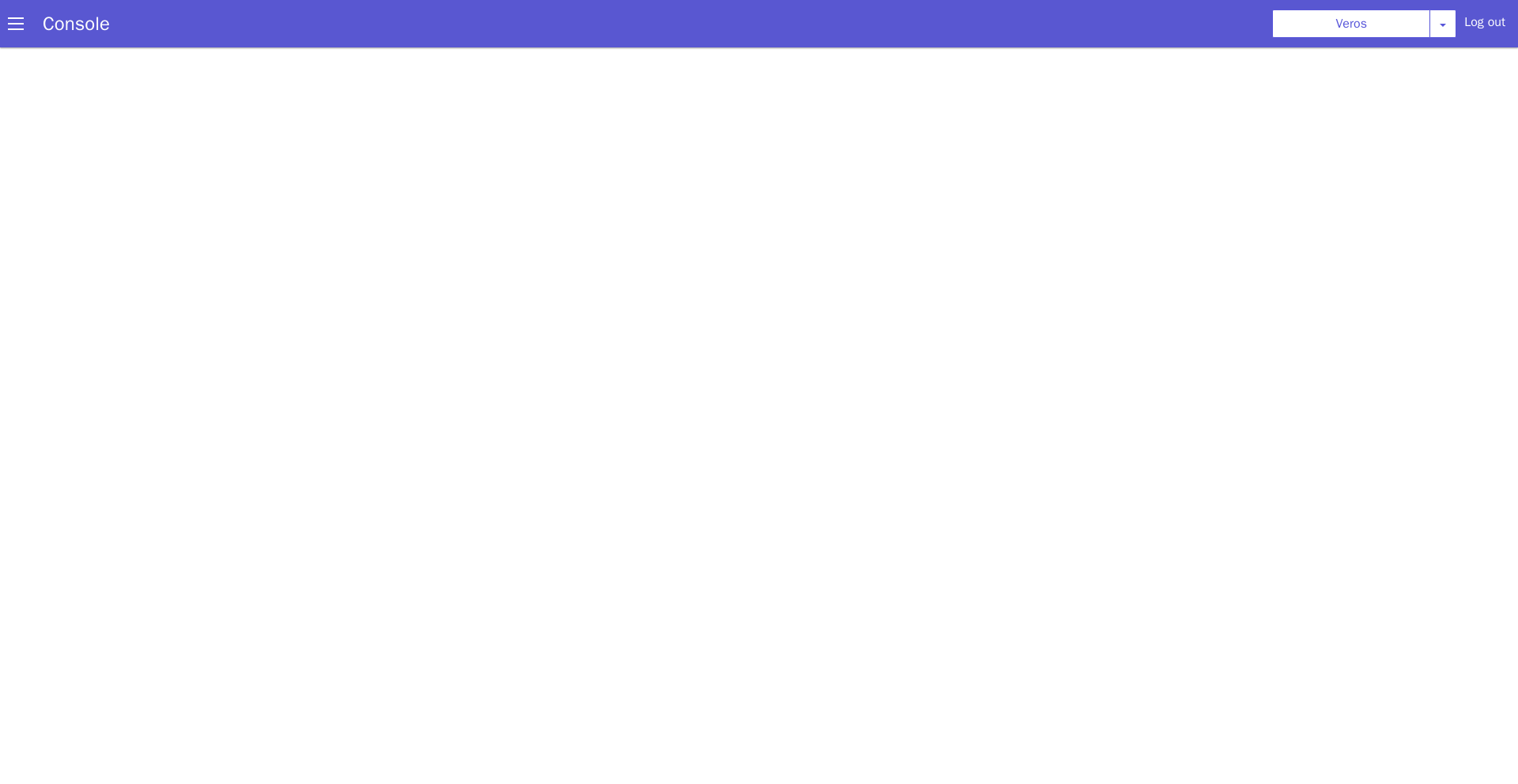 click at bounding box center (16, 19) 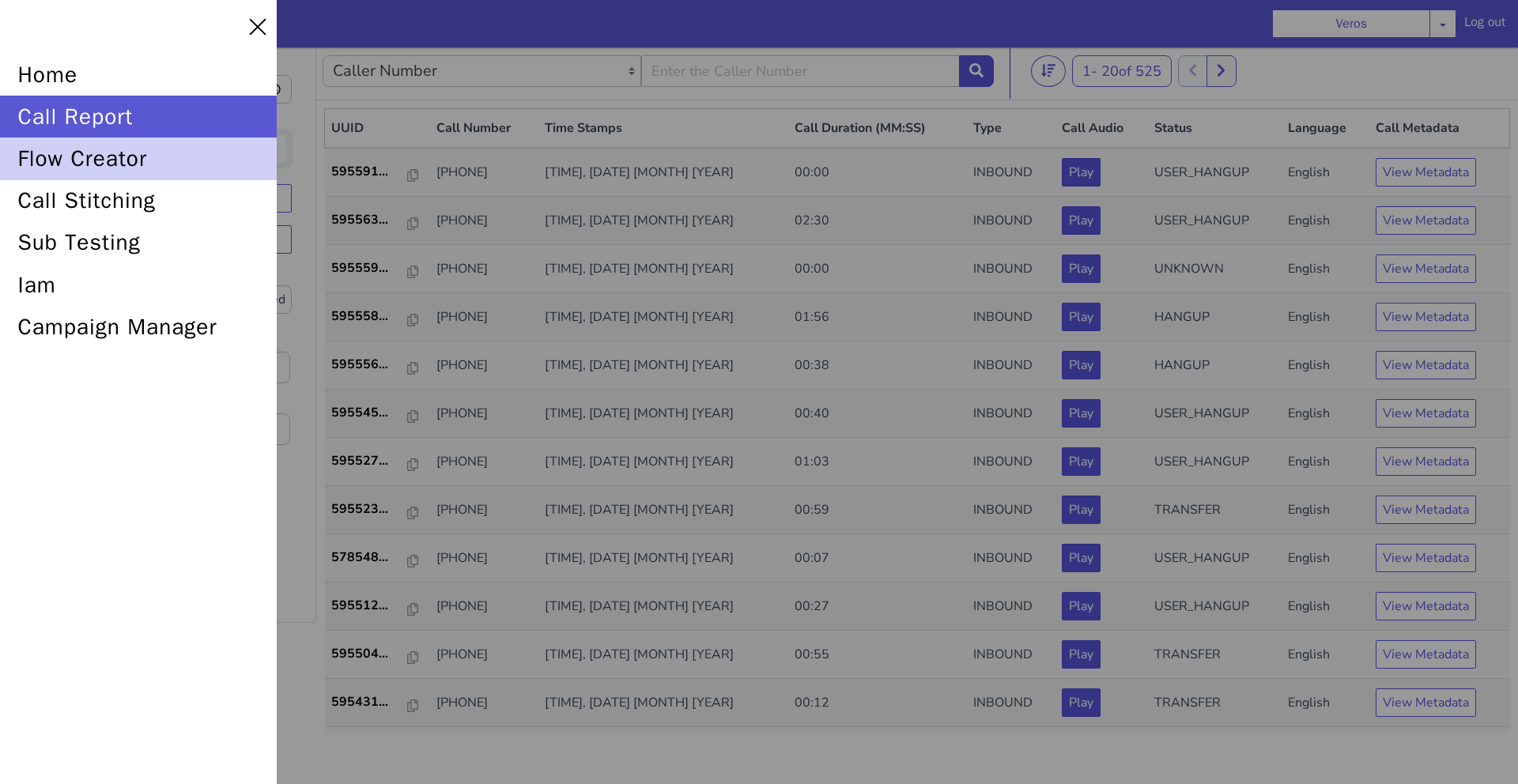 scroll, scrollTop: 0, scrollLeft: 0, axis: both 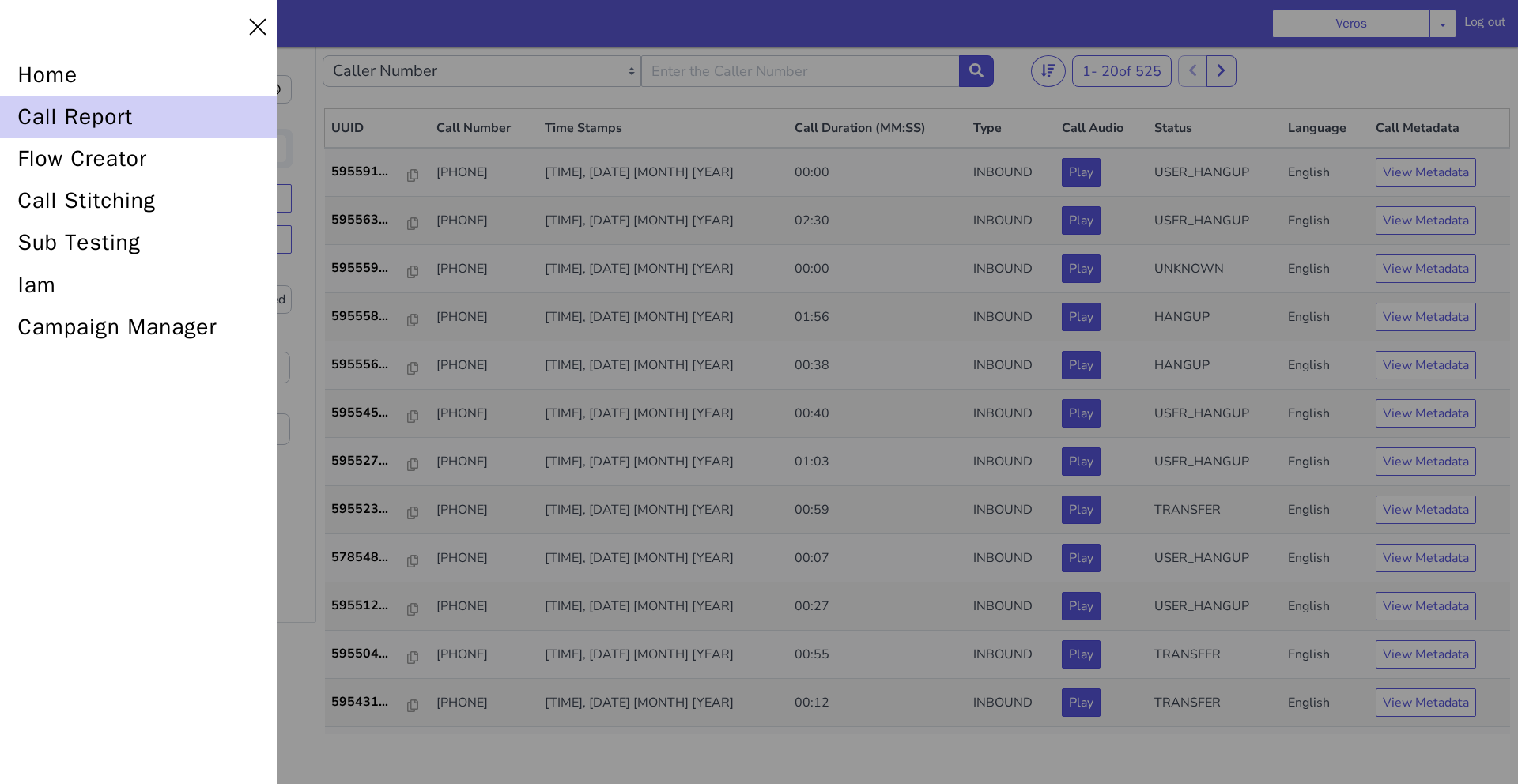 click on "call report" at bounding box center [138, 111] 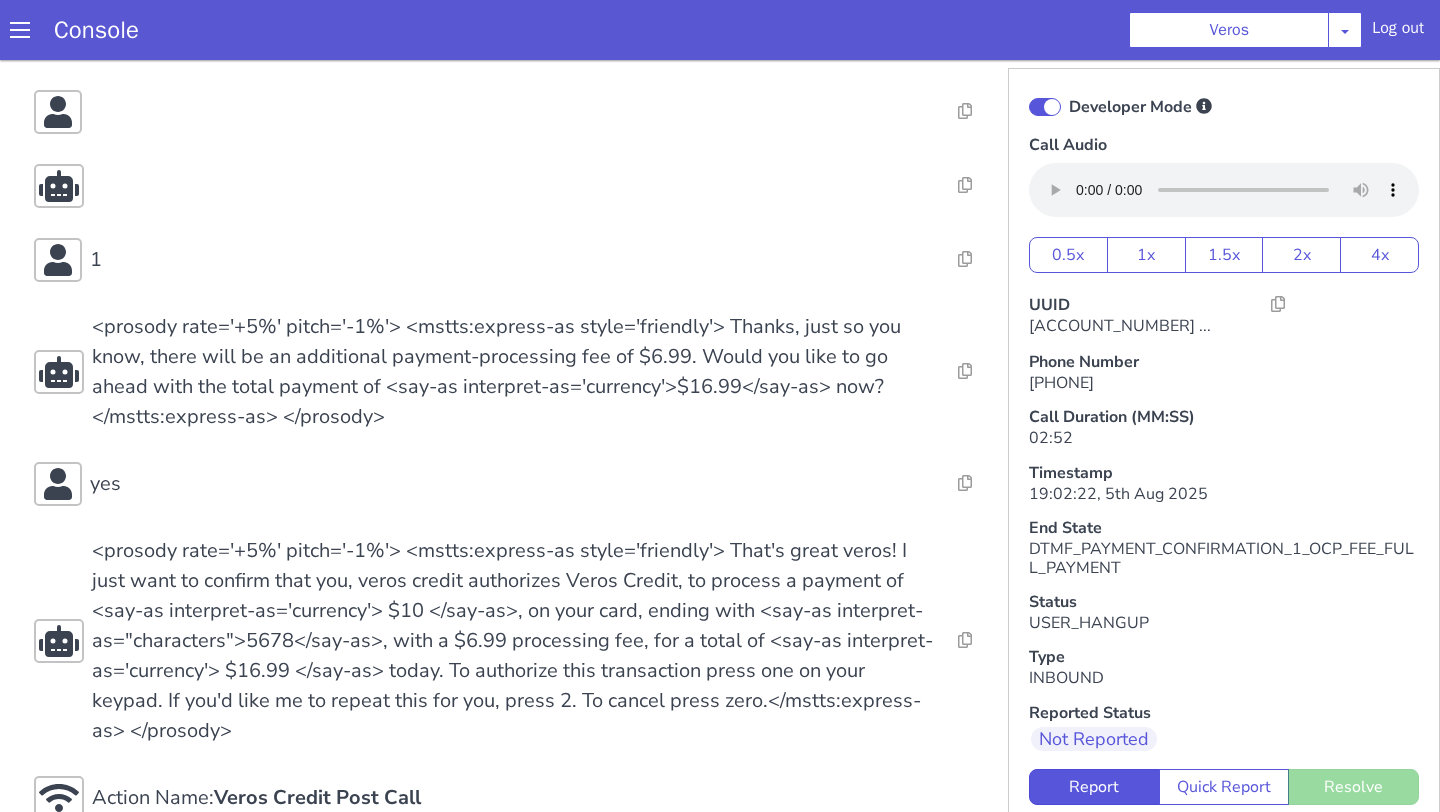 scroll, scrollTop: 2466, scrollLeft: 0, axis: vertical 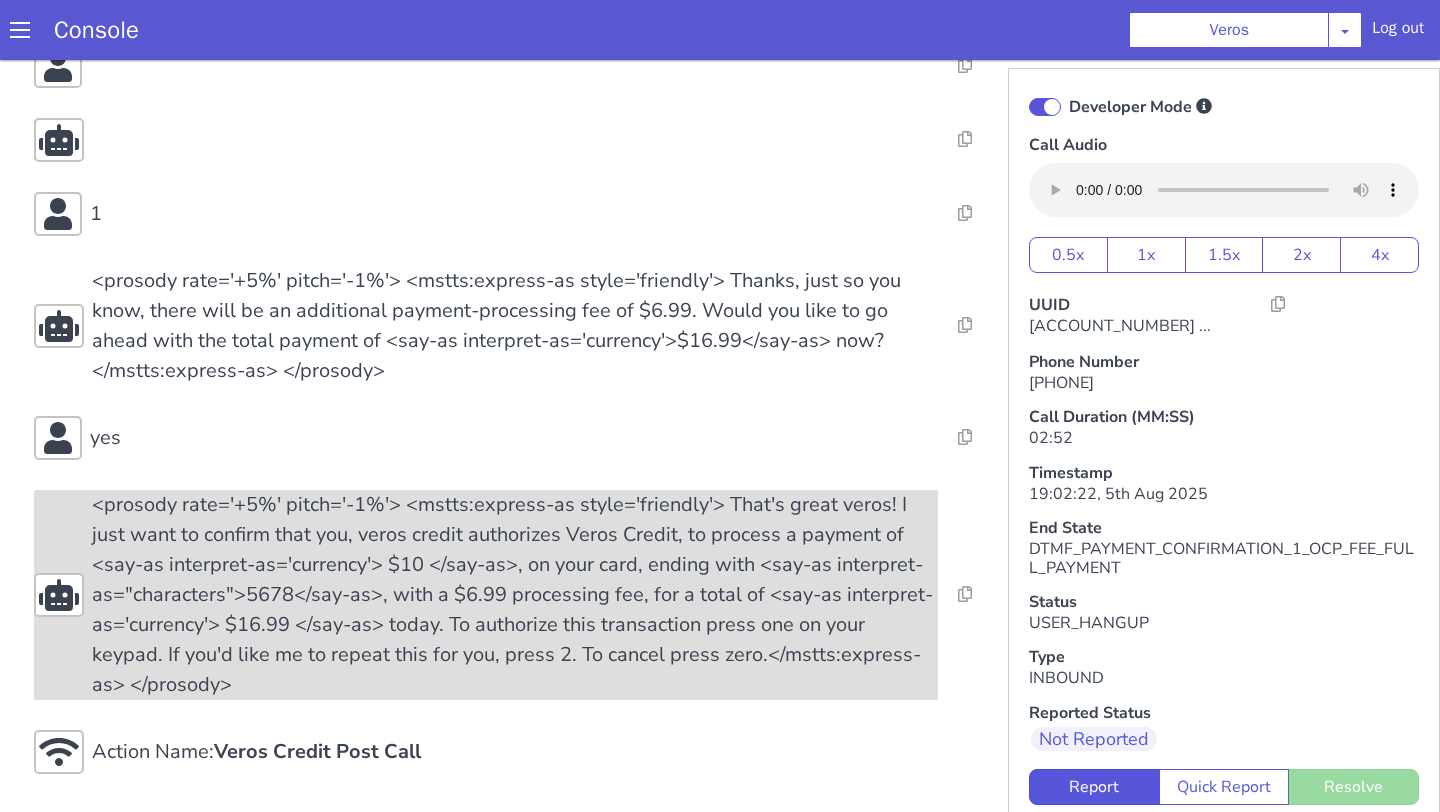 click on "<prosody rate='+5%' pitch='-1%'> <mstts:express-as style='friendly'> That's great veros! I just want to confirm that you, veros credit authorizes Veros Credit, to process a payment of <say-as interpret-as='currency'> $10 </say-as>, on your card, ending with <say-as interpret-as="characters">5678</say-as>, with a $6.99 processing fee, for a total of <say-as interpret-as='currency'> $16.99 </say-as> today. To authorize this transaction press one on your keypad. If you'd like me to repeat this for you, press 2. To cancel press zero.</mstts:express-as> </prosody>" at bounding box center [515, 595] 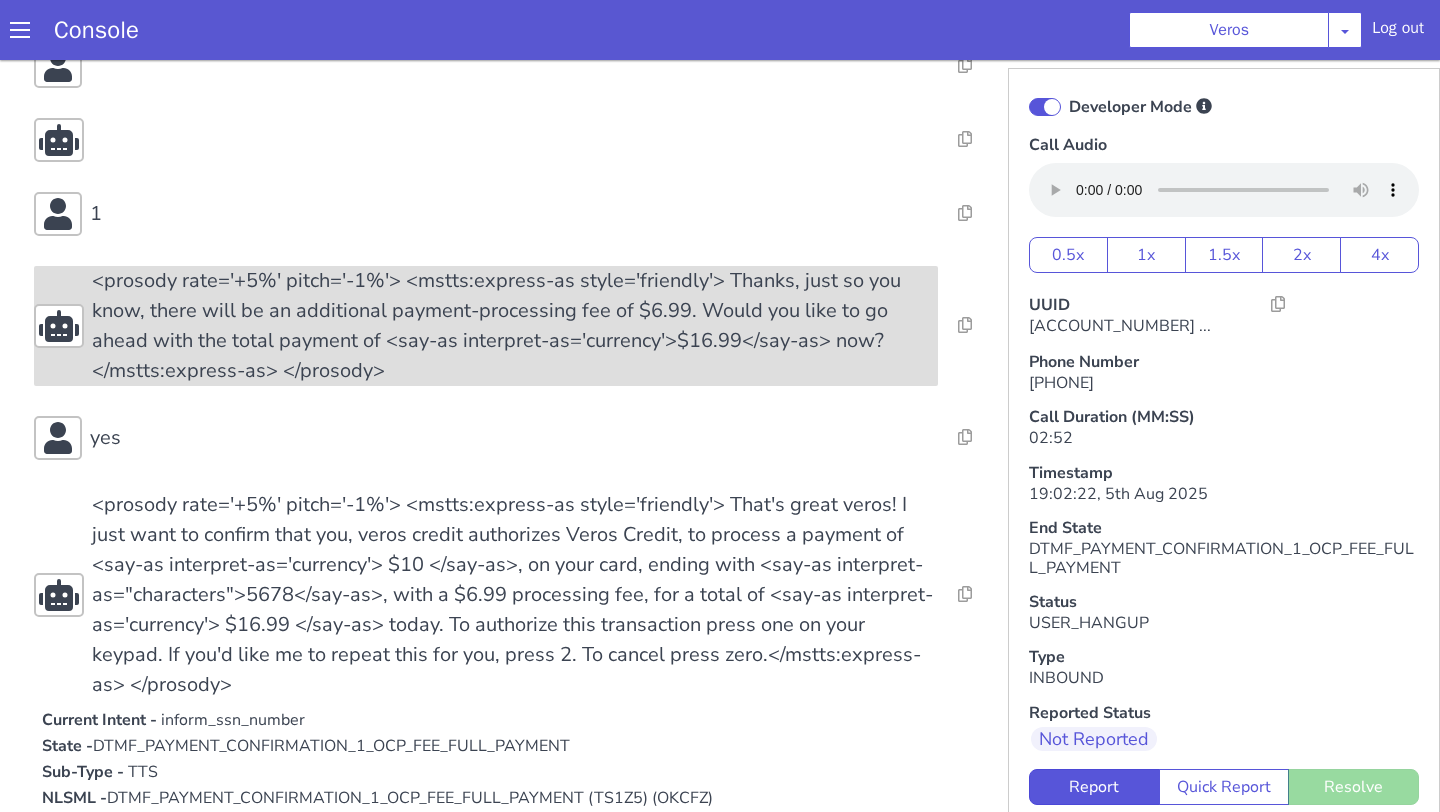 click on "<prosody rate='+5%' pitch='-1%'> <mstts:express-as style='friendly'> Thanks, just so you know, there will be an additional payment-processing fee of $6.99. Would you like to go ahead with the total payment of <say-as interpret-as='currency'>$16.99</say-as> now?</mstts:express-as> </prosody>" at bounding box center (515, 326) 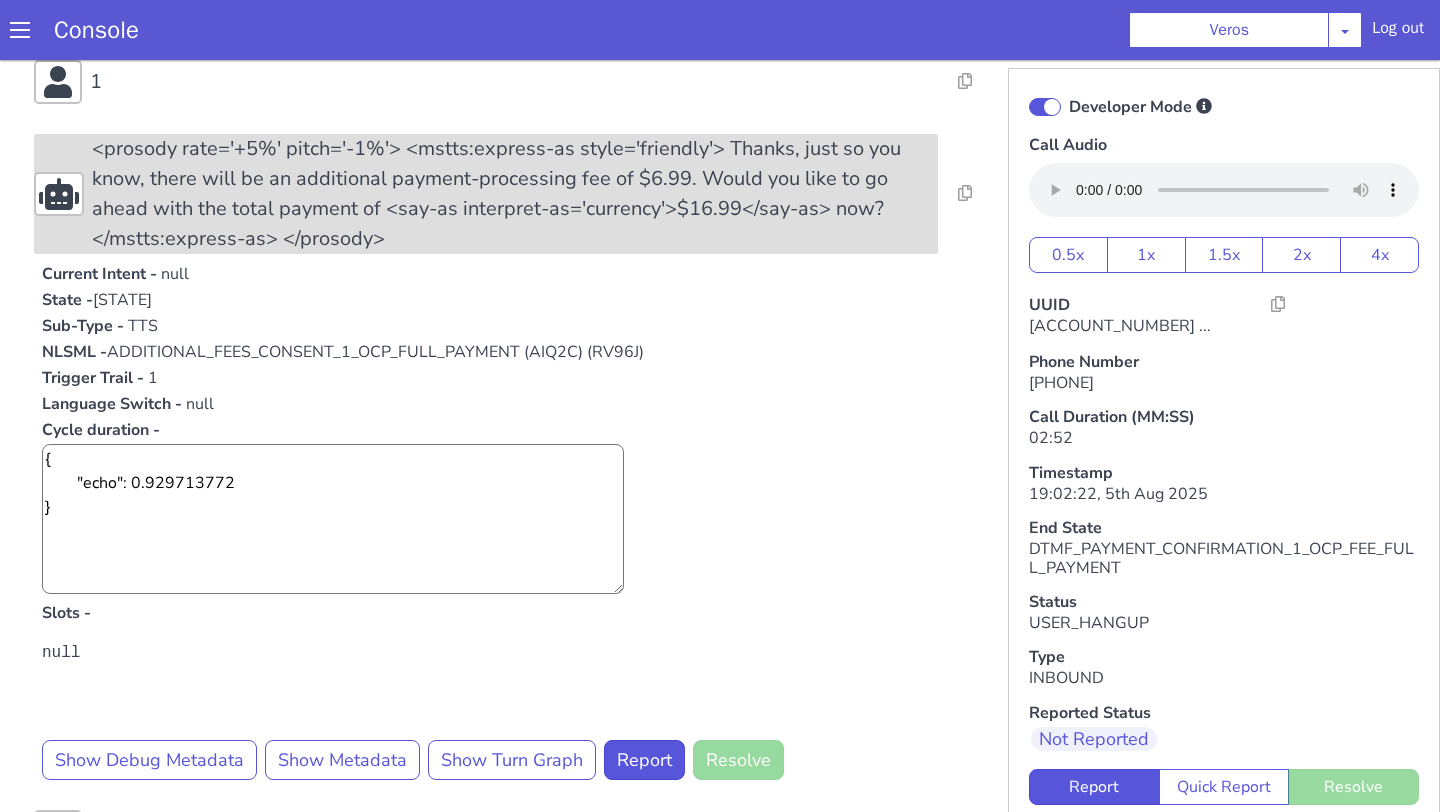 scroll, scrollTop: 2624, scrollLeft: 0, axis: vertical 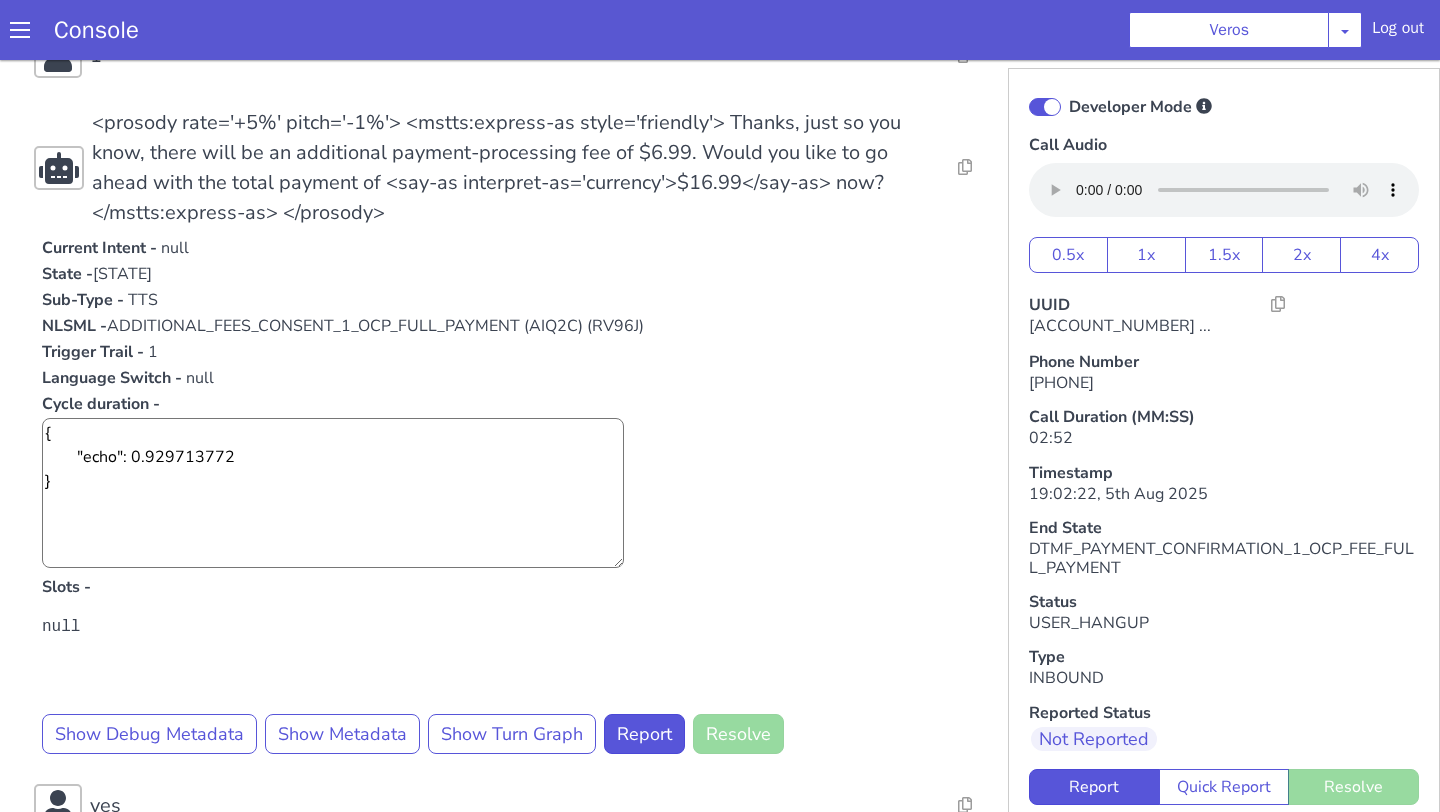 click on "ADDITIONAL FEES CONSENT OCP FULL_PAYMENT" at bounding box center (122, 274) 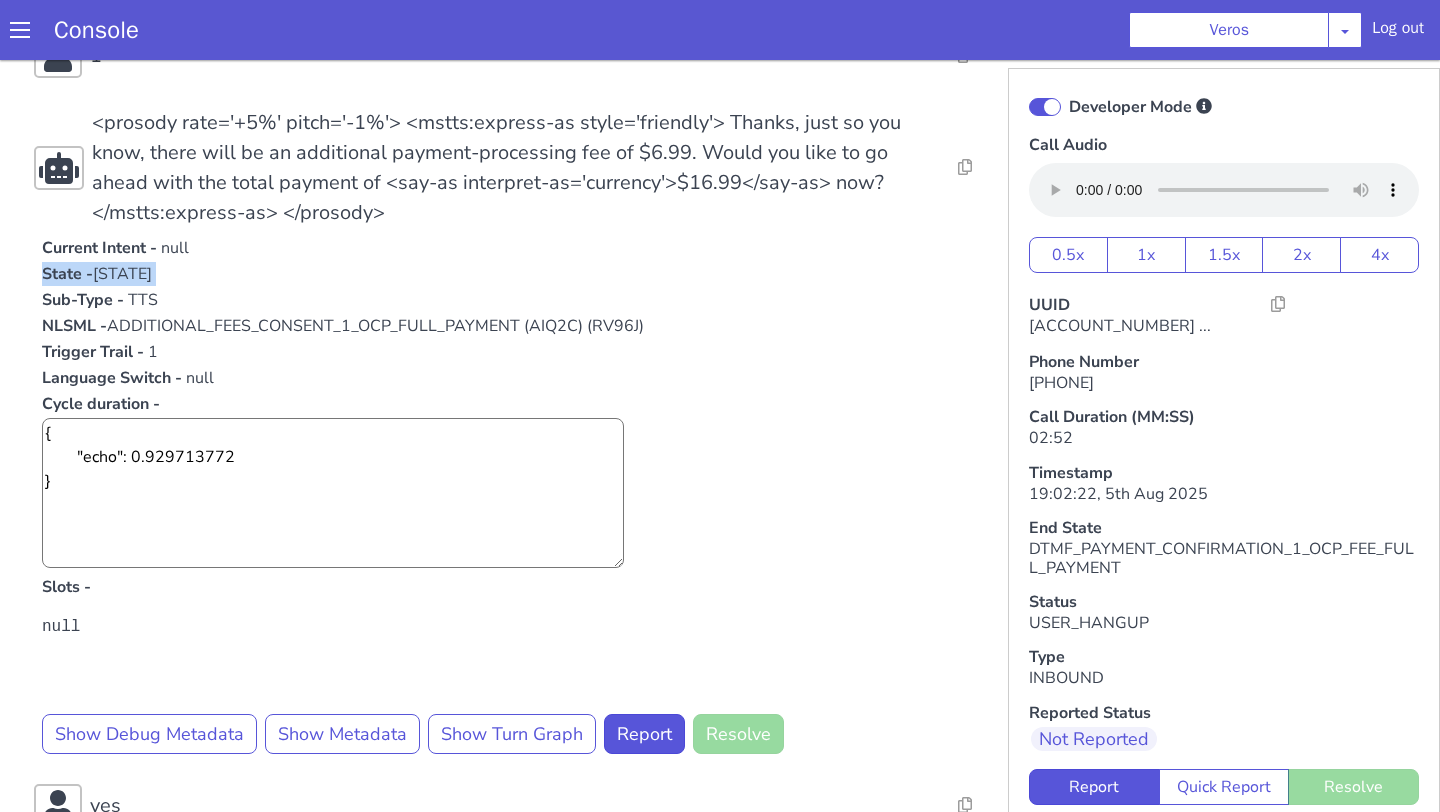 click on "State -  ADDITIONAL FEES CONSENT OCP FULL_PAYMENT" at bounding box center (515, 274) 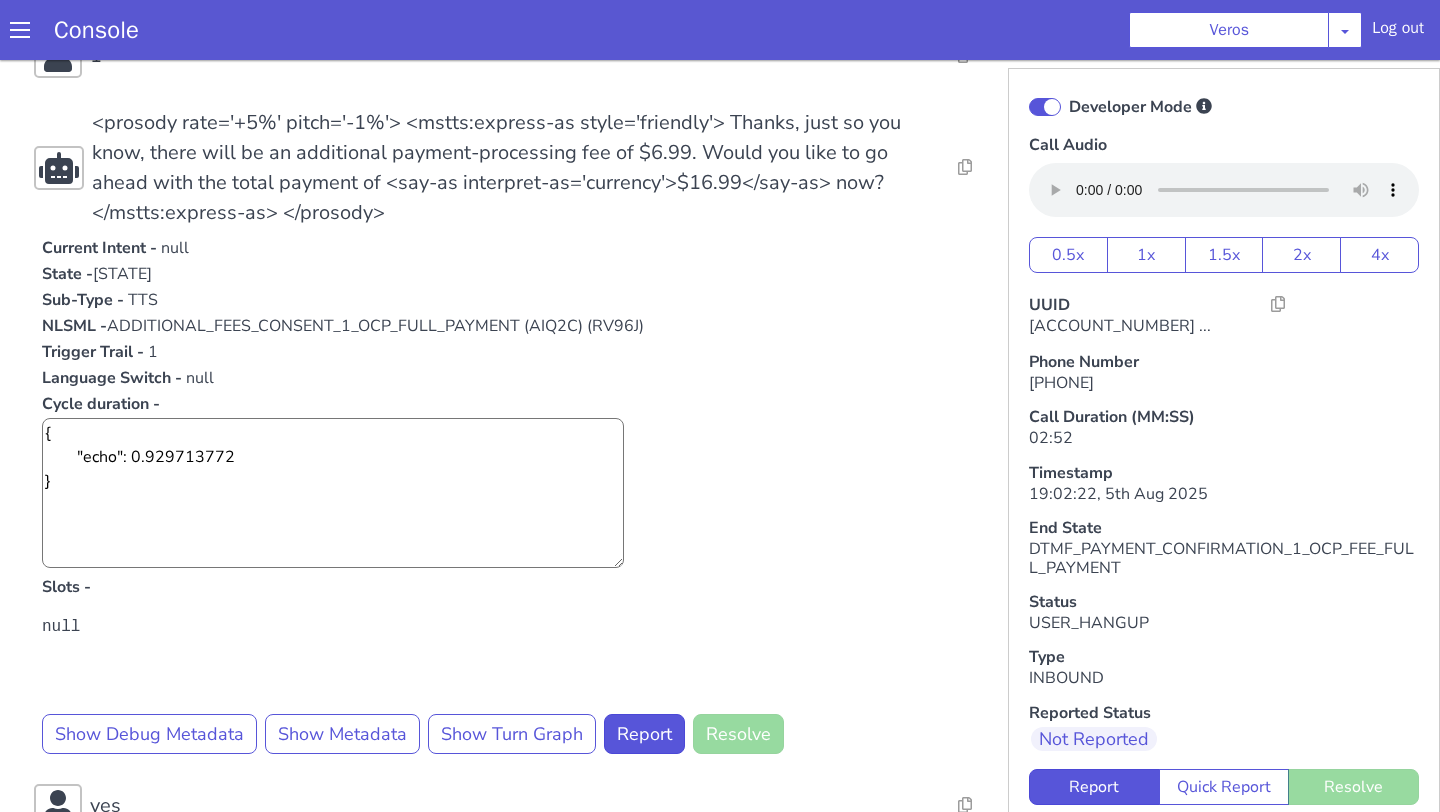 drag, startPoint x: 93, startPoint y: 277, endPoint x: 483, endPoint y: 269, distance: 390.08203 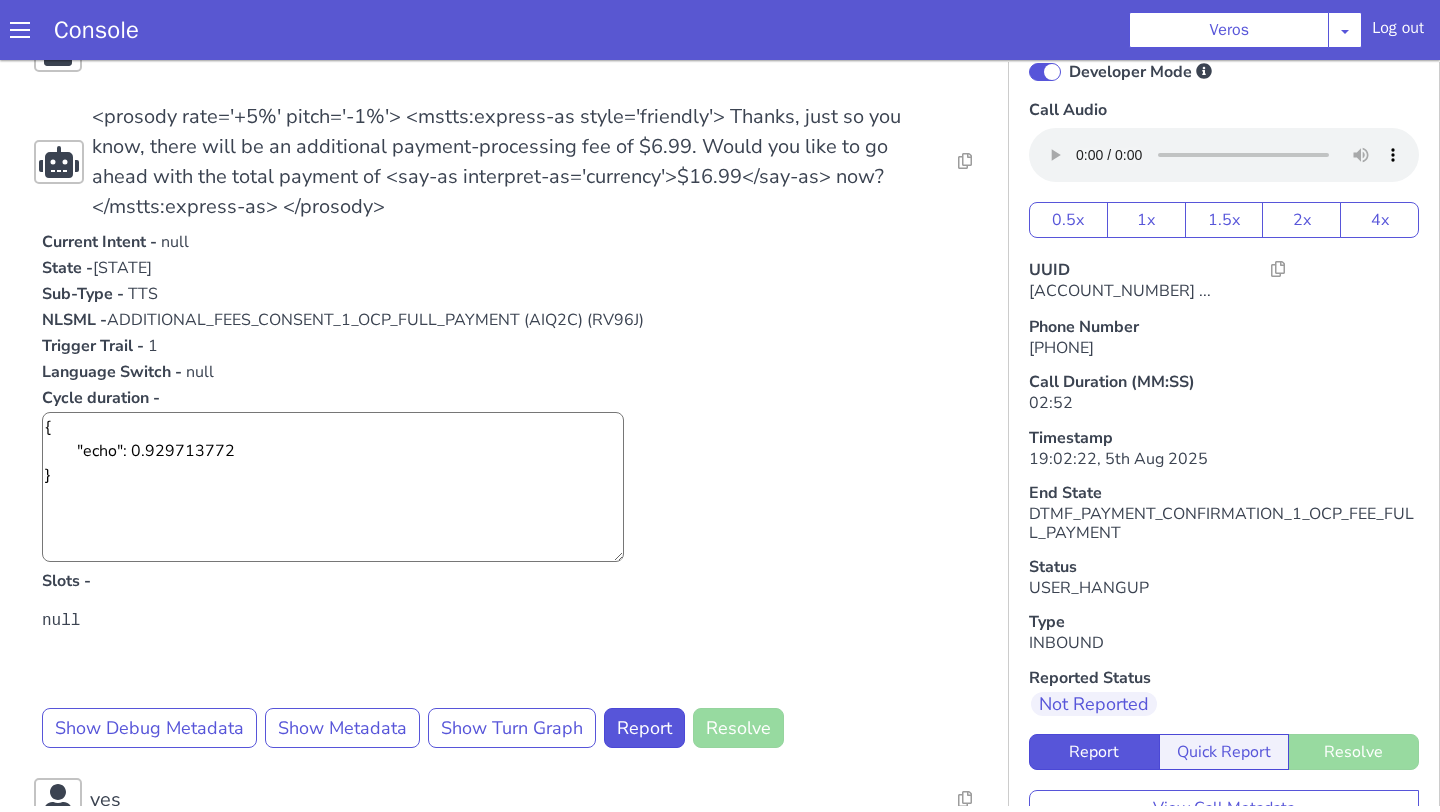 scroll, scrollTop: 117, scrollLeft: 0, axis: vertical 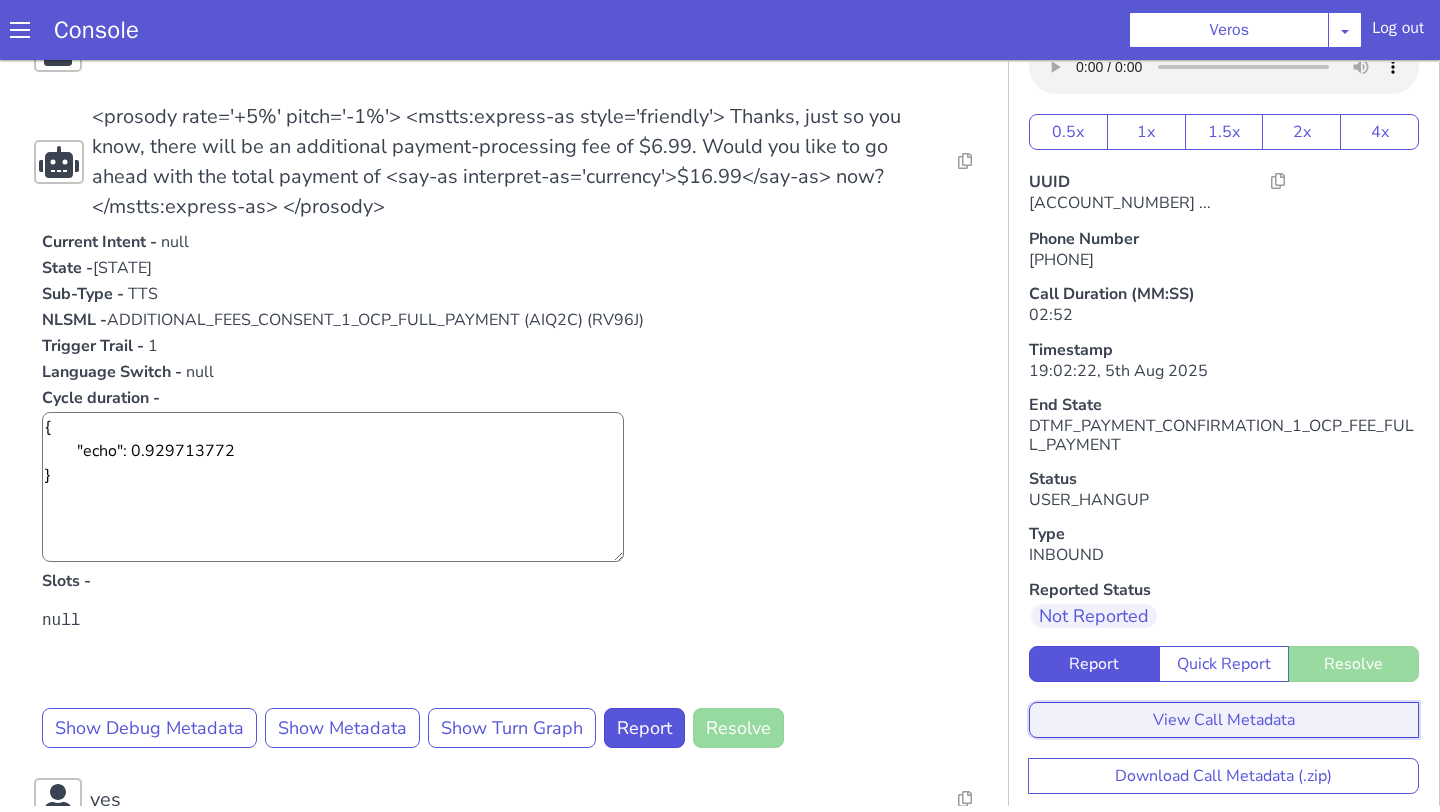 click on "View Call Metadata" at bounding box center (1224, 720) 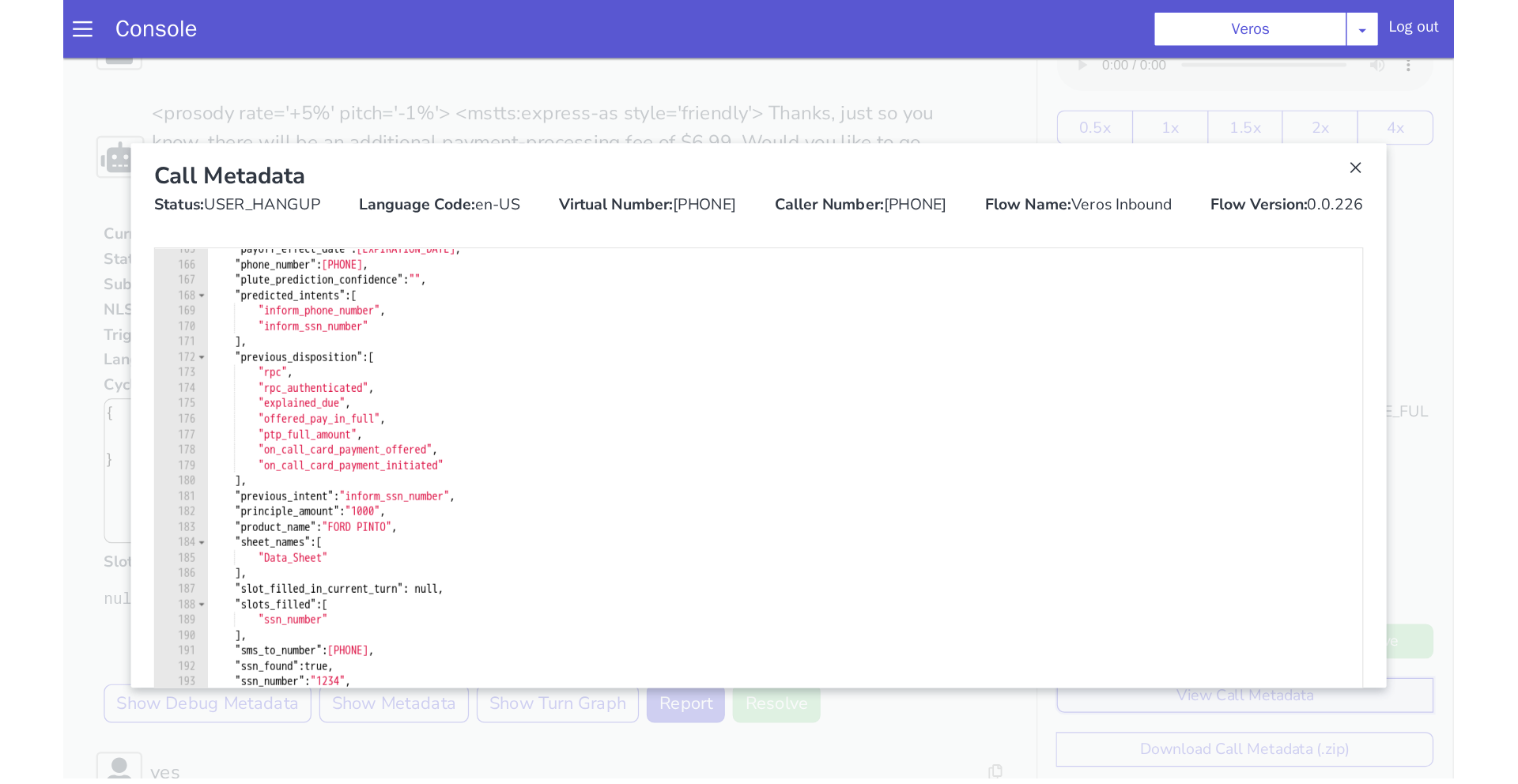 scroll, scrollTop: 2957, scrollLeft: 0, axis: vertical 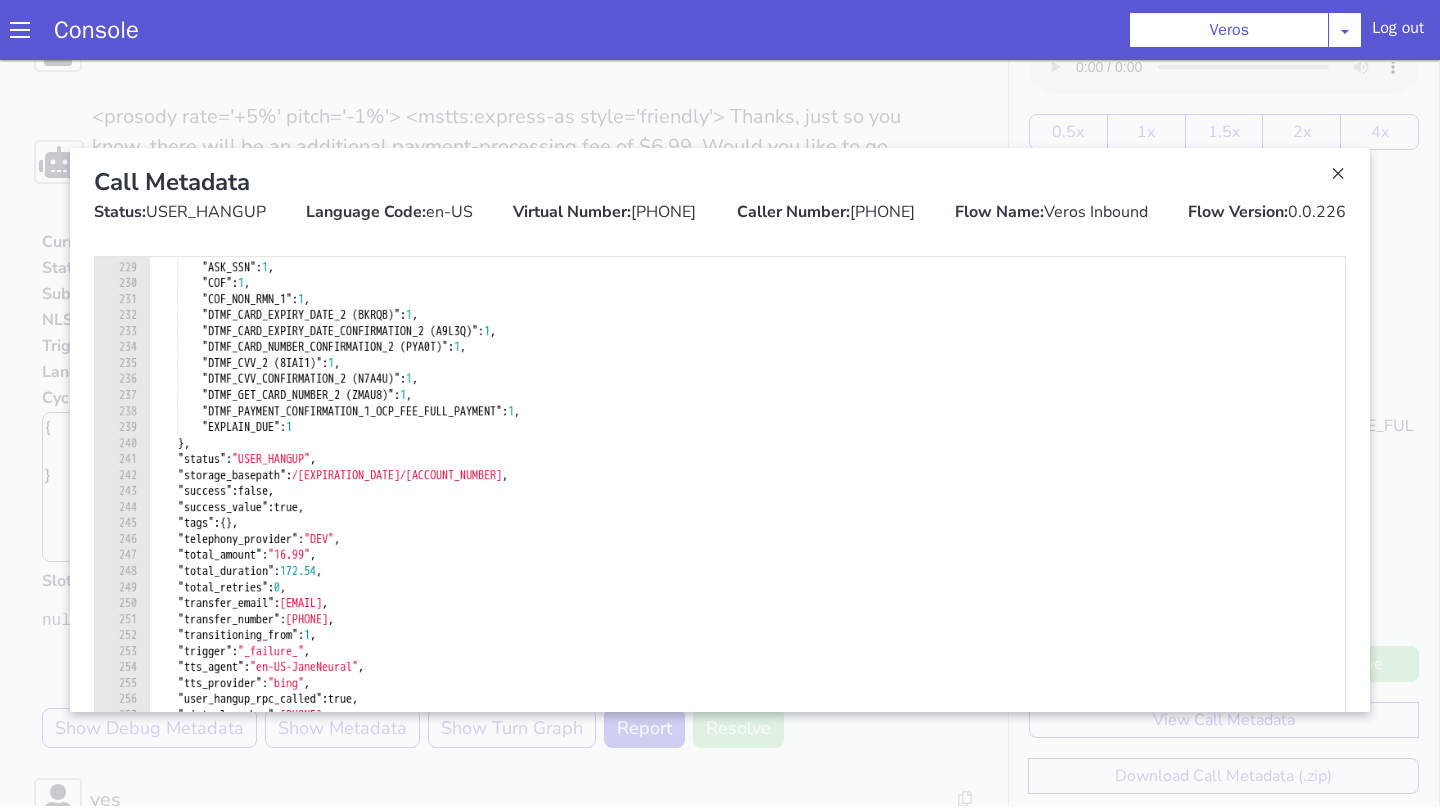 type on ""total_amount": "16.990000000000002"," 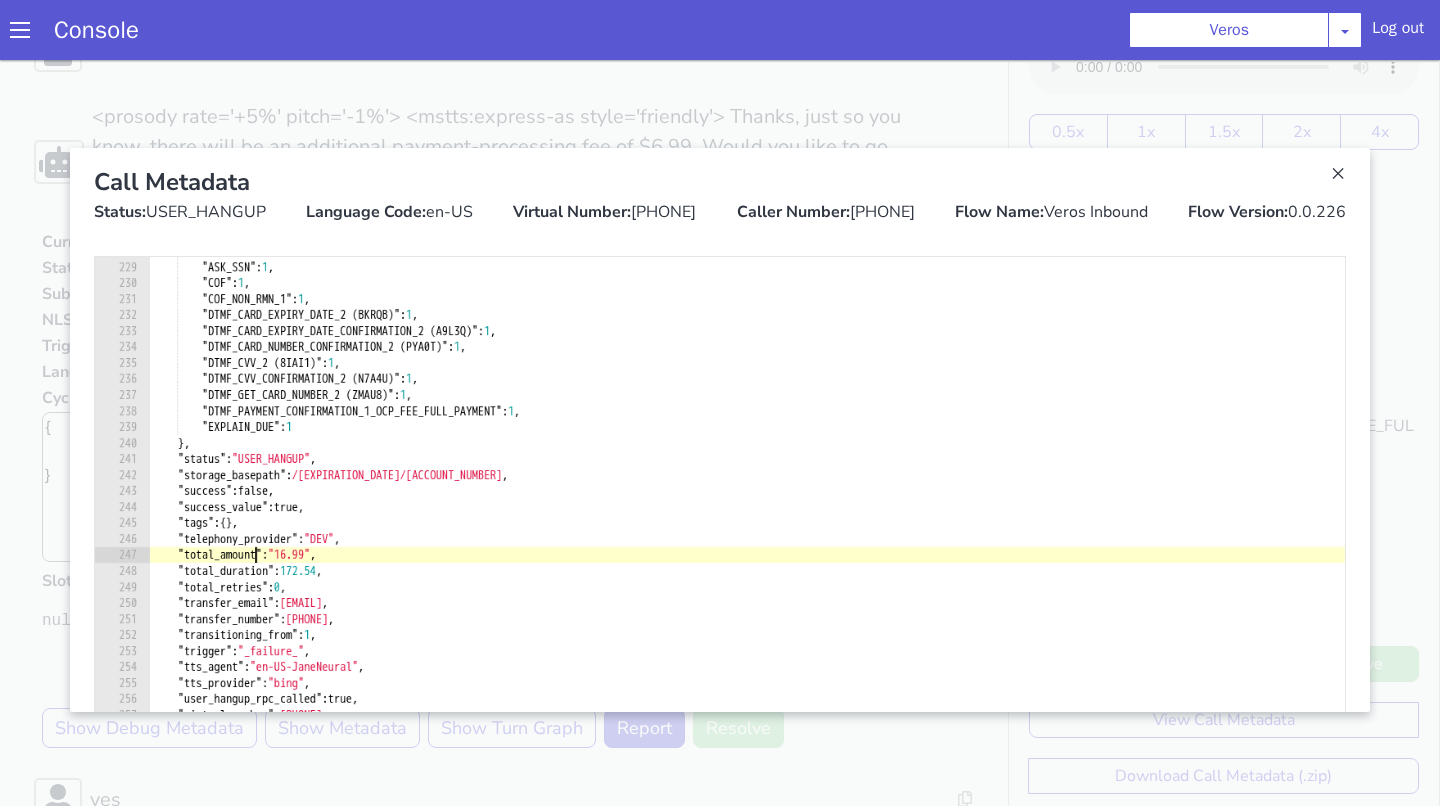click on ""ASK CARD DETAILS (LF8ZV)" :  1 ,           "ASK_SSN" :  1 ,           "COF" :  1 ,           "COF_NON_RMN_1" :  1 ,           "DTMF_CARD_EXPIRY_DATE_2 (BKRQB)" :  1 ,           "DTMF_CARD_EXPIRY_DATE_CONFIRMATION_2 (A9L3Q)" :  1 ,           "DTMF_CARD_NUMBER_CONFIRMATION_2 (PYA0T)" :  1 ,           "DTMF_CVV_2 (8IAI1)" :  1 ,           "DTMF_CVV_CONFIRMATION_2 (N7A4U)" :  1 ,           "DTMF_GET_CARD_NUMBER_2 (ZMAU8)" :  1 ,           "DTMF_PAYMENT_CONFIRMATION_1_OCP_FEE_FULL_PAYMENT" :  1 ,           "EXPLAIN_DUE" :  1      } ,      "status" :  "USER_HANGUP" ,      "storage_basepath" :  "/2025-08-05/5945750-0-335289344" ,      "success" :  false ,      "success_value" :  true ,      "tags" :  { } ,      "telephony_provider" :  "DEV" ,      "total_amount" :  "16.990000000000002" ,      "total_duration" :  172.54 ,      "total_retries" :  0 ,      "transfer_email" :  "tanmay.jain@skit.ai" ,      "transfer_number" :  "8554318615" ,      "transitioning_from" :  1 ,      "trigger" :  "_failure_" ," at bounding box center (747, 508) 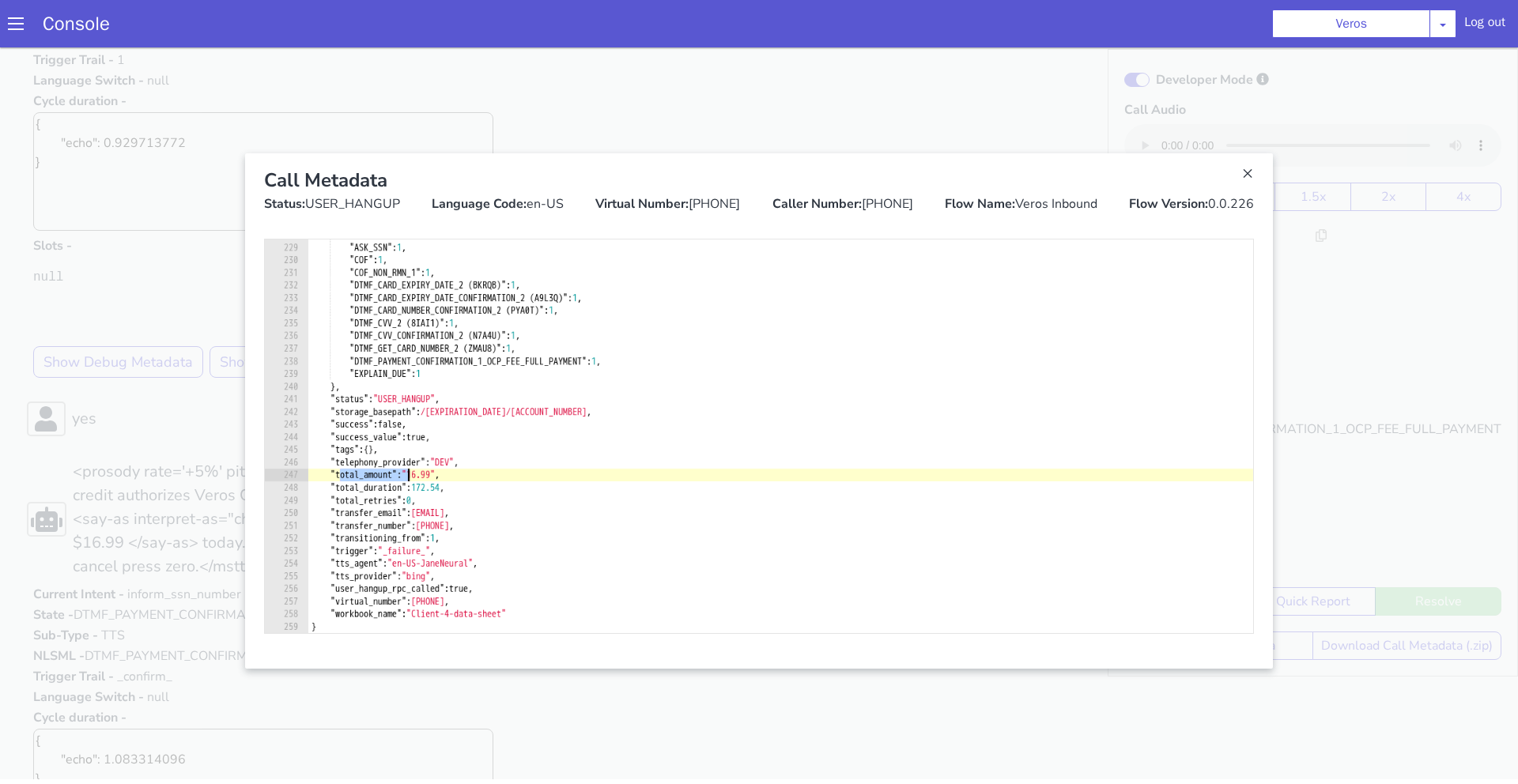 scroll, scrollTop: 0, scrollLeft: 0, axis: both 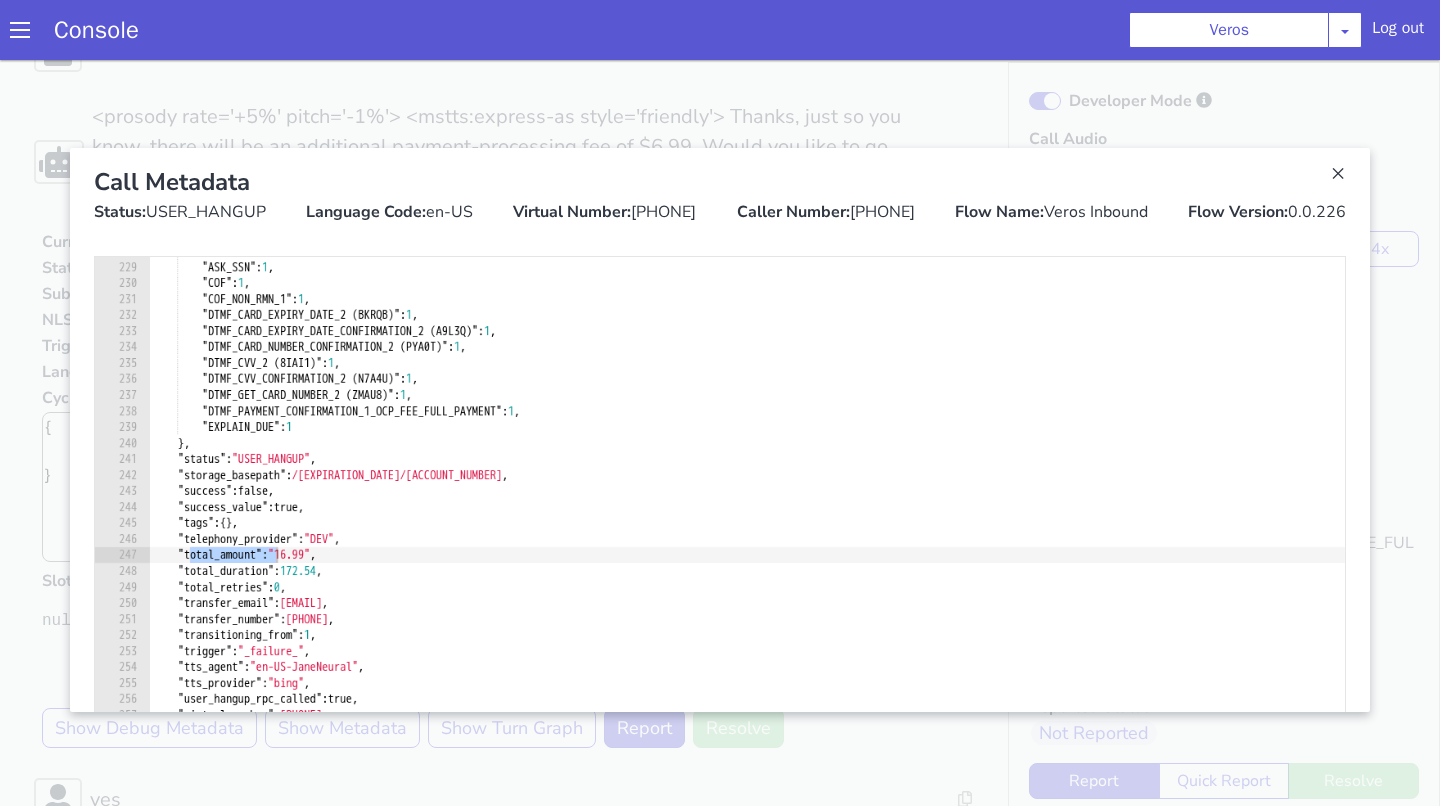 click on "Caller Number:  2018784822" at bounding box center [826, 212] 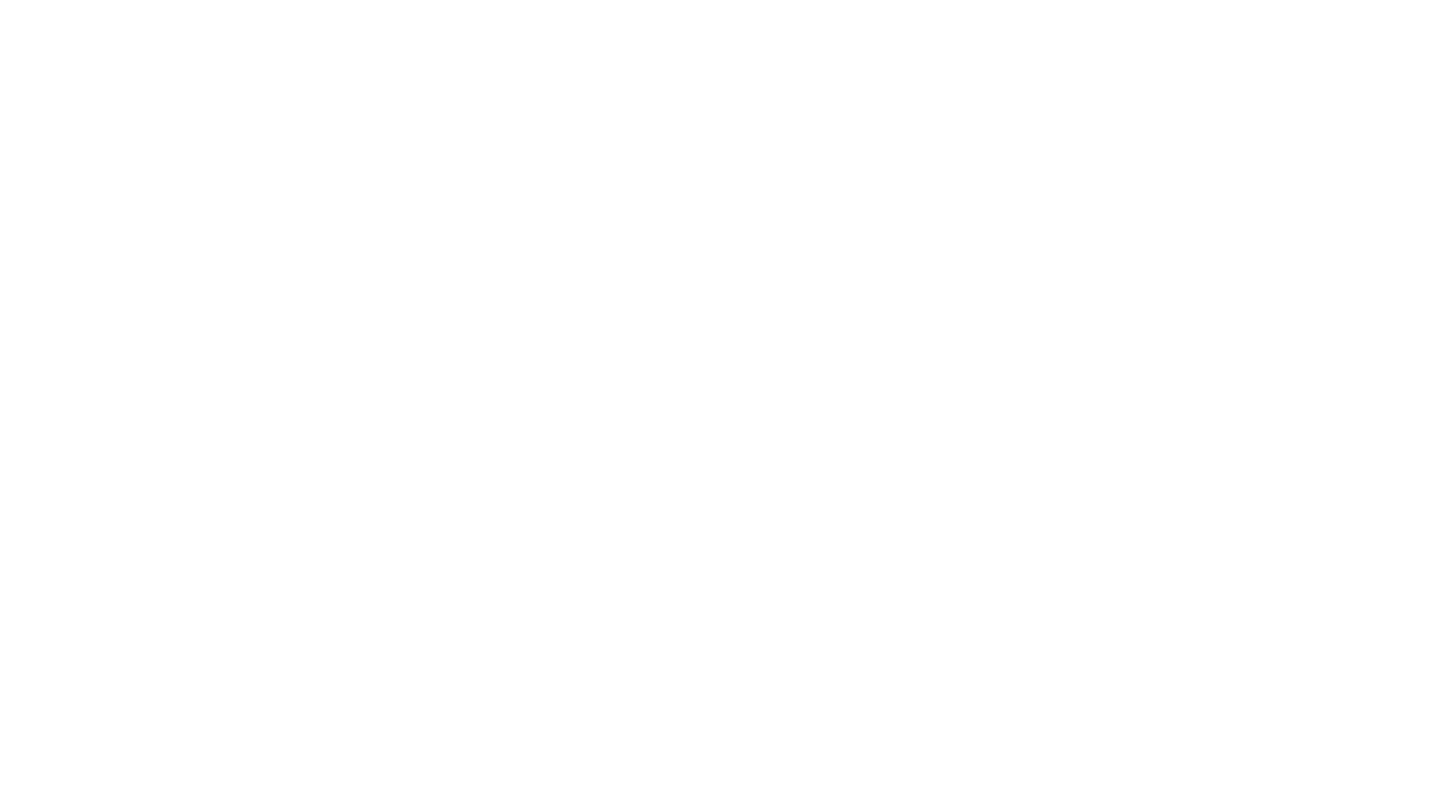 scroll, scrollTop: 0, scrollLeft: 0, axis: both 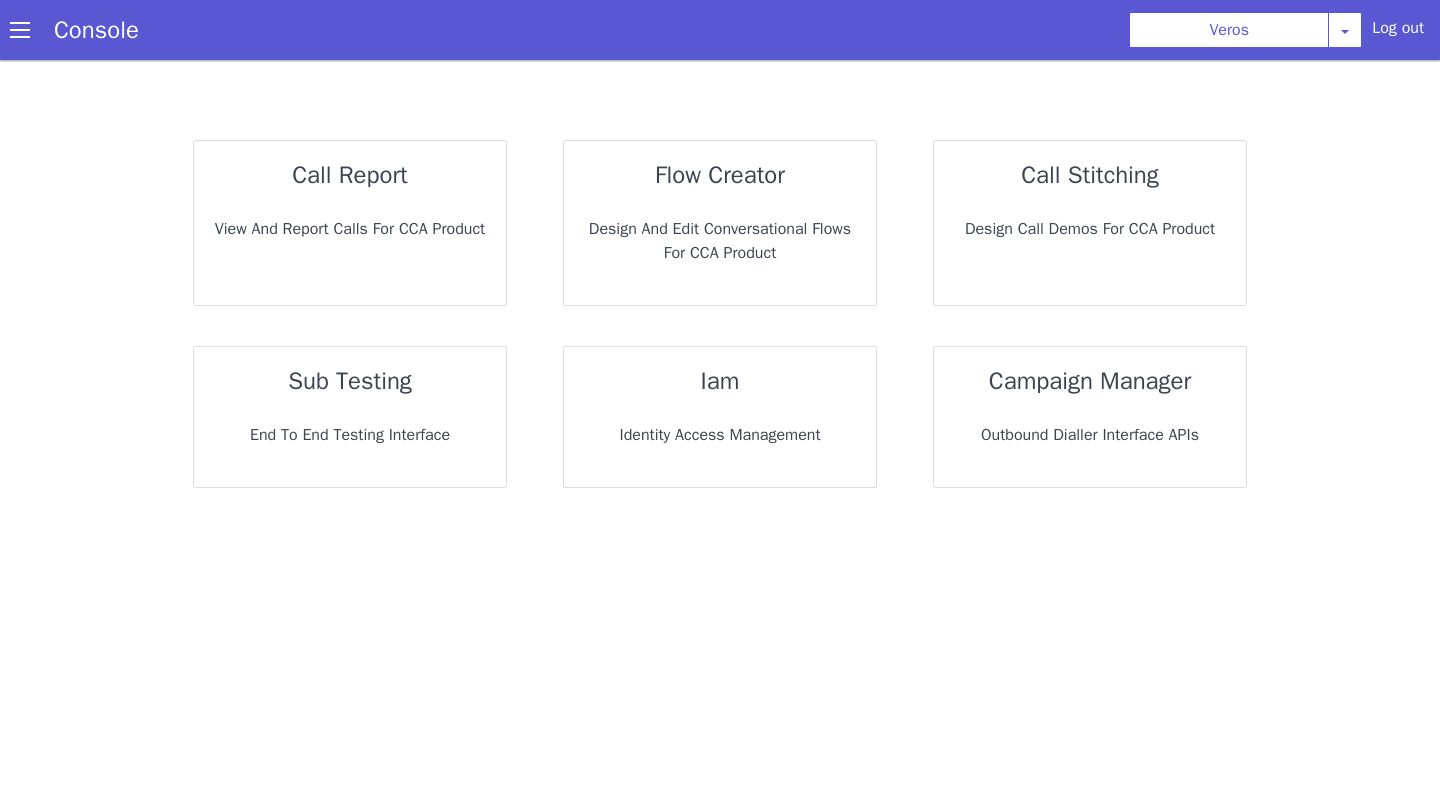 click on "Design and Edit Conversational flows for CCA Product" at bounding box center (785, 254) 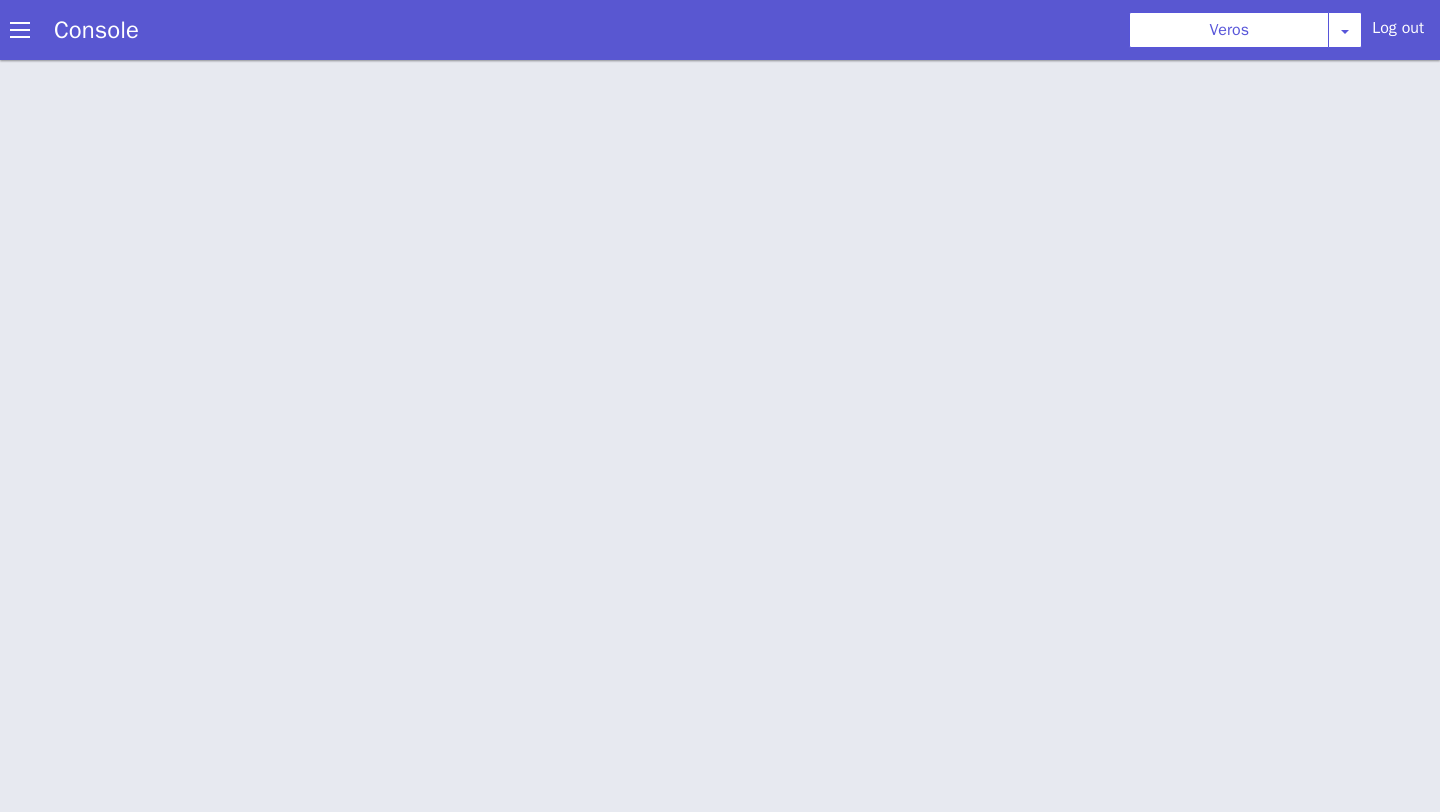 scroll, scrollTop: 6, scrollLeft: 0, axis: vertical 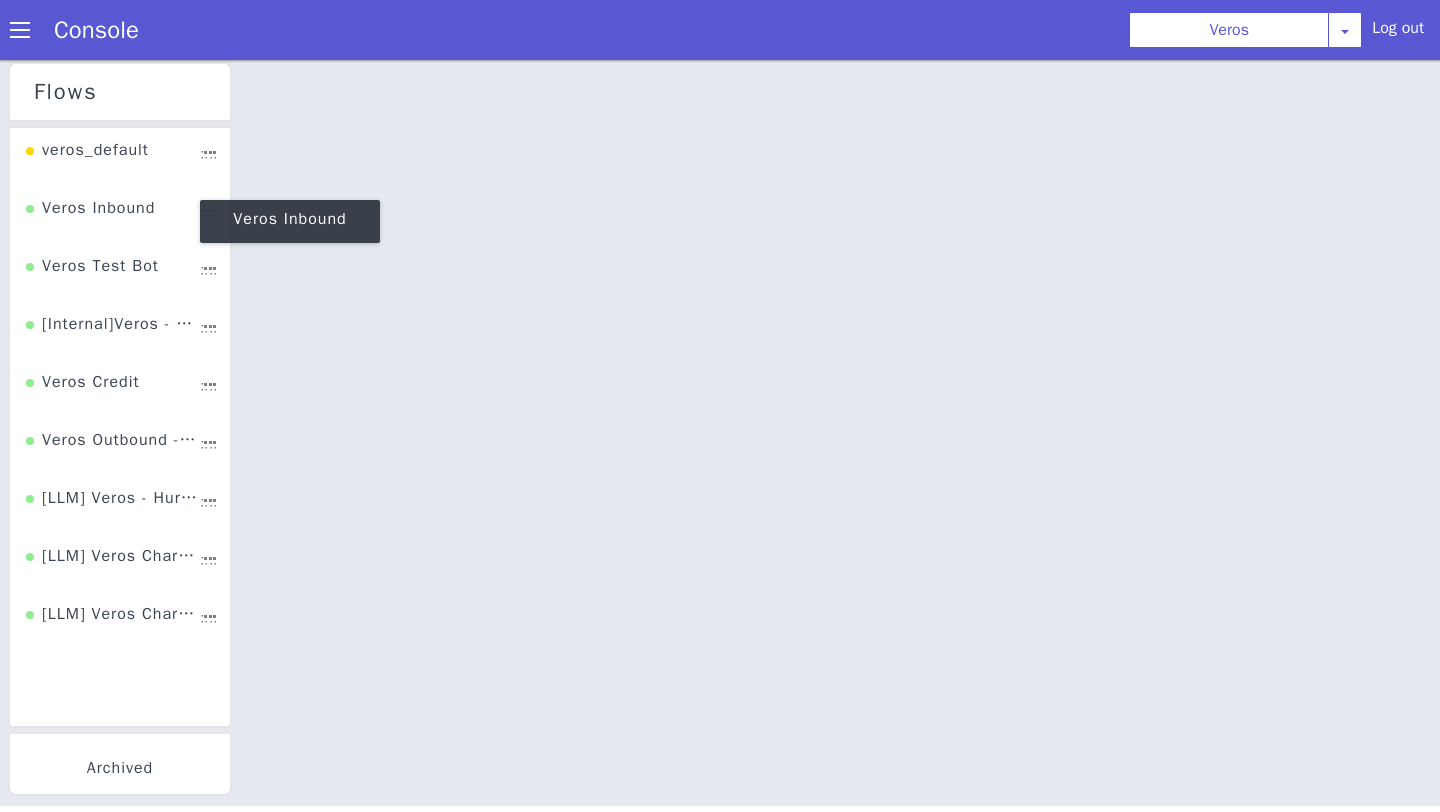 click on "Veros Inbound" at bounding box center (148, 113) 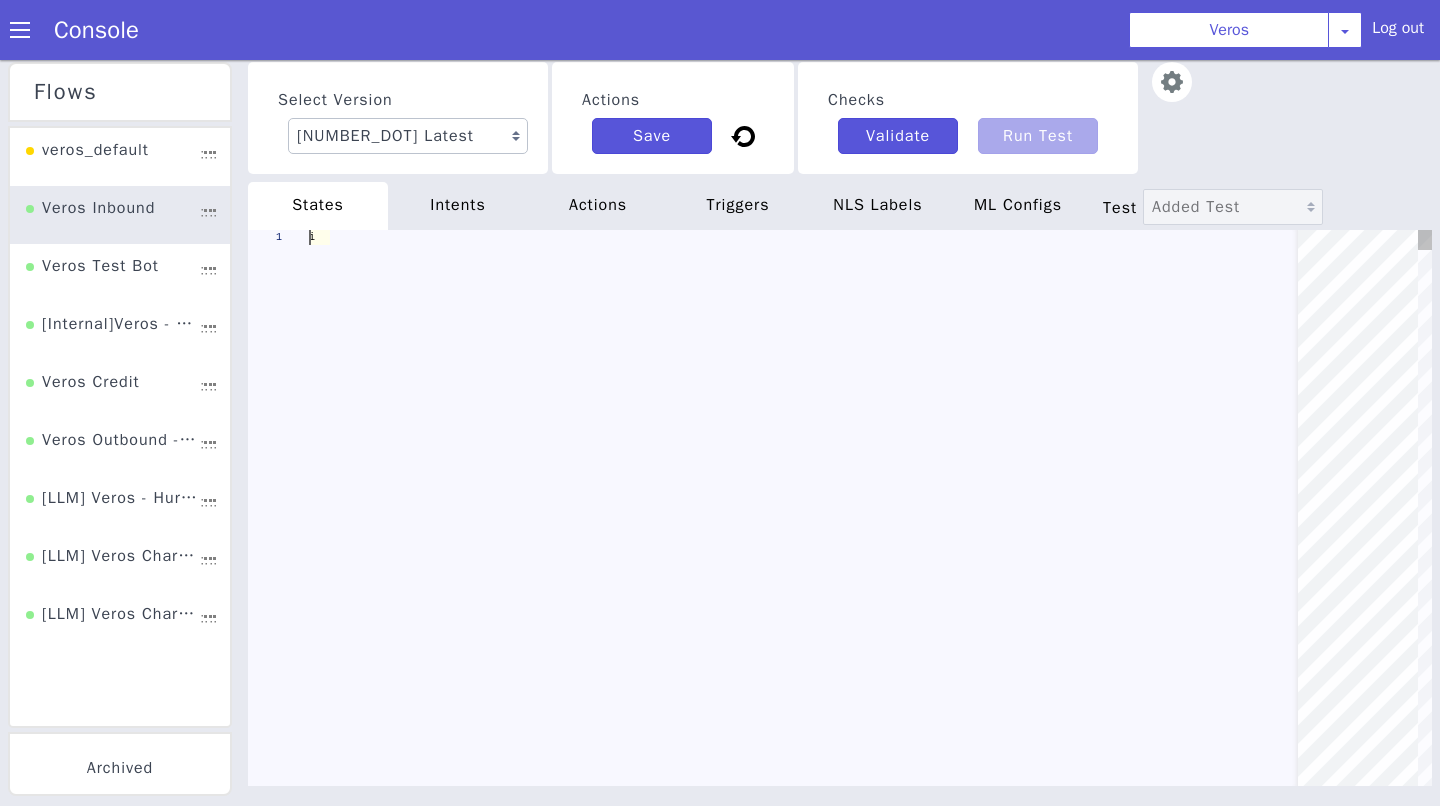 click at bounding box center [1417, -214] 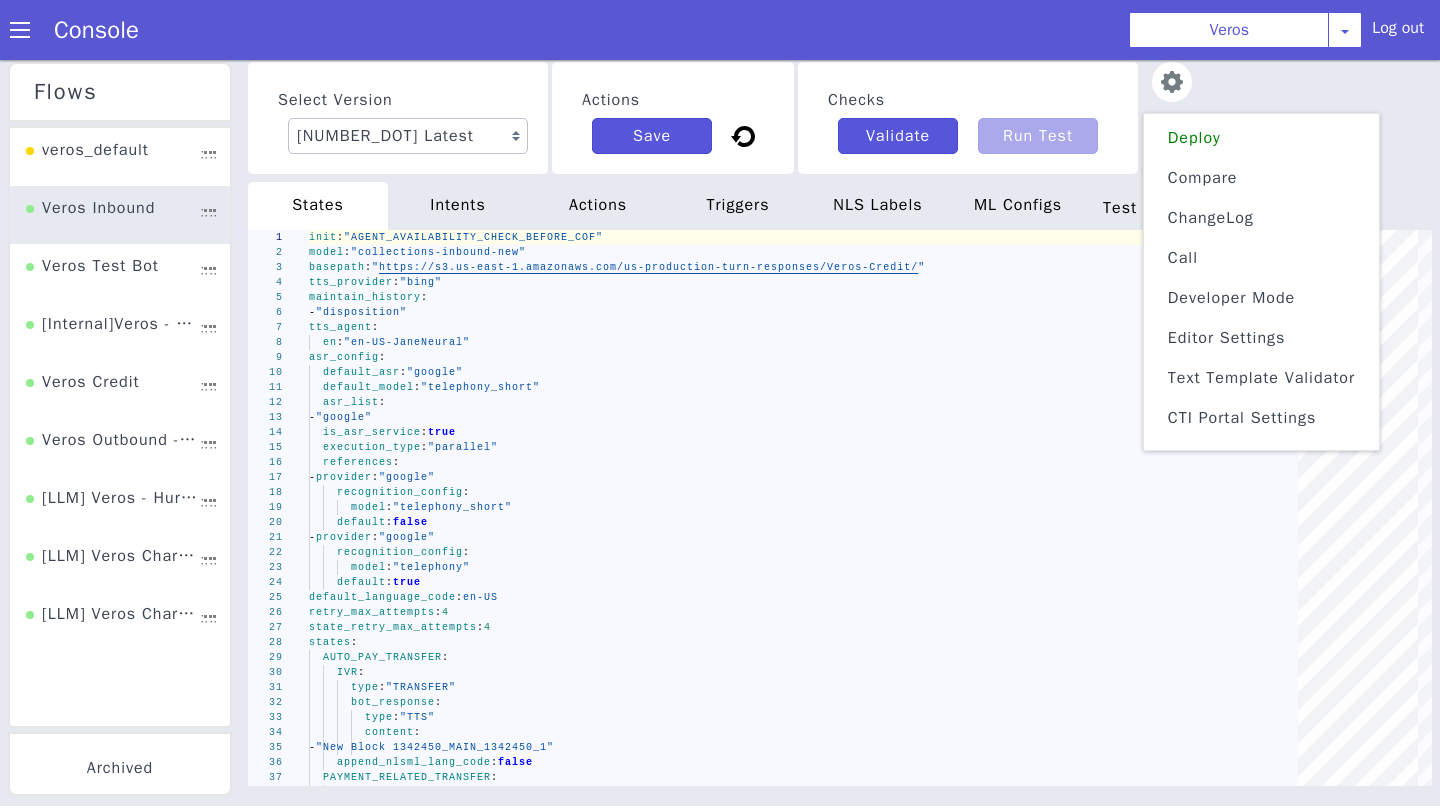 click on "Text Template Validator" at bounding box center (1506, 82) 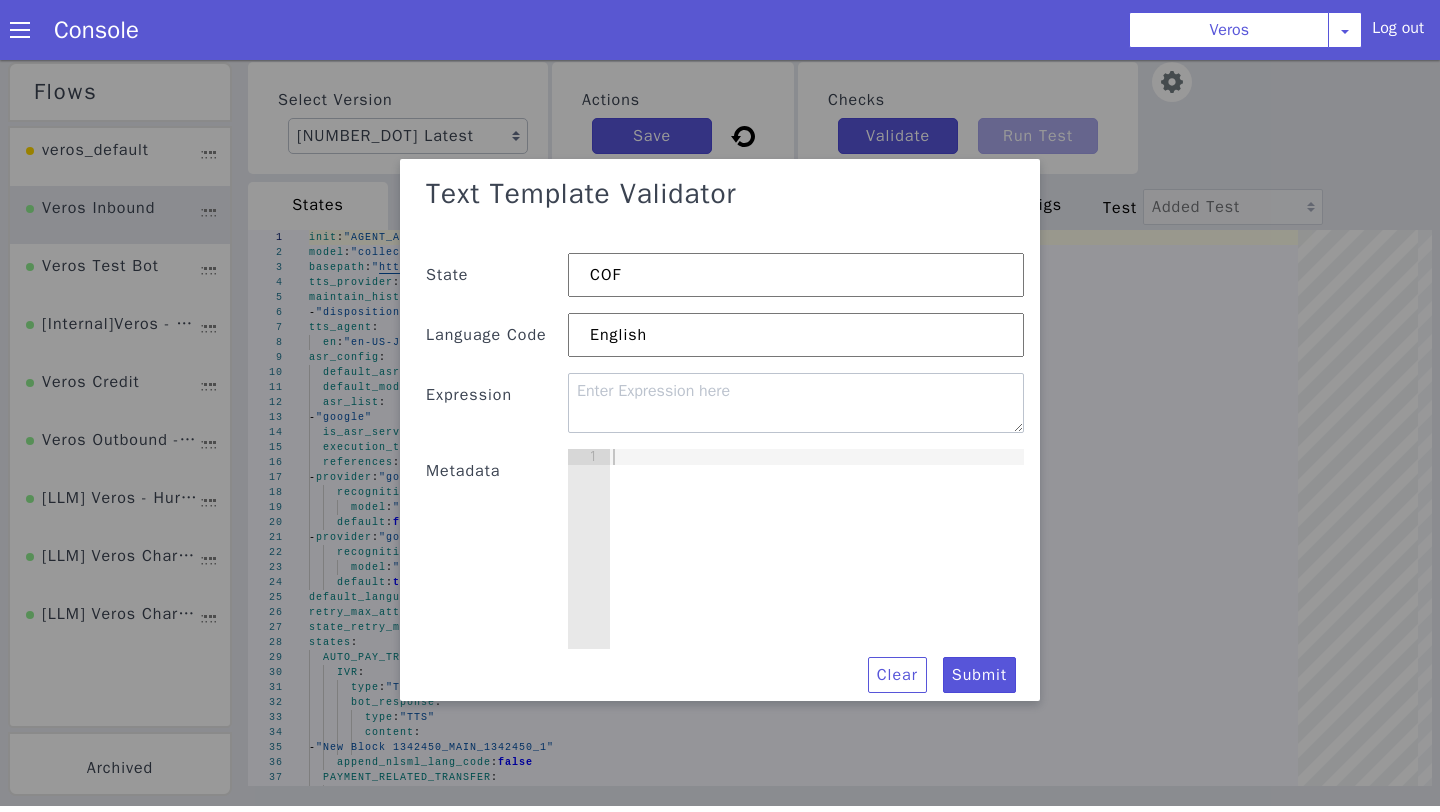 type 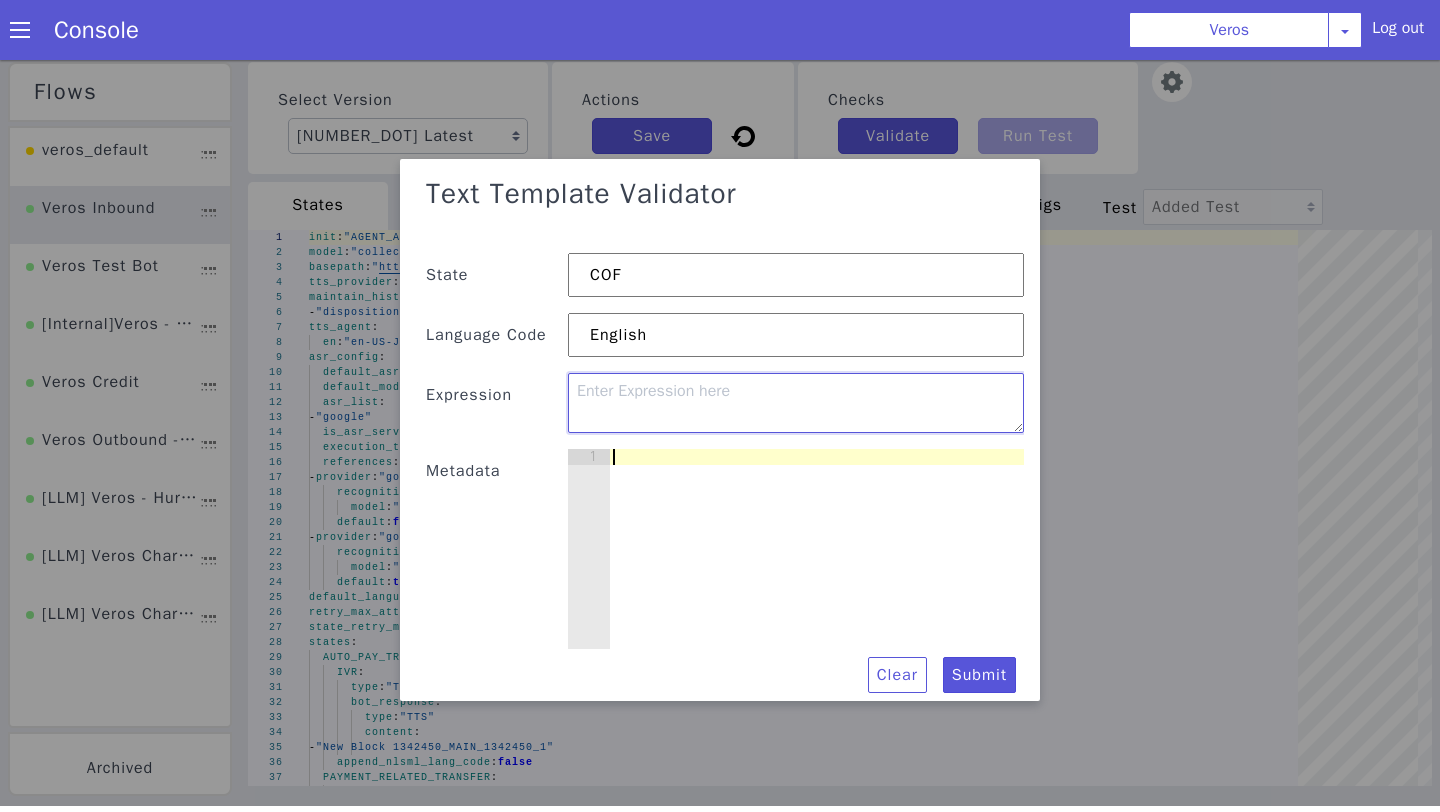 click at bounding box center [1620, -38] 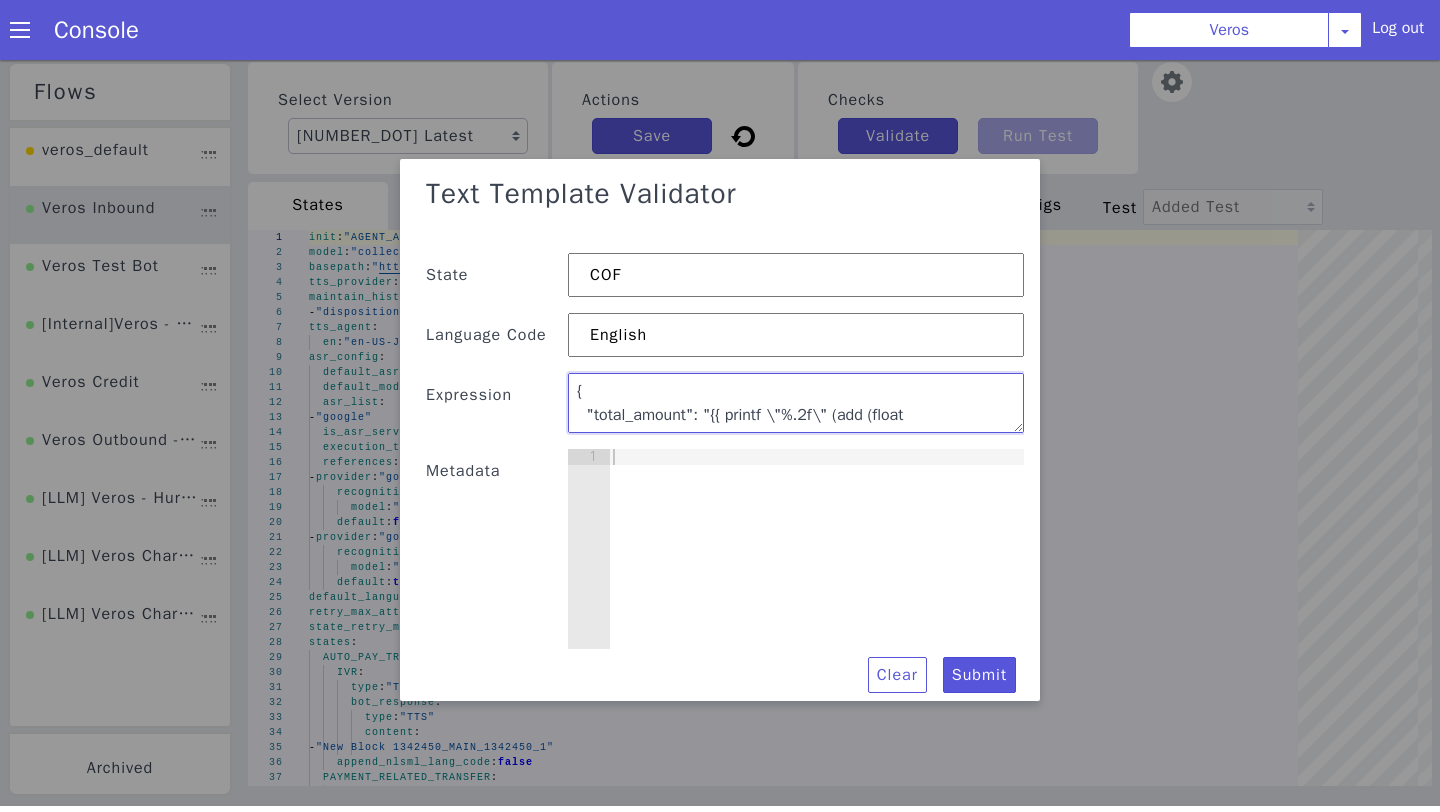 scroll, scrollTop: 40, scrollLeft: 0, axis: vertical 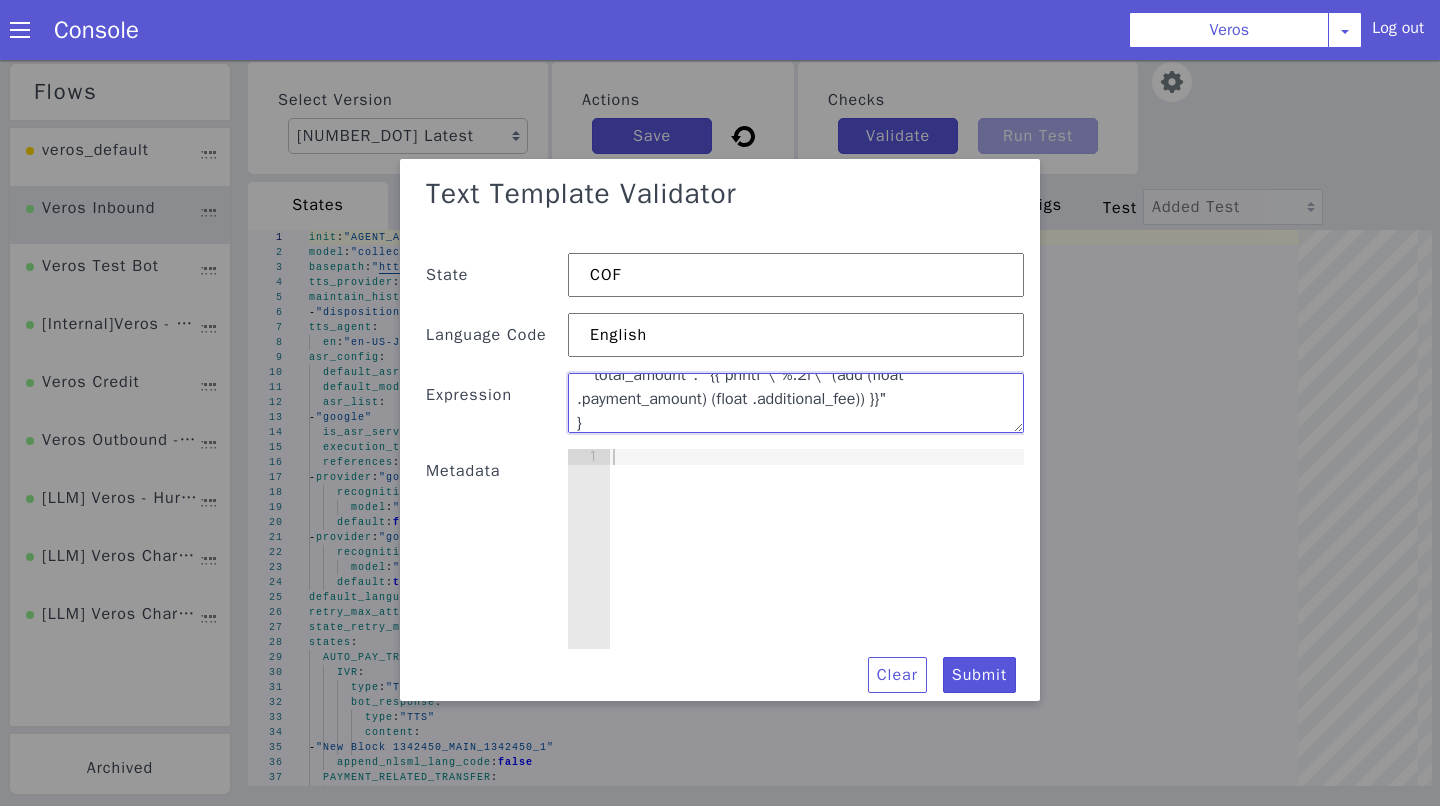 type on "{
"total_amount": "{{ printf \"%.2f\" (add (float .payment_amount) (float .additional_fee)) }}"
}" 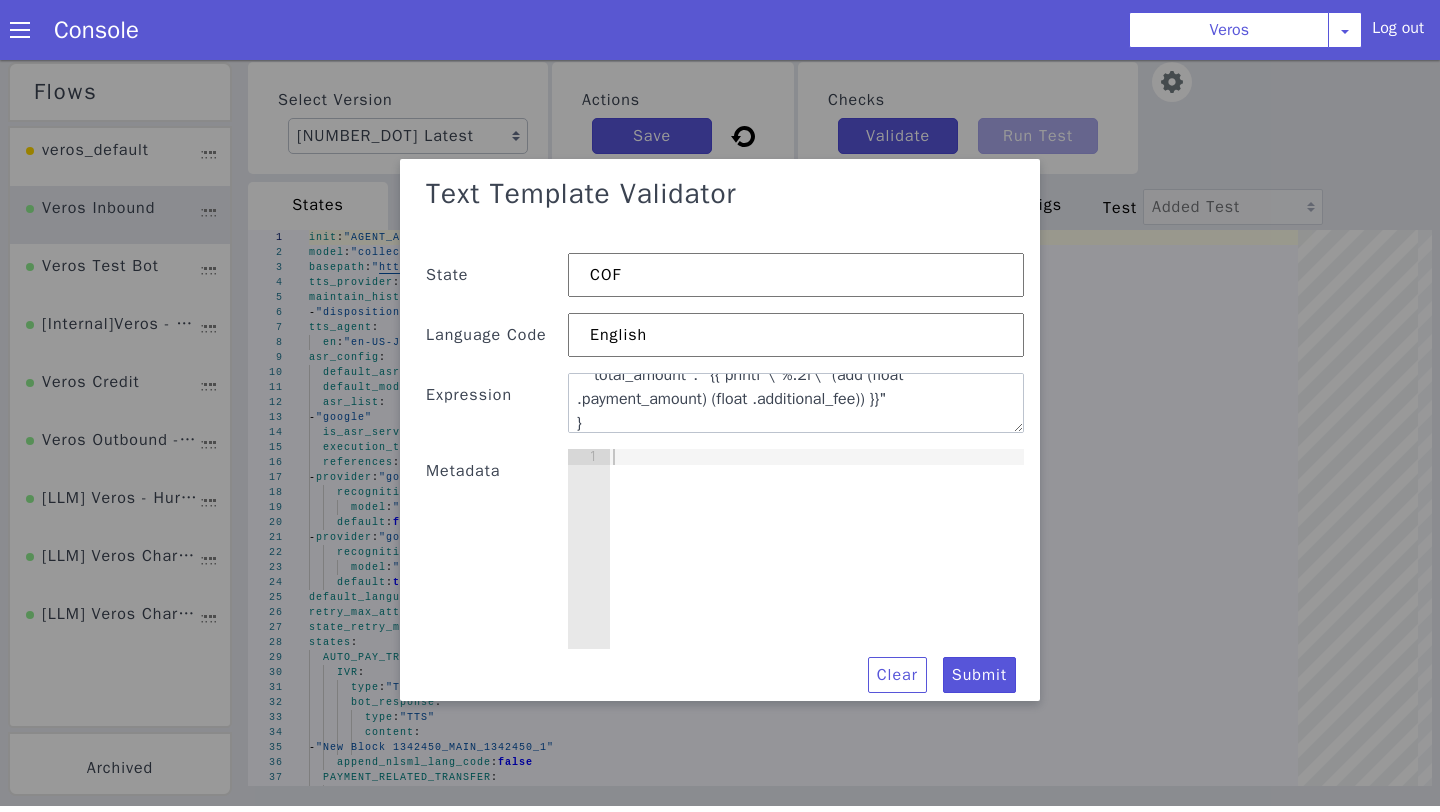 click at bounding box center (1539, 117) 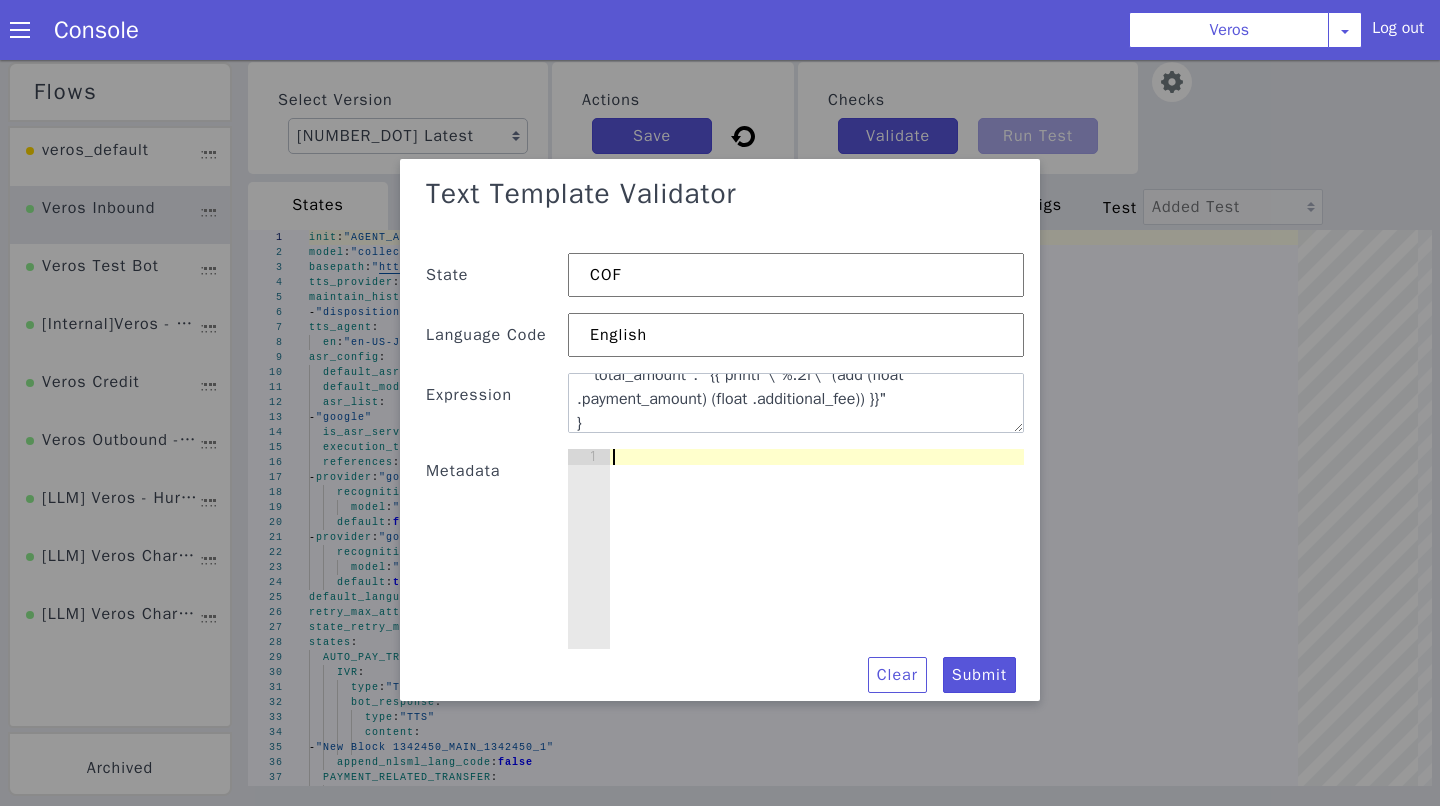 click at bounding box center (1641, 124) 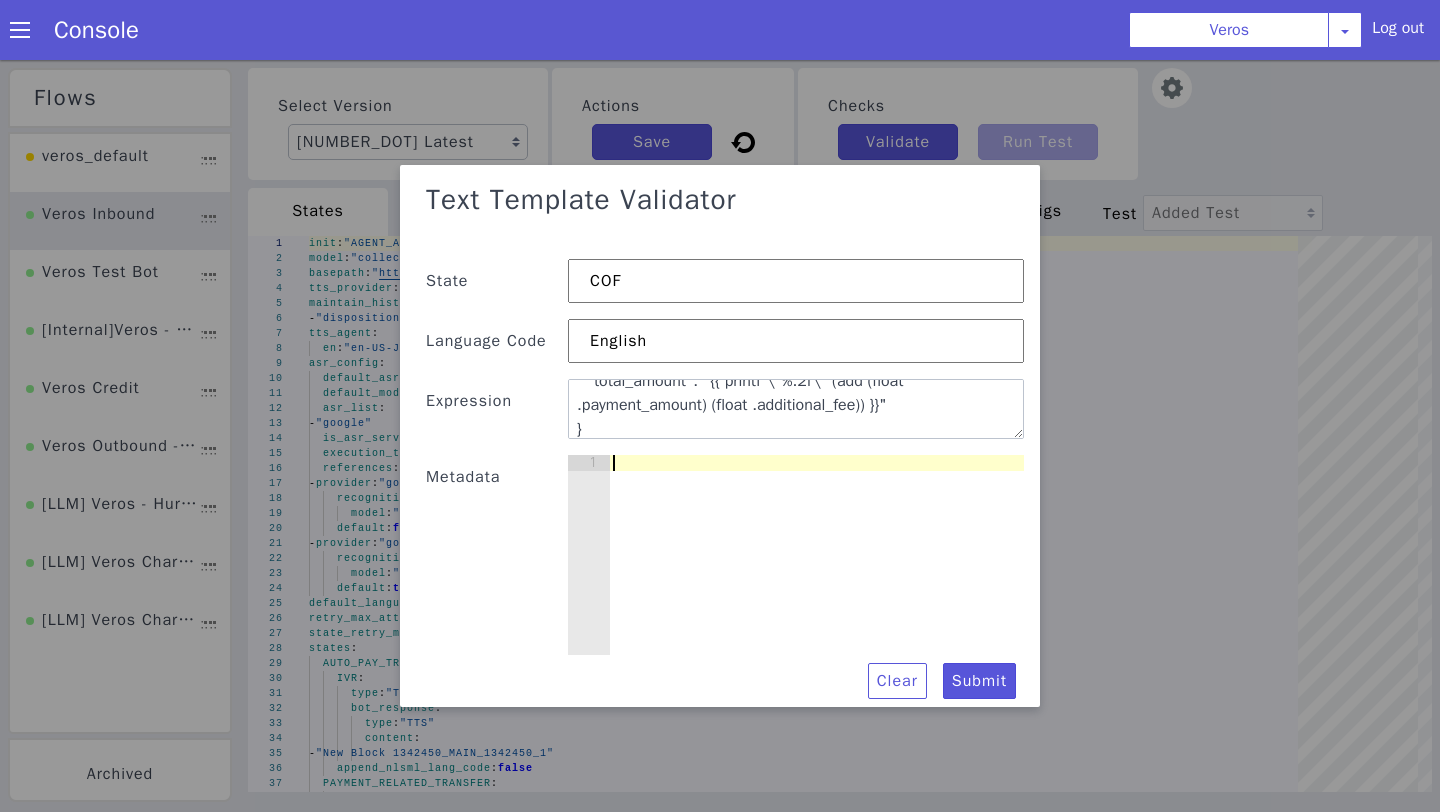 paste on "}" 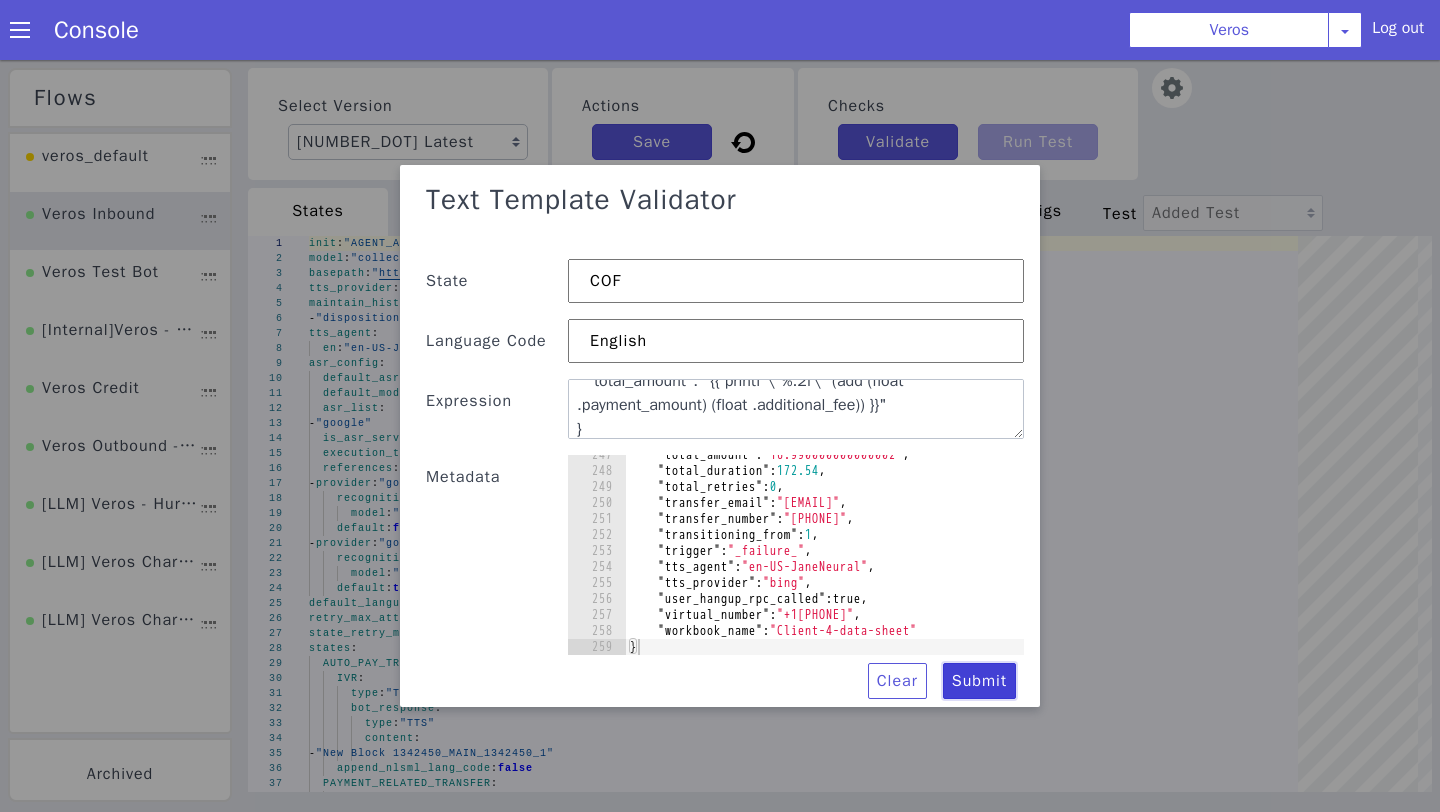click on "Submit" at bounding box center (2351, 571) 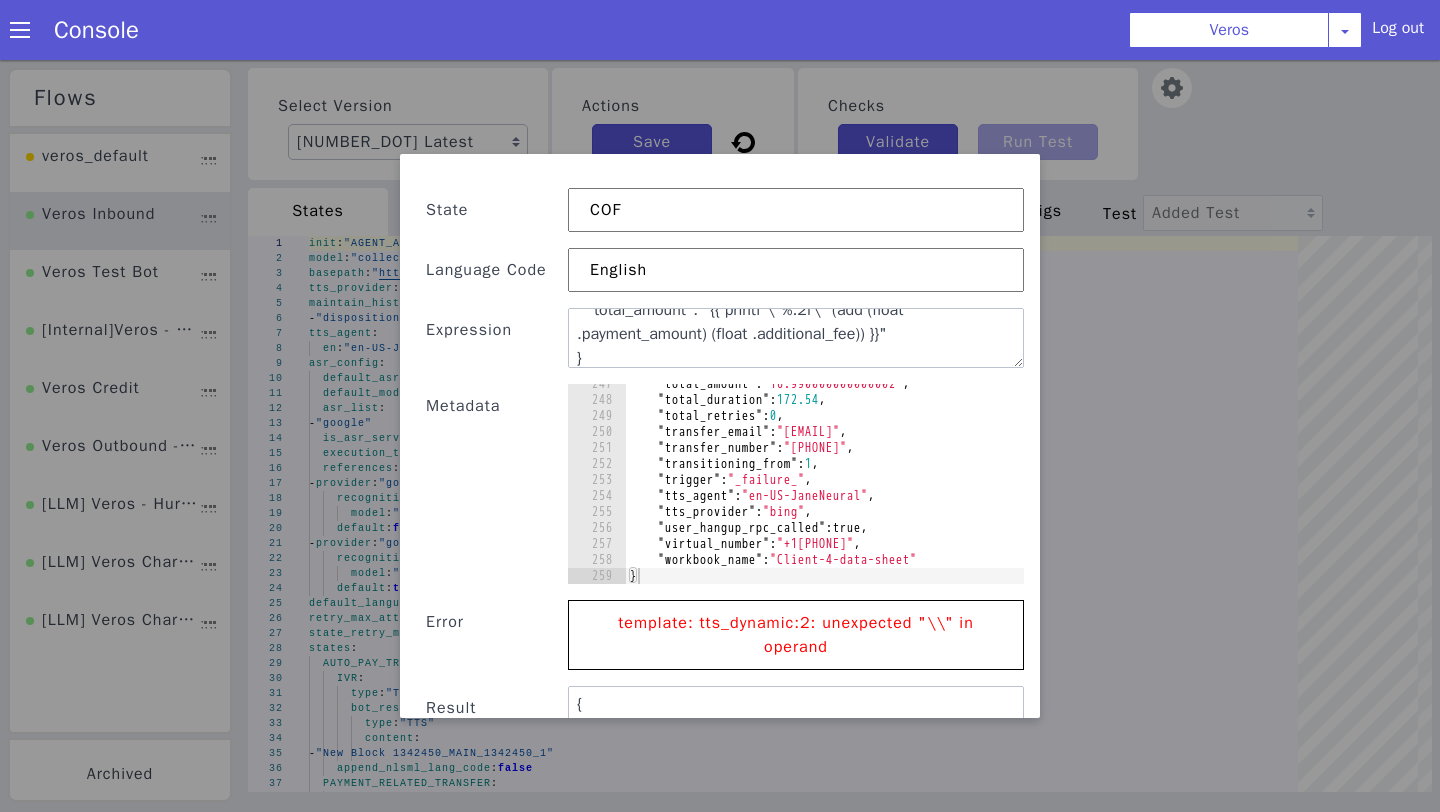 scroll, scrollTop: 139, scrollLeft: 0, axis: vertical 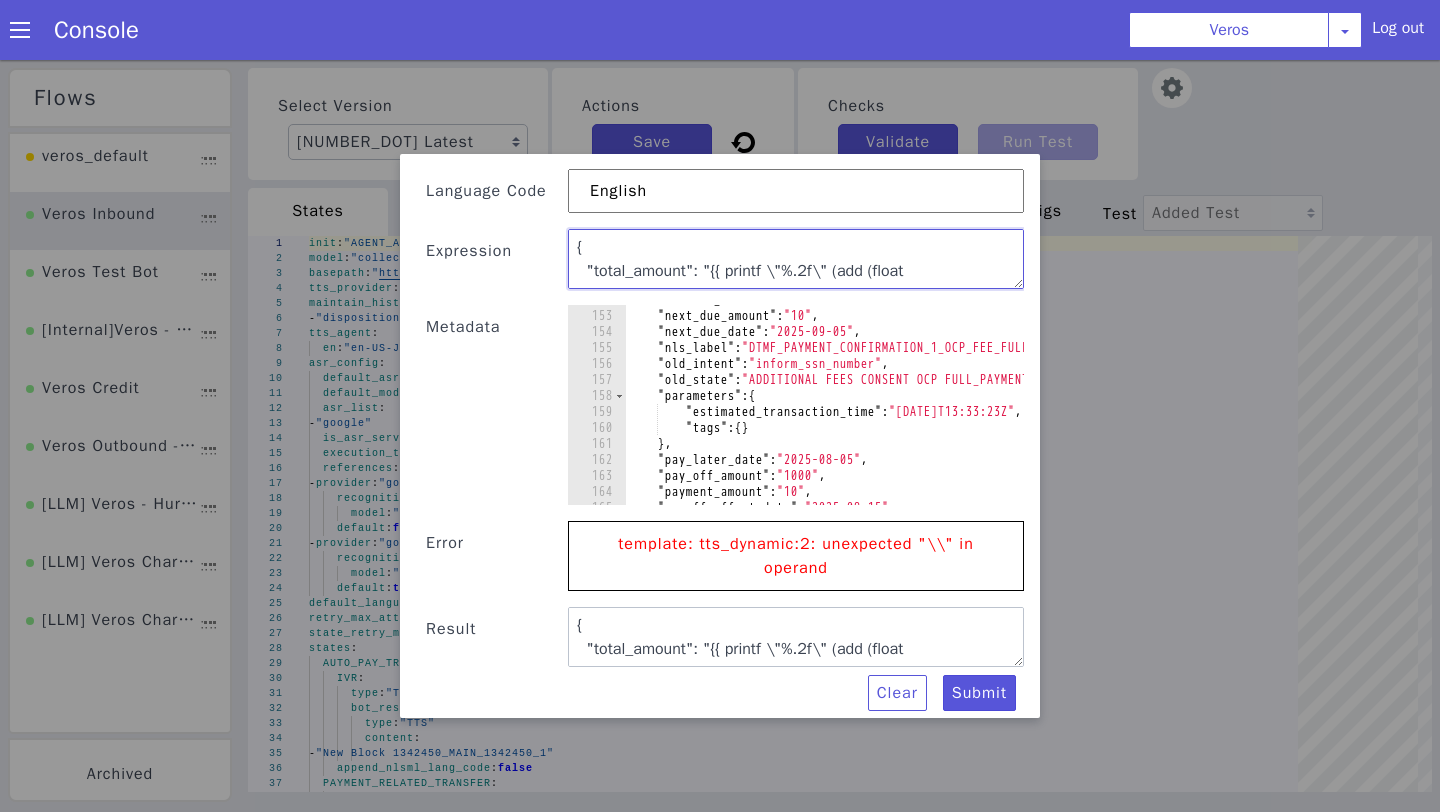 click on "{
"total_amount": "{{ printf \"%.2f\" (add (float .payment_amount) (float .additional_fee)) }}"
}" at bounding box center [2270, 347] 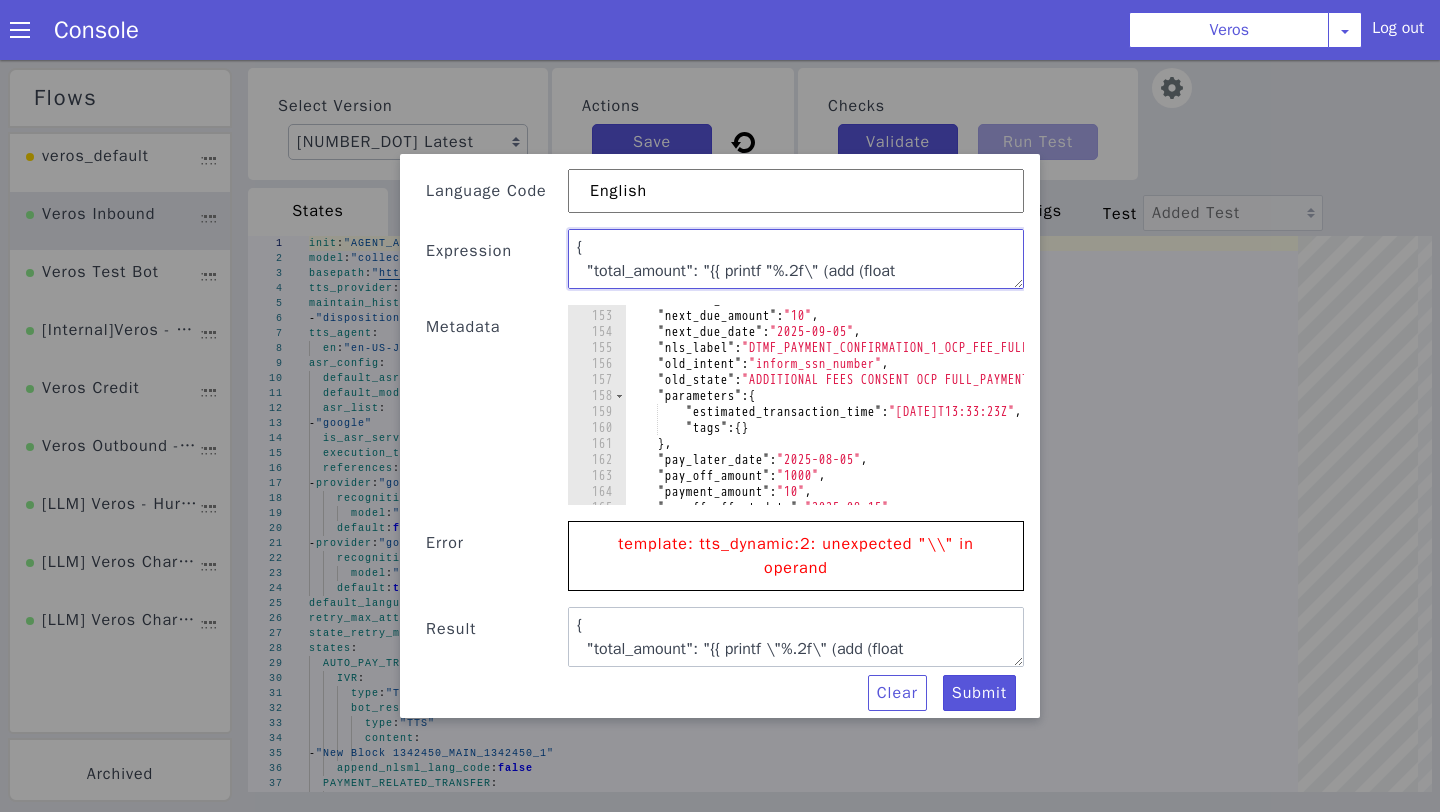 click on "{
"total_amount": "{{ printf "%.2f\" (add (float .payment_amount) (float .additional_fee)) }}"
}" at bounding box center (2015, -14) 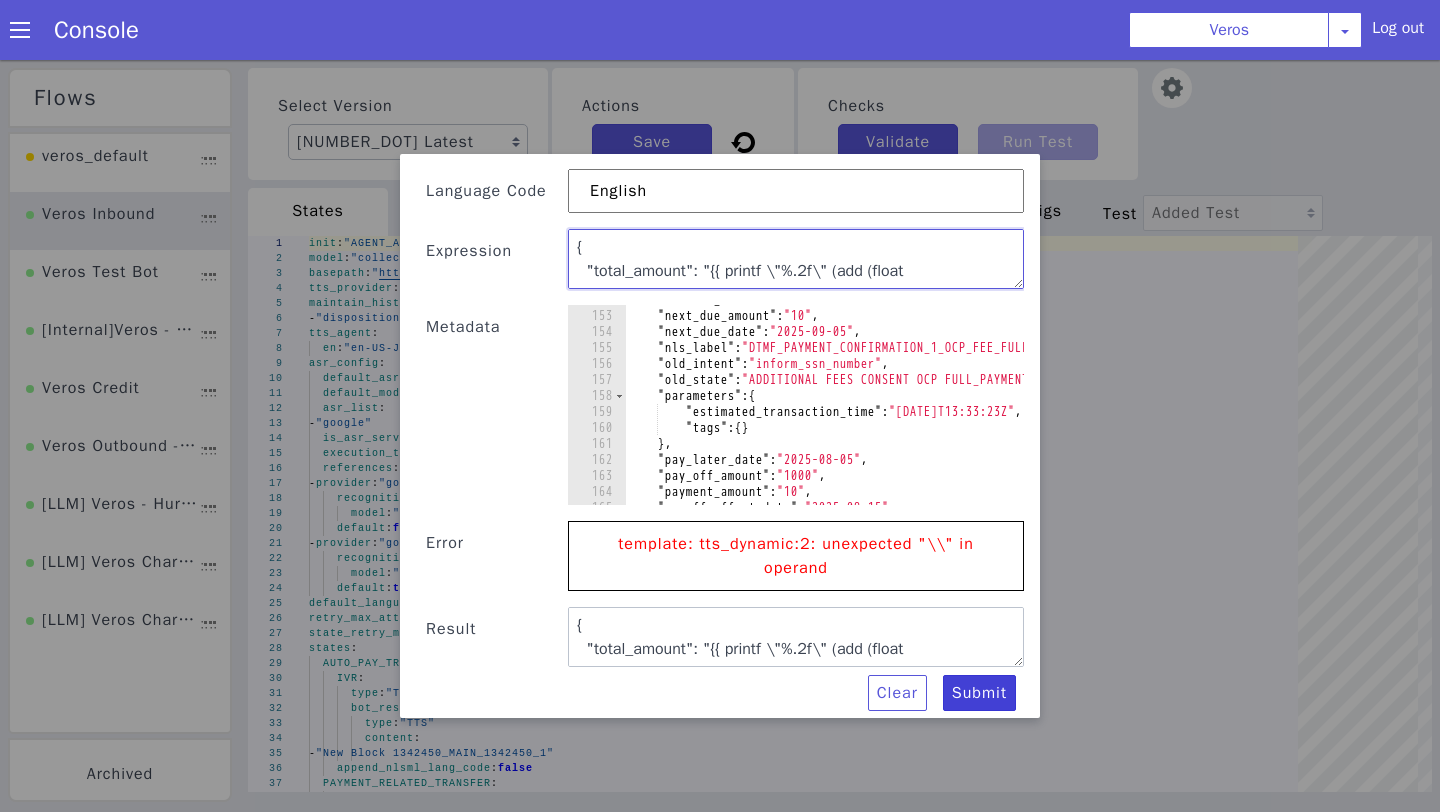 type on "{
"total_amount": "{{ printf "%.2f" (add (float .payment_amount) (float .additional_fee)) }}"
}" 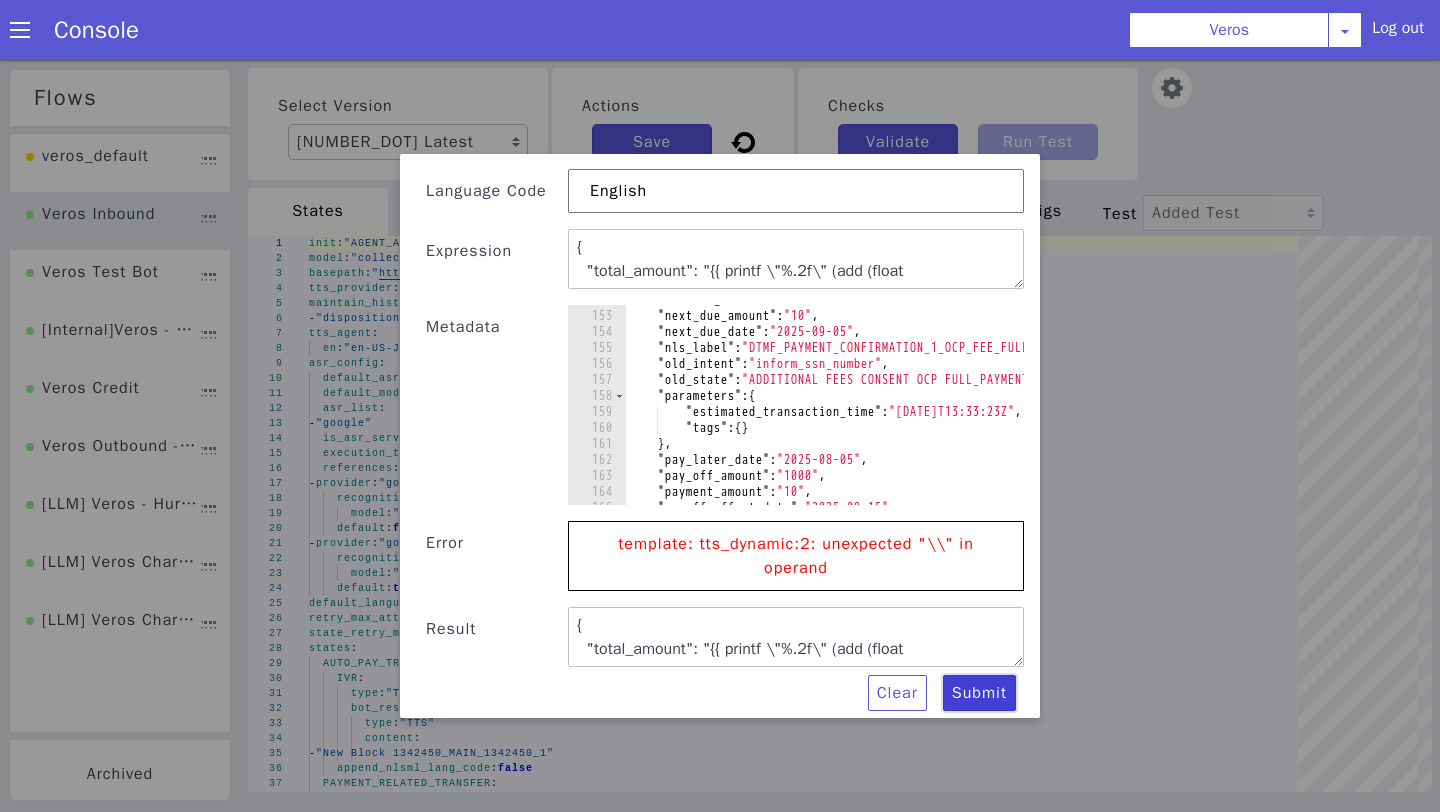 click on "Submit" at bounding box center (2281, 497) 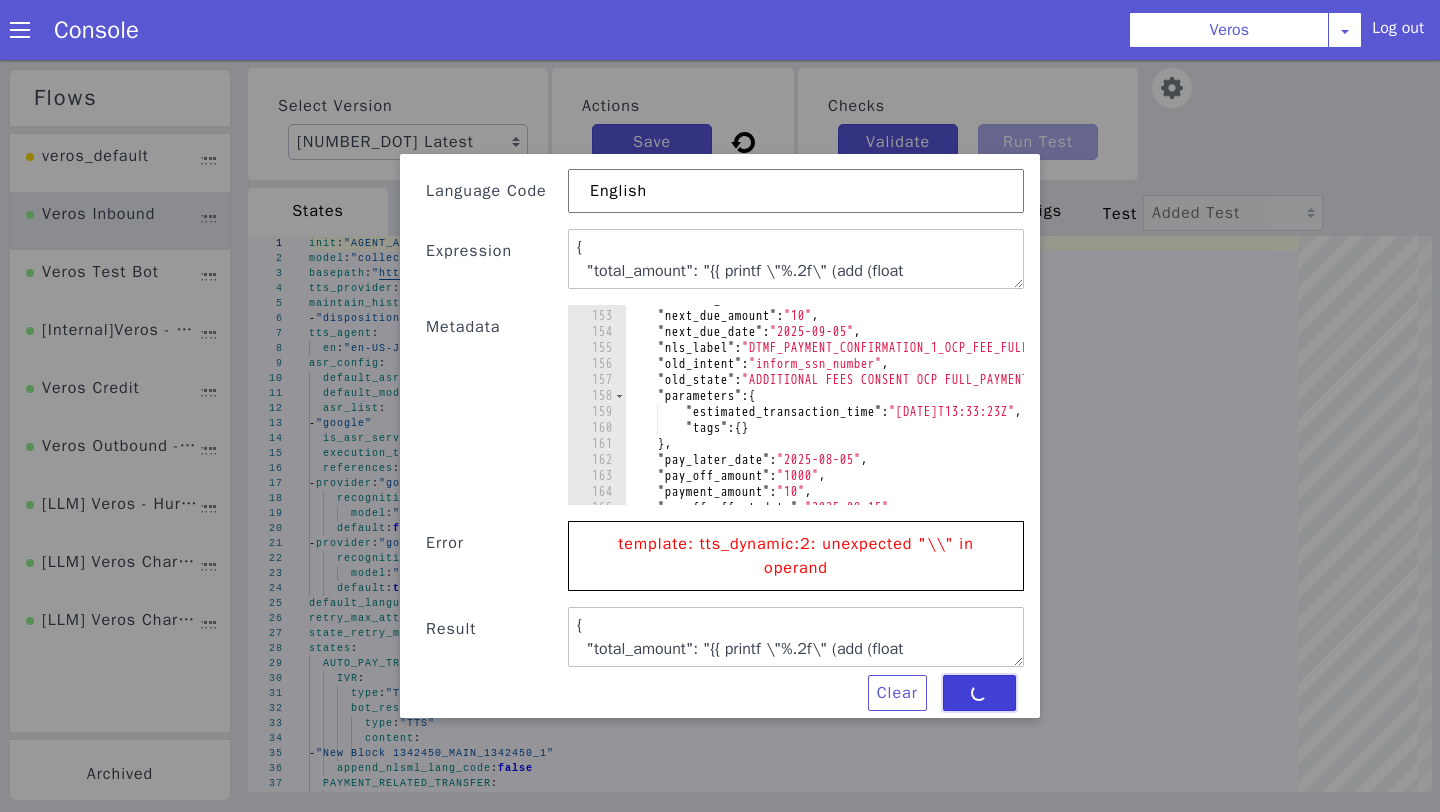 type on "{
"total_amount": "16.99"
}" 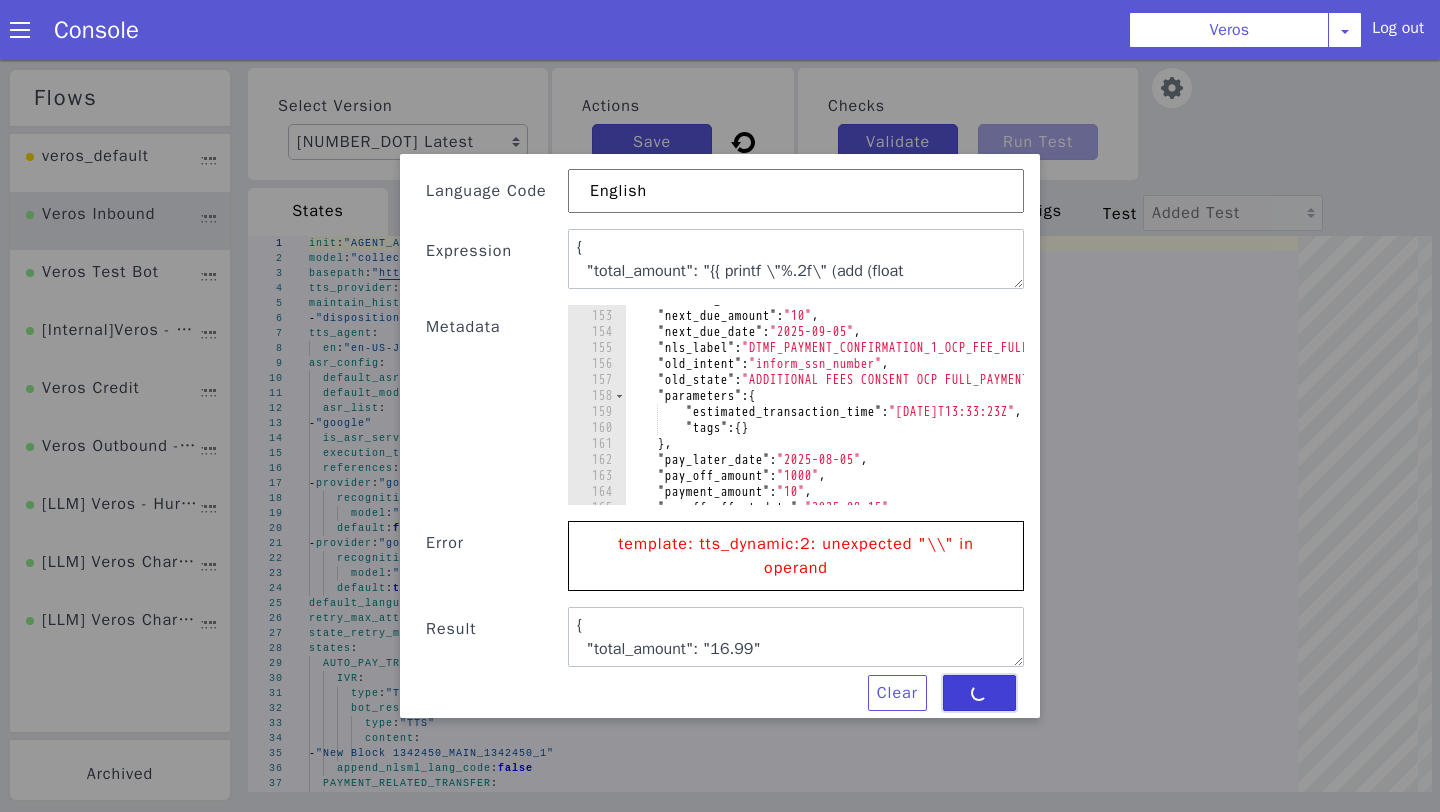 scroll, scrollTop: 53, scrollLeft: 0, axis: vertical 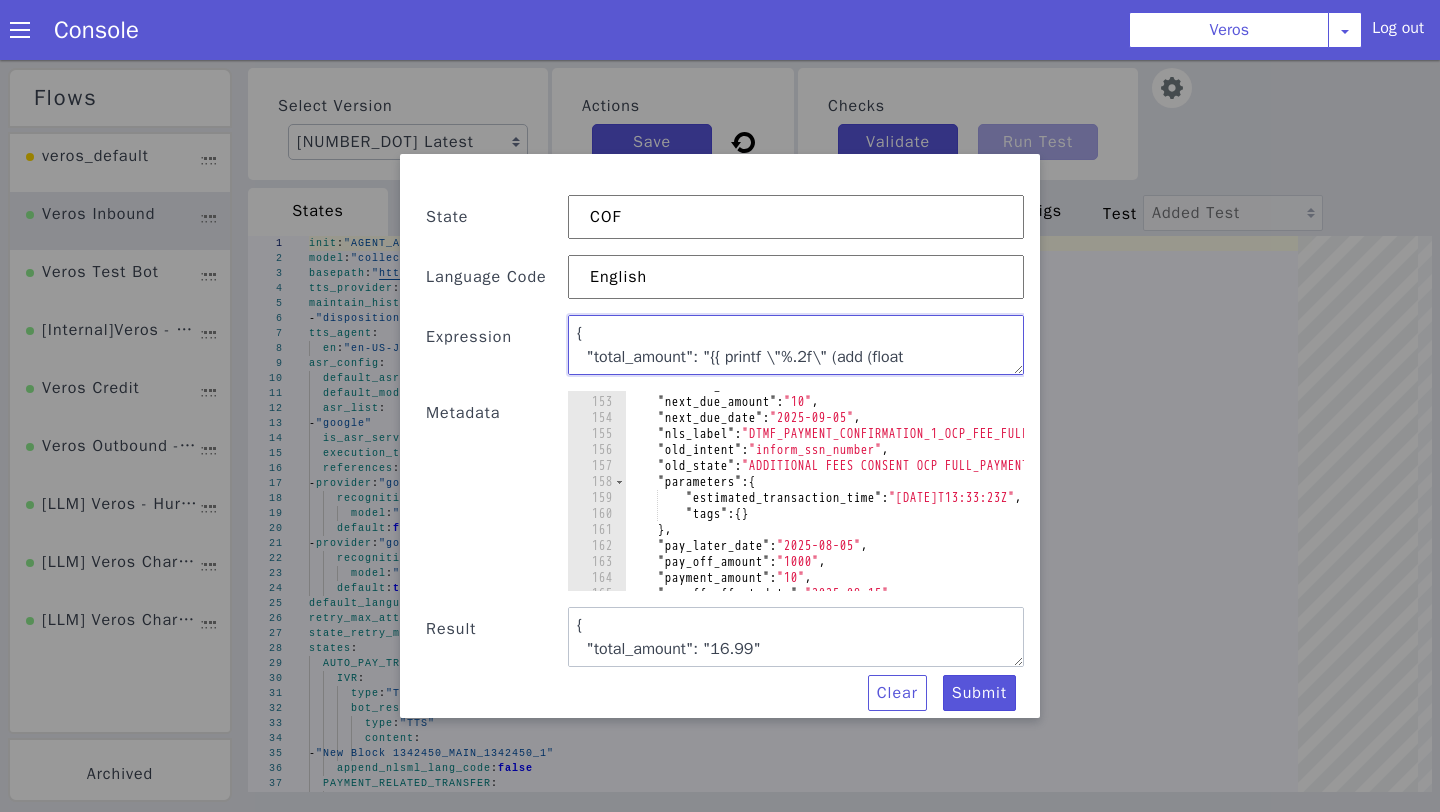 click on "{
"total_amount": "{{ printf "%.2f" (add (float .payment_amount) (float .additional_fee)) }}"
}" at bounding box center (2098, 149) 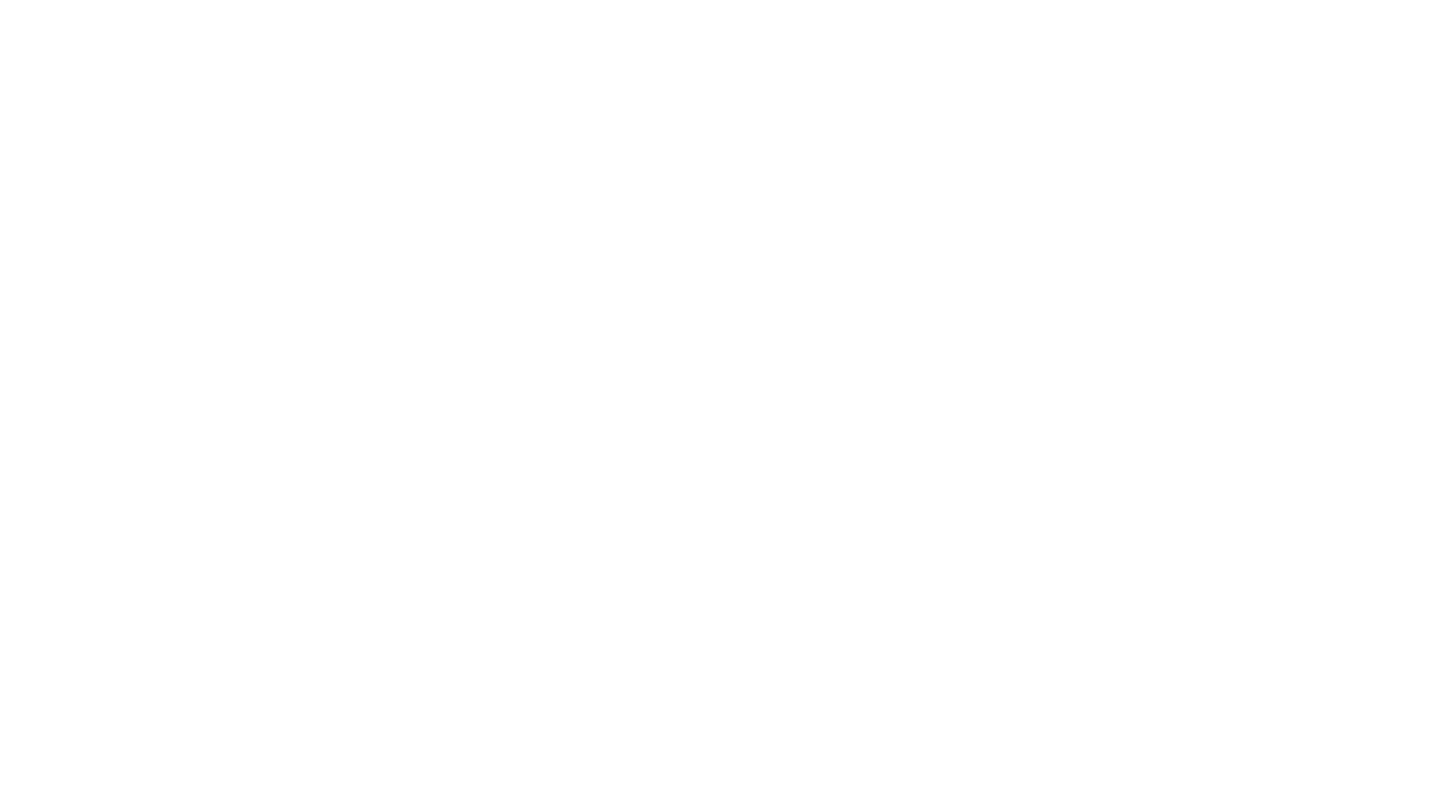 scroll, scrollTop: 0, scrollLeft: 0, axis: both 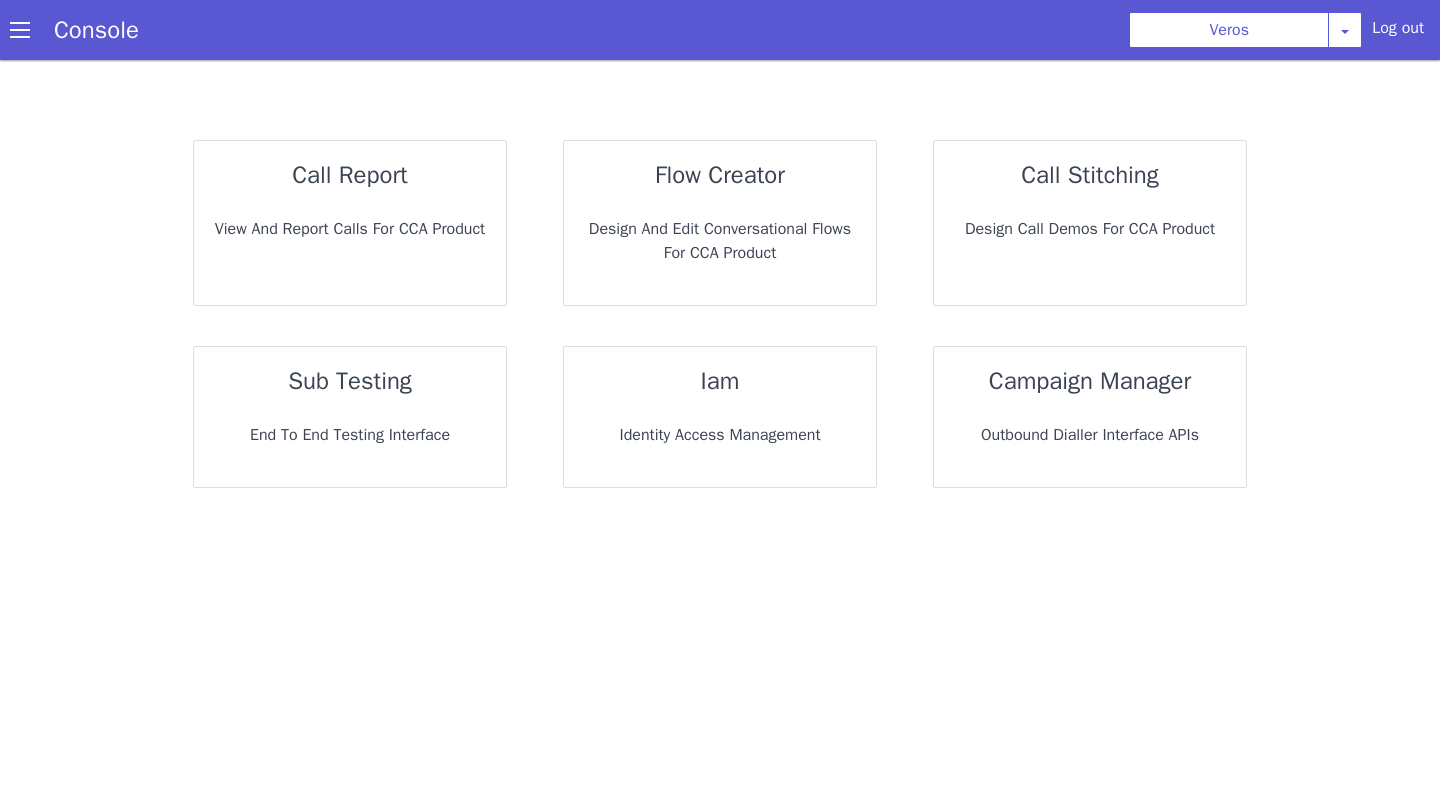 click on "call report" at bounding box center [349, 175] 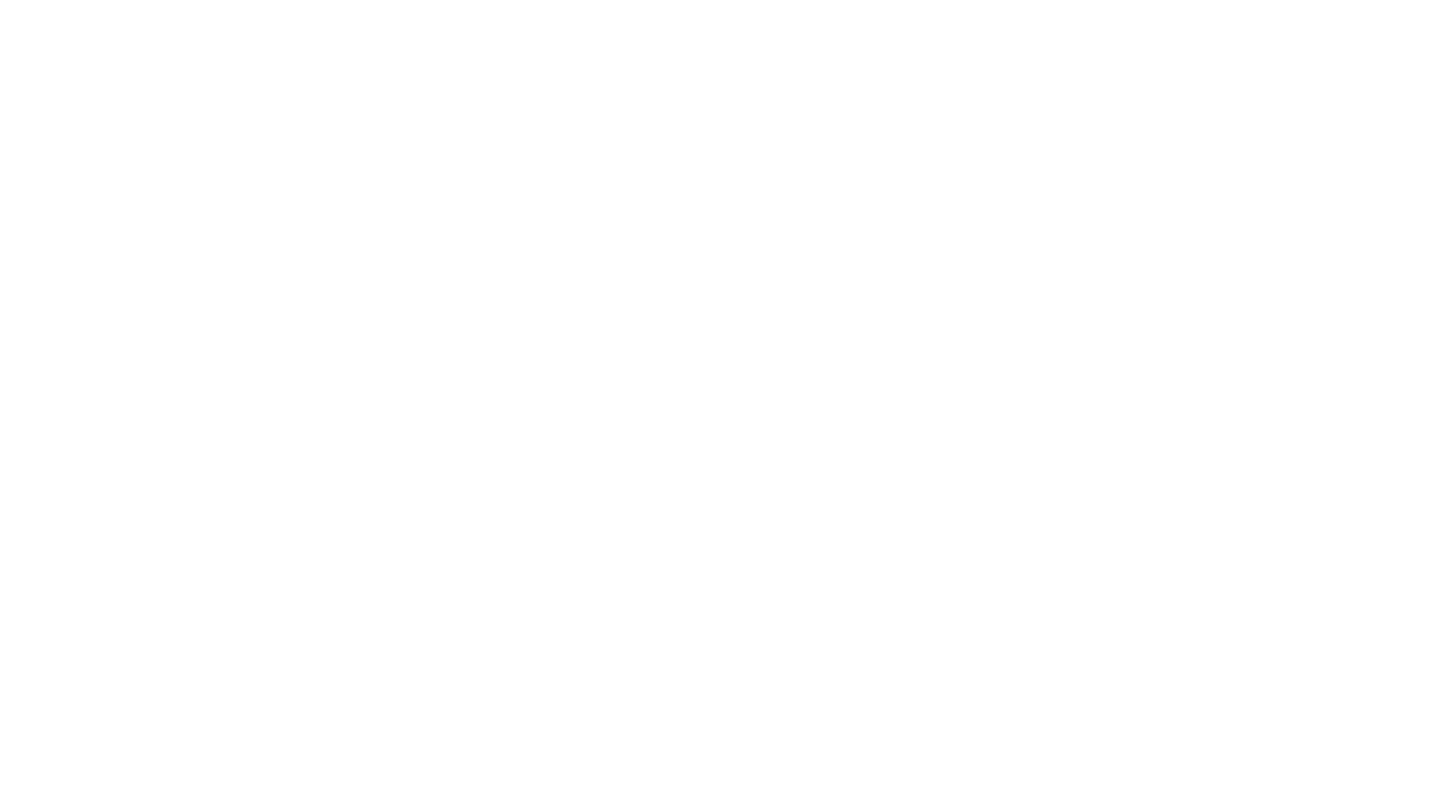 scroll, scrollTop: 0, scrollLeft: 0, axis: both 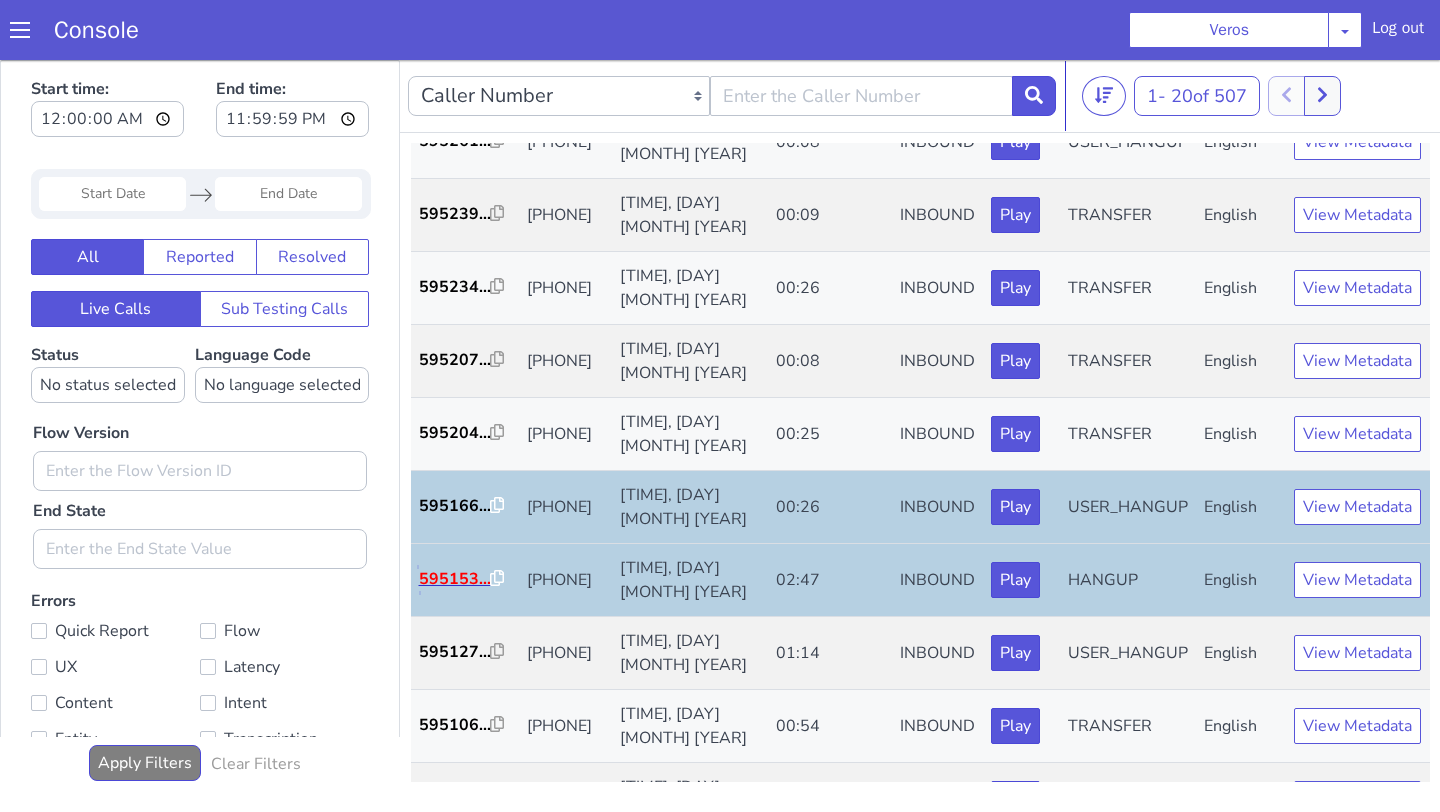 click on "595153..." at bounding box center [464, 559] 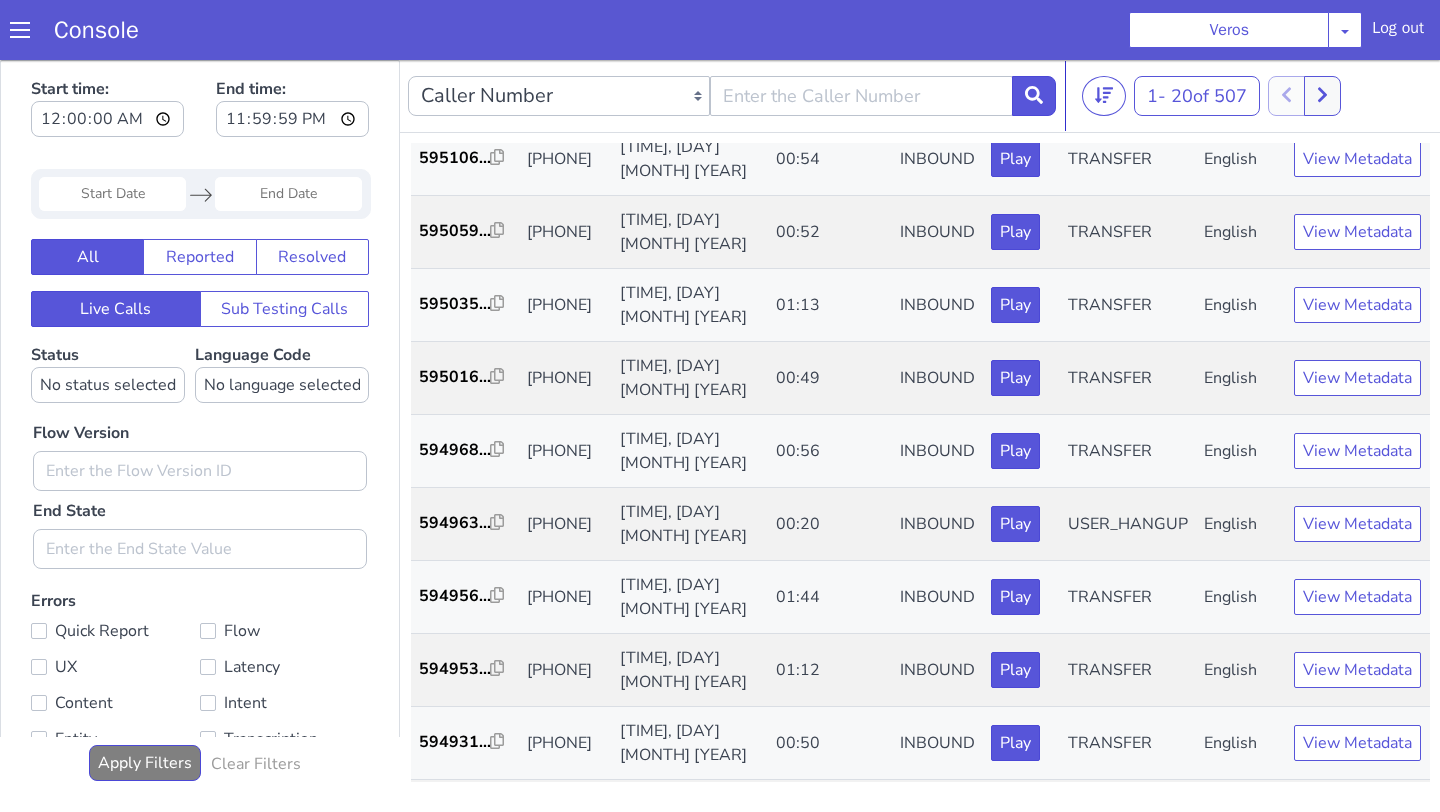 scroll, scrollTop: 896, scrollLeft: 0, axis: vertical 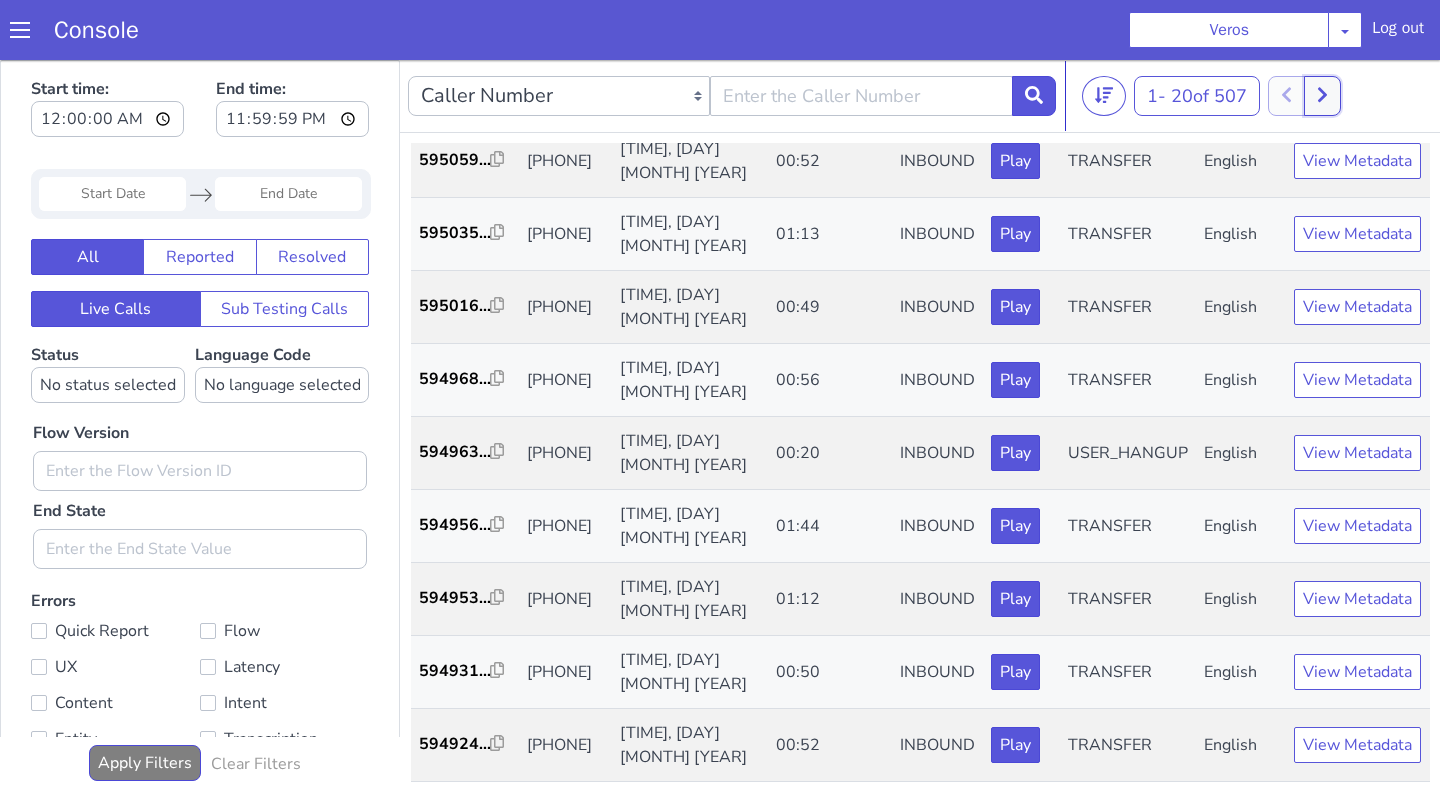 click 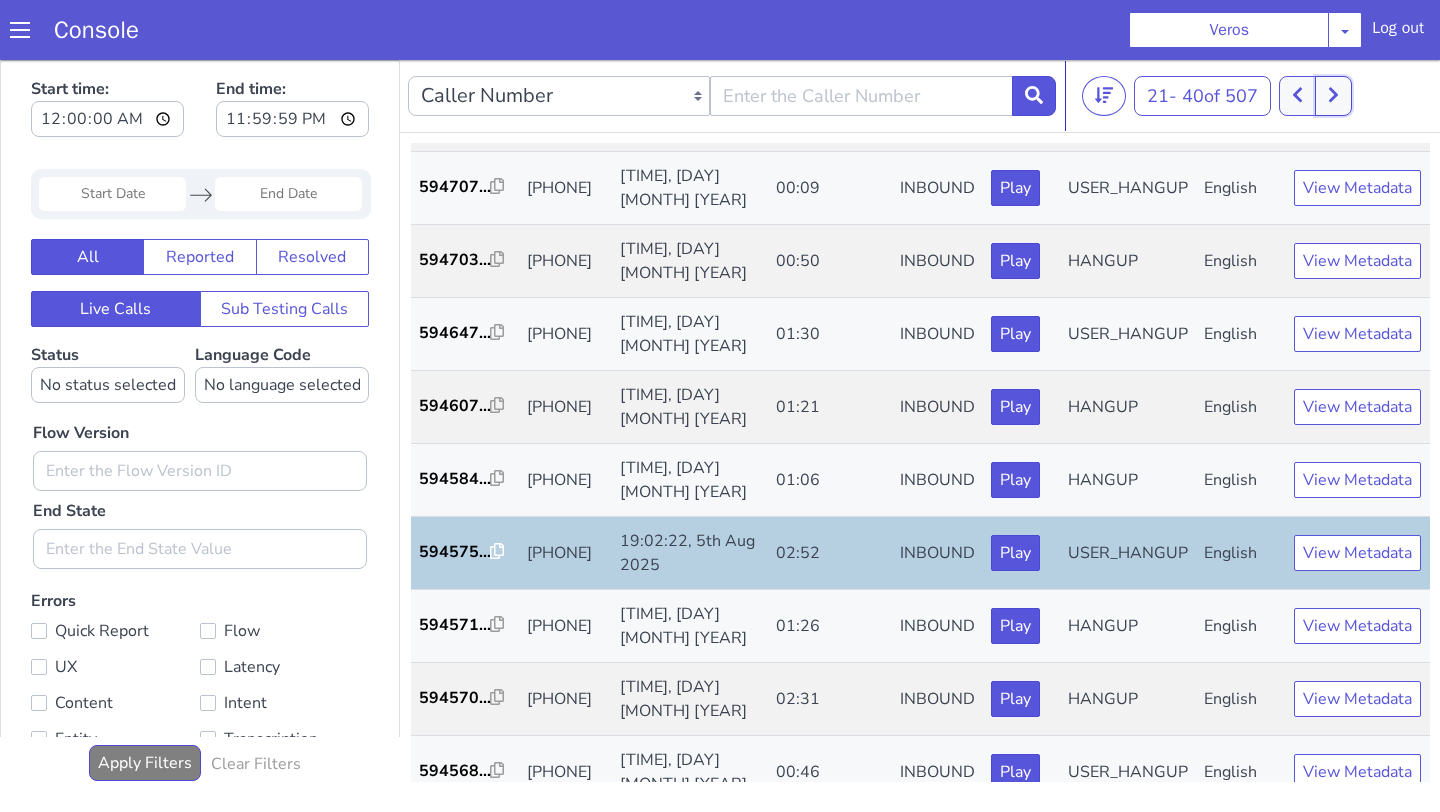 scroll, scrollTop: 896, scrollLeft: 0, axis: vertical 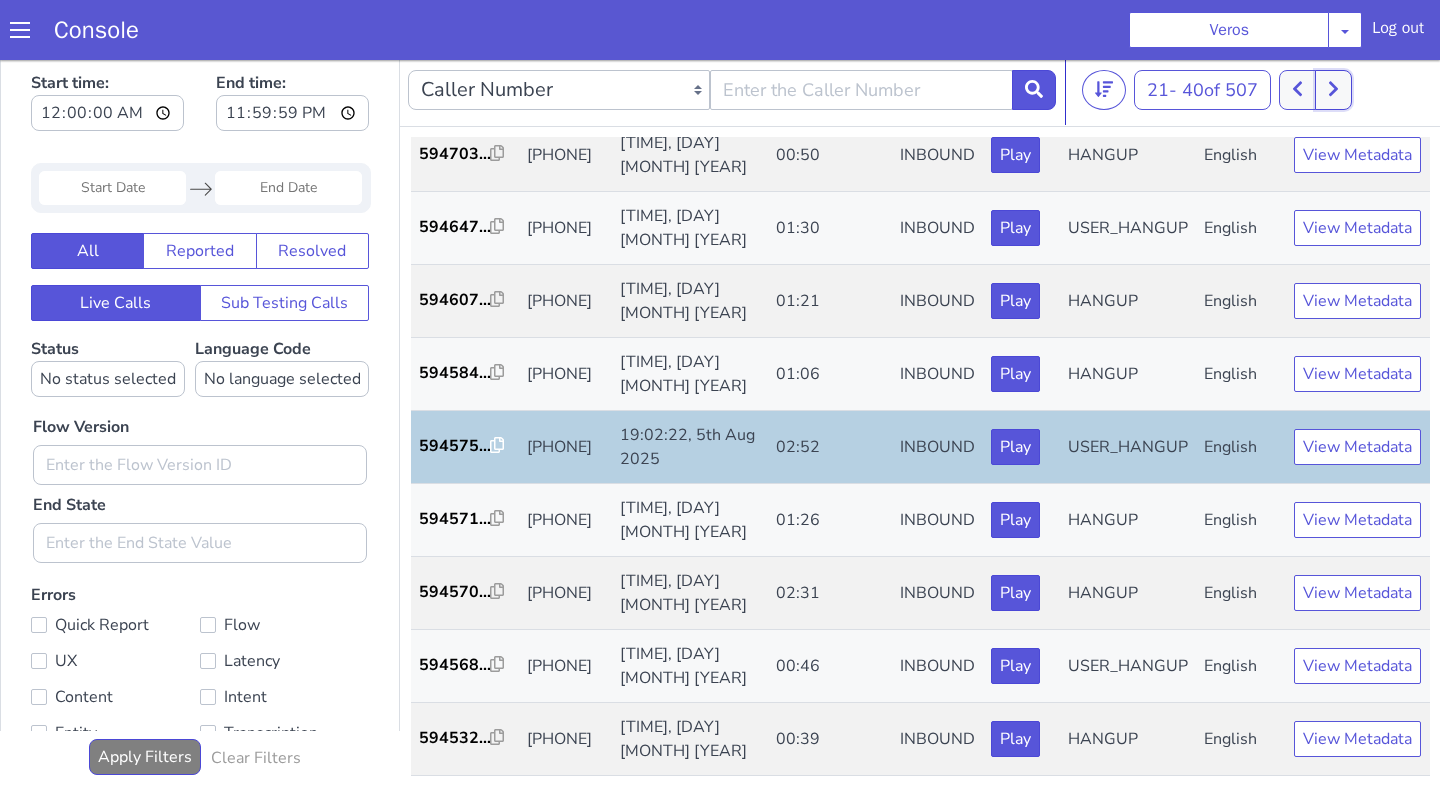 type 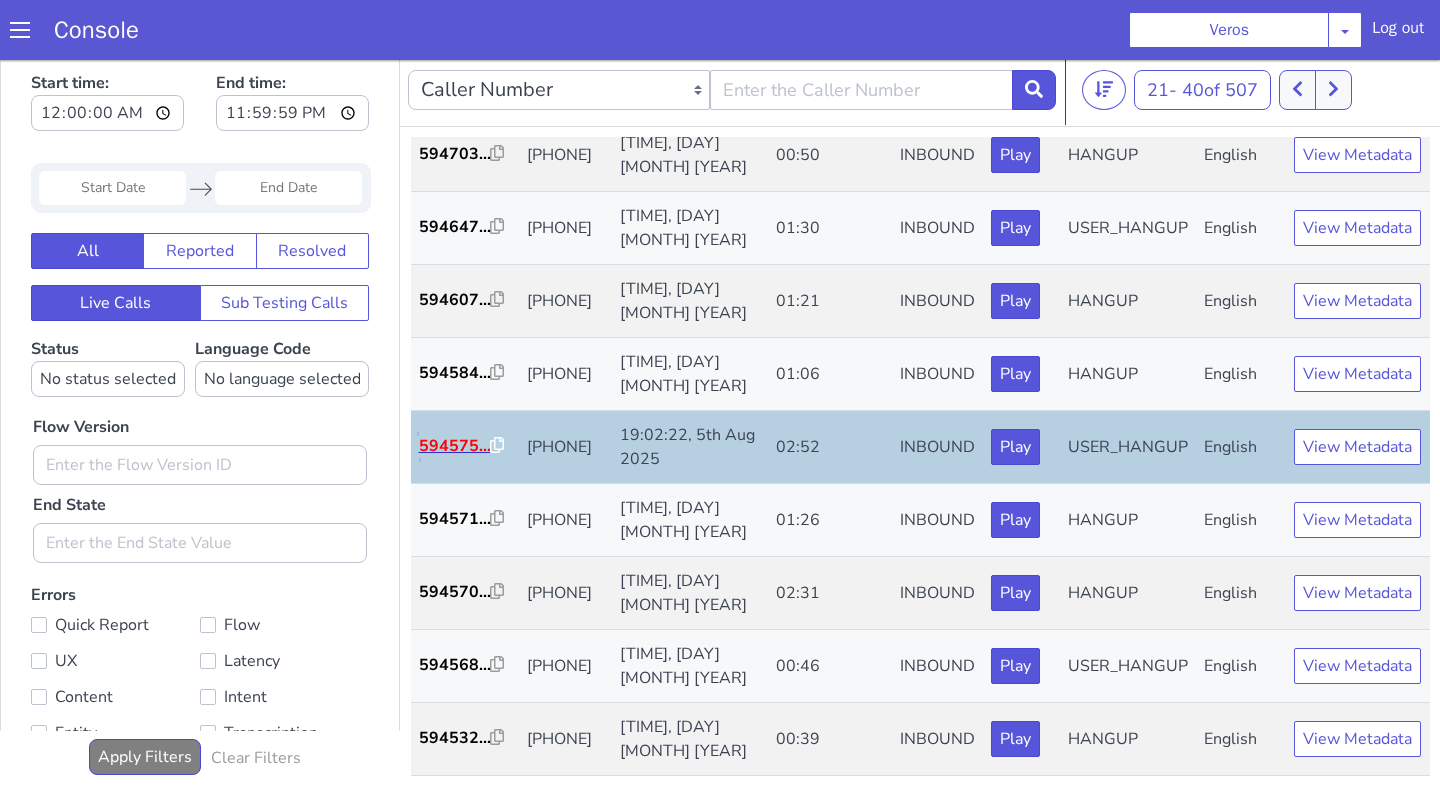 click on "594575..." at bounding box center (464, 426) 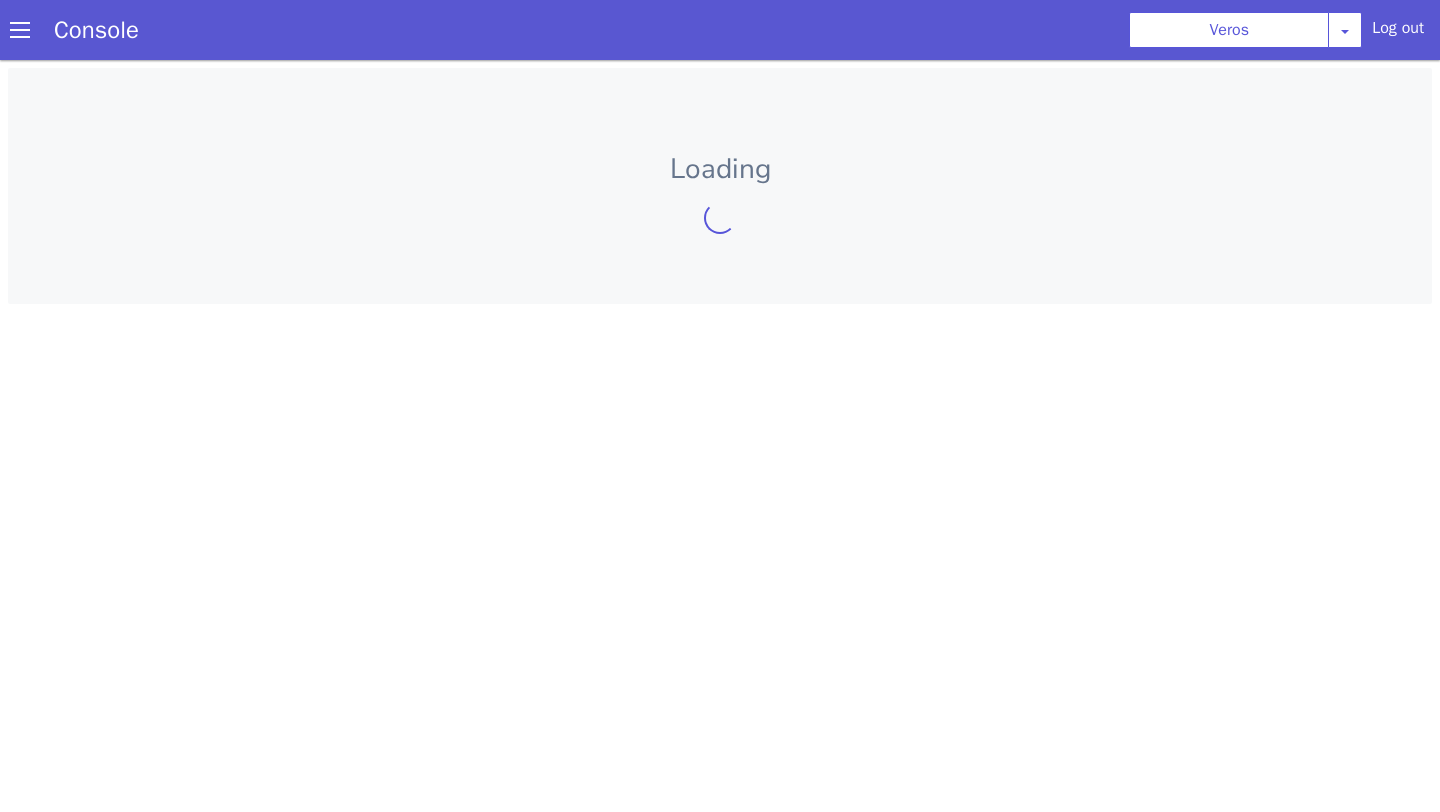 scroll, scrollTop: 0, scrollLeft: 0, axis: both 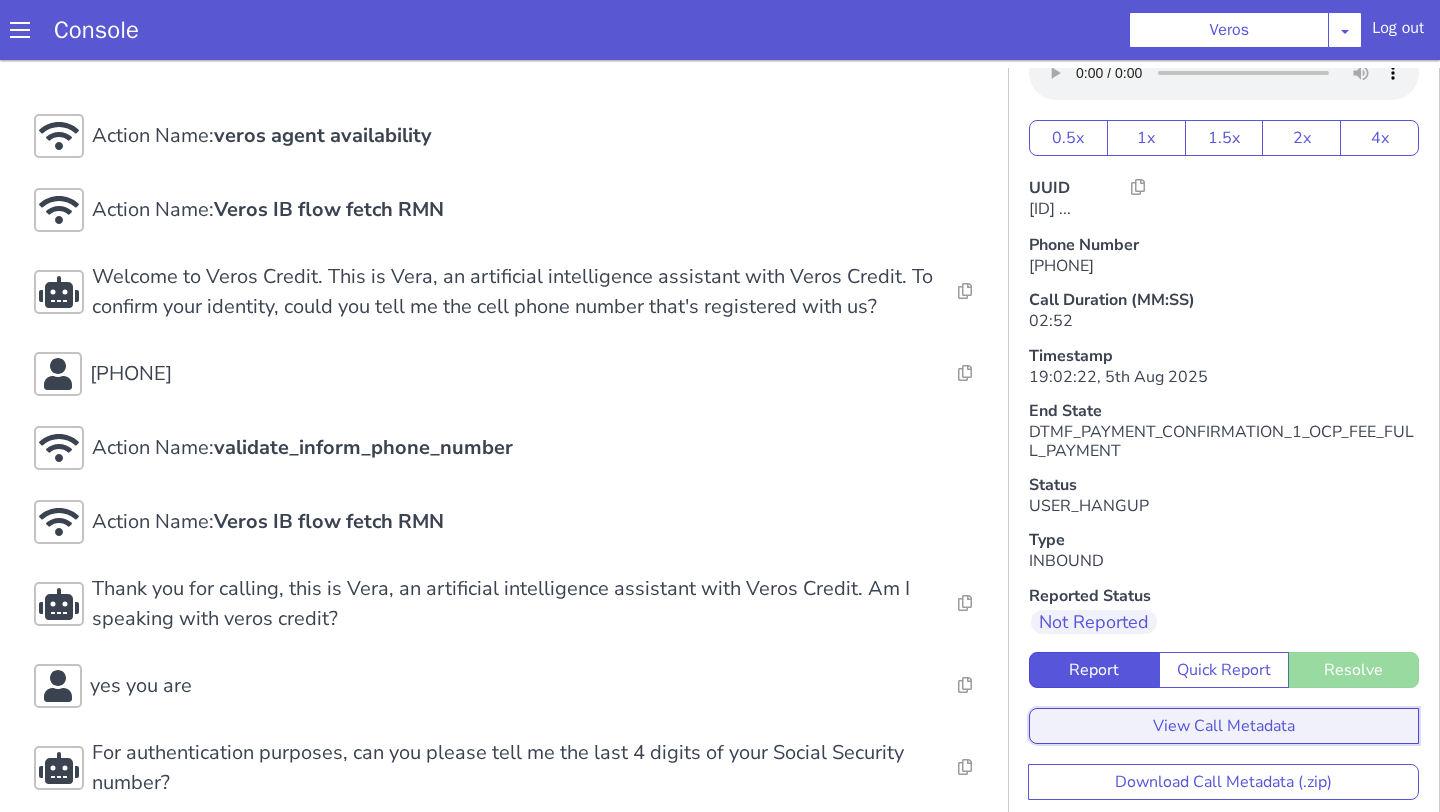 click on "View Call Metadata" at bounding box center (1981, 1869) 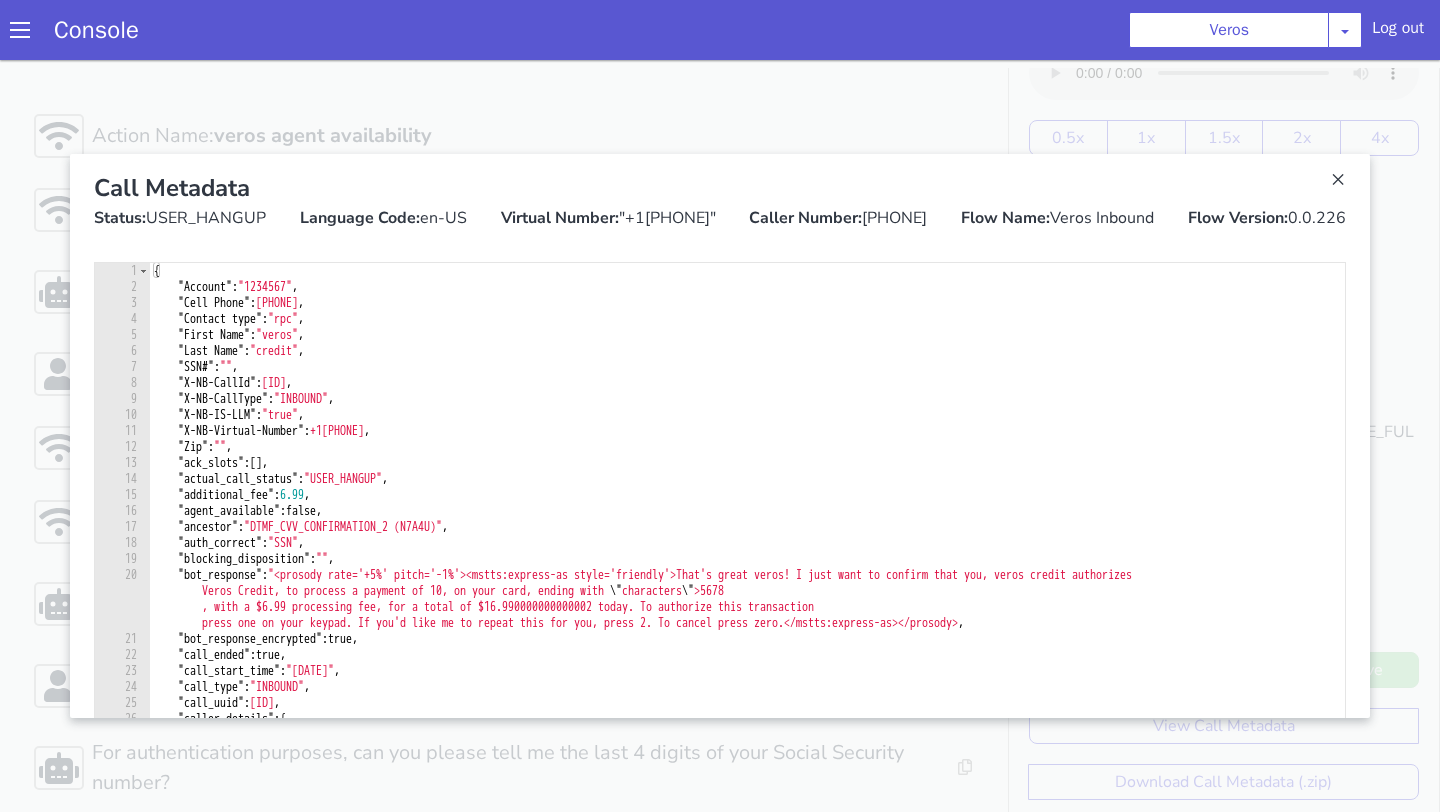 click on "{
"Account" :  "[ACCOUNT]" ,
"Cell Phone" :  "[PHONE]" ,
"Contact type" :  "rpc" ,
"First Name" :  "veros" ,
"Last Name" :  "credit" ,
"SSN#" :  "" ,
"X-NB-CallId" :  "[ID]" ,
"X-NB-CallType" :  "INBOUND" ,
"X-NB-IS-LLM" :  "true" ,
"X-NB-Virtual-Number" :  "+[PHONE]" ,
"Zip" :  "" ,
"ack_slots" :  [ ] ,
"actual_call_status" :  "USER_HANGUP" ,
"additional_fee" :  6.99 ,
"agent_available" :  false ,
"ancestor" :  "DTMF_CVV_CONFIRMATION_2 (N7A4U)" ,
"auth_correct" :  "SSN" ,
"blocking_disposition" :  ""
"bot_response" :  "That's great veros! I just want to confirm that you, veros credit authorizes           Veros Credit, to process a payment of 10, on your card, ending with "characters" [DIGITS]                   ,      :  true ,
:  ," at bounding box center (1434, 1672) 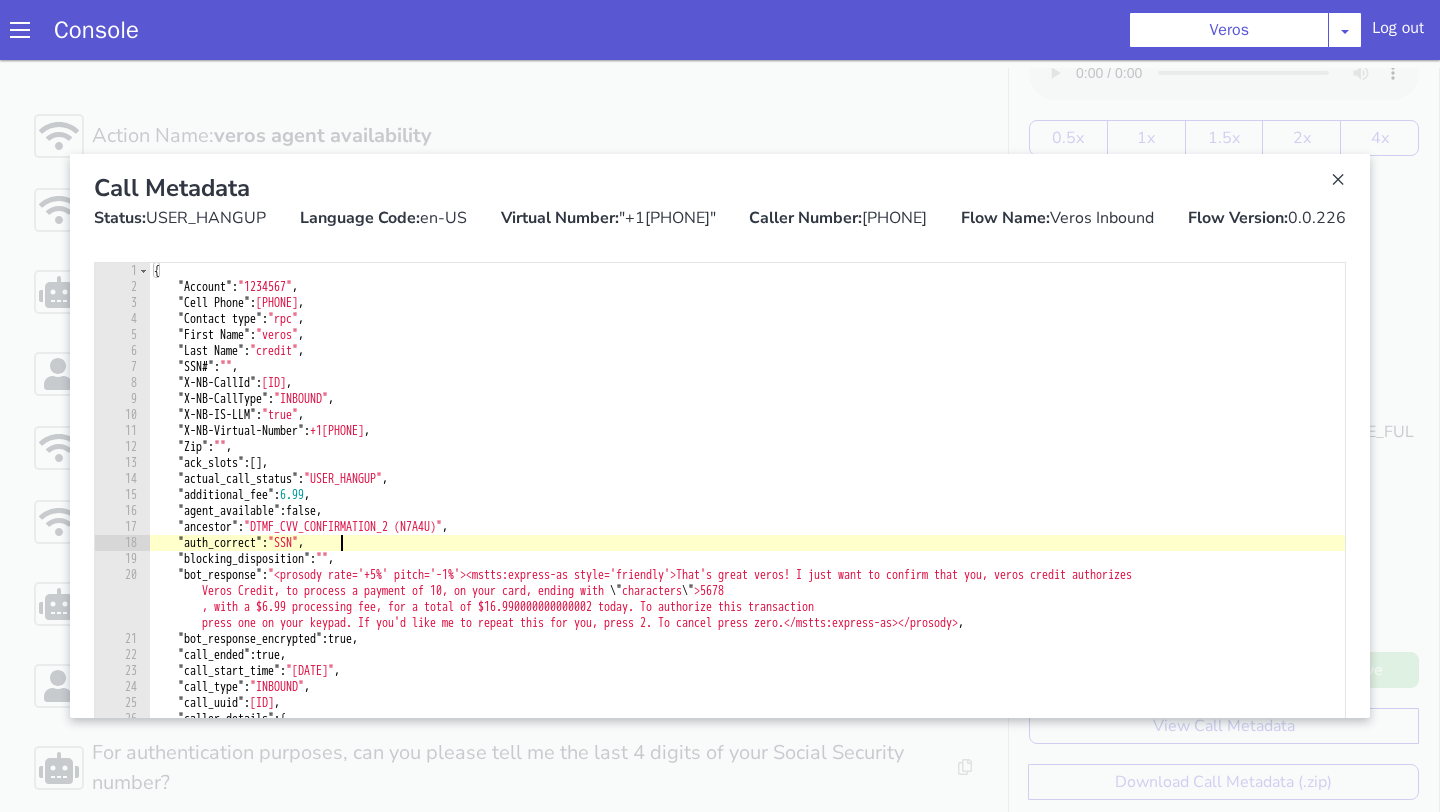 type on "[DOCUMENT_NAME]
}" 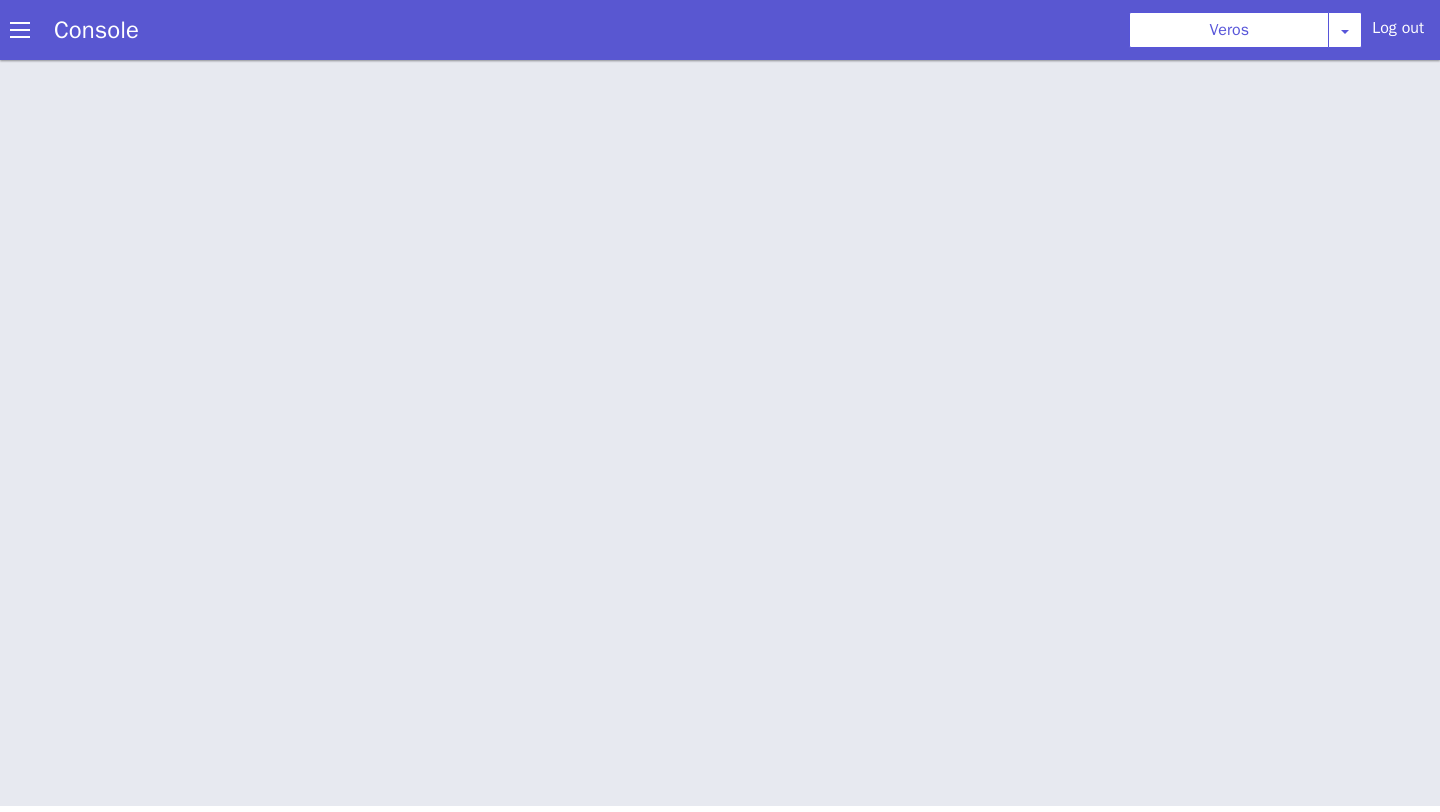 scroll, scrollTop: 0, scrollLeft: 0, axis: both 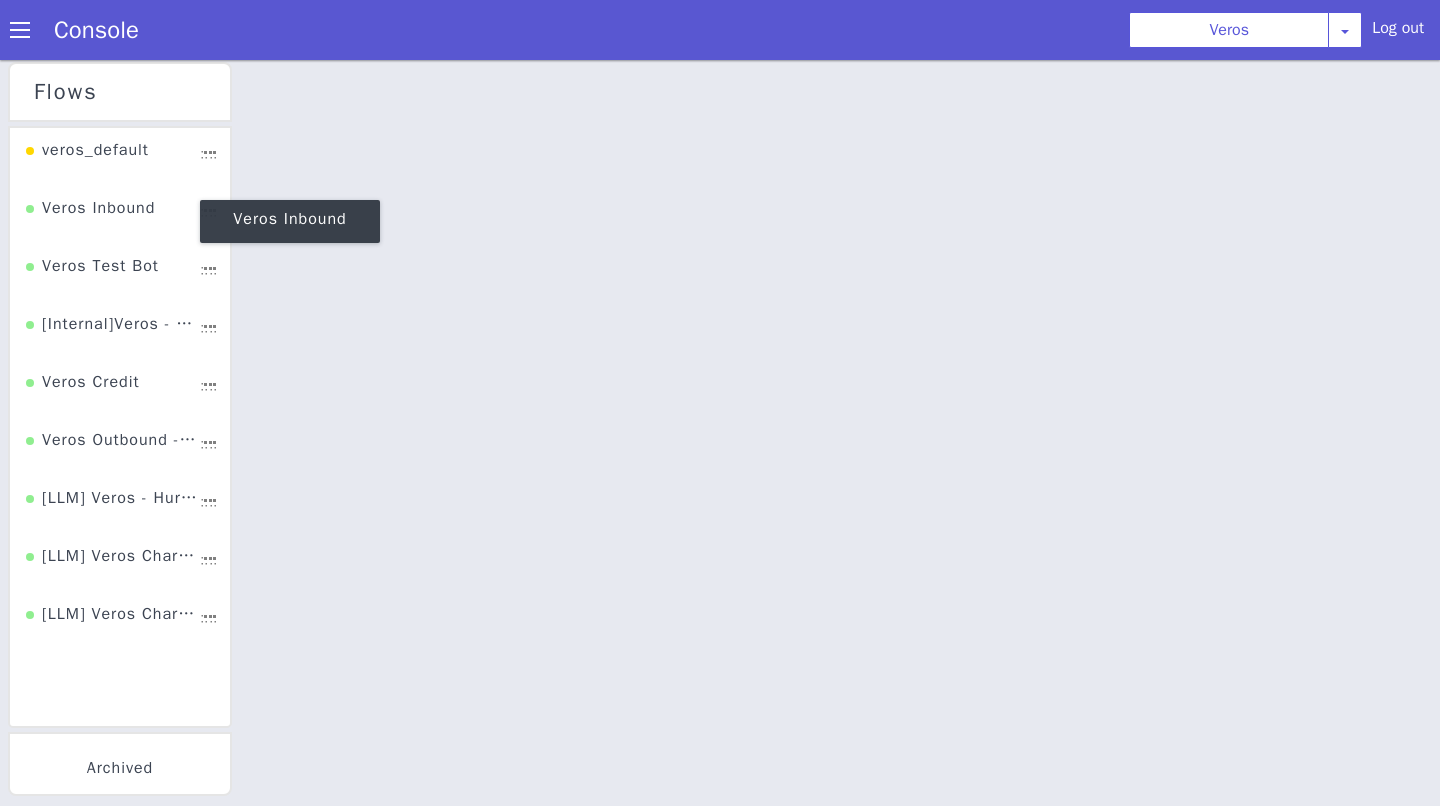 click on "Veros Inbound" at bounding box center [318, -155] 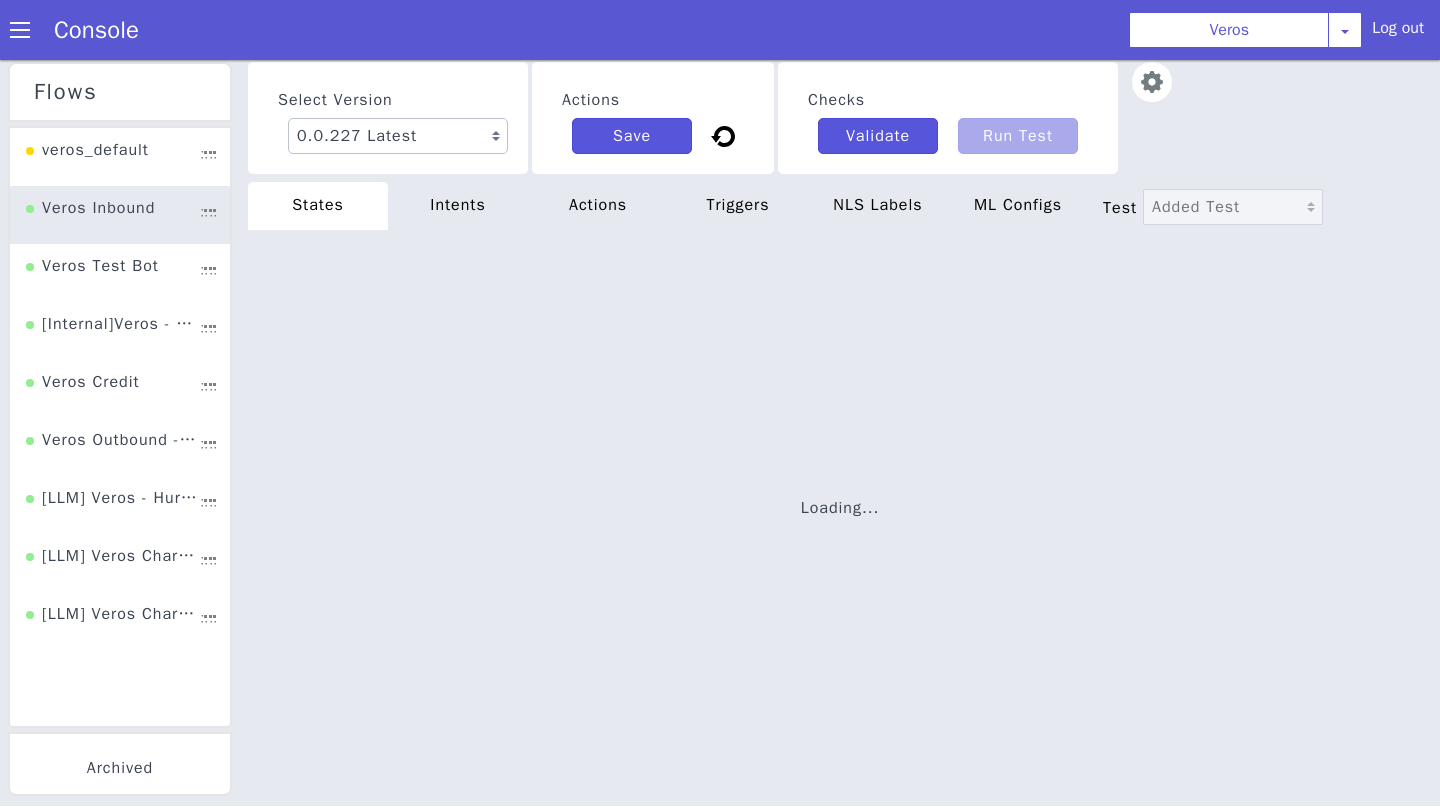 click on "Loading..." at bounding box center (849, 488) 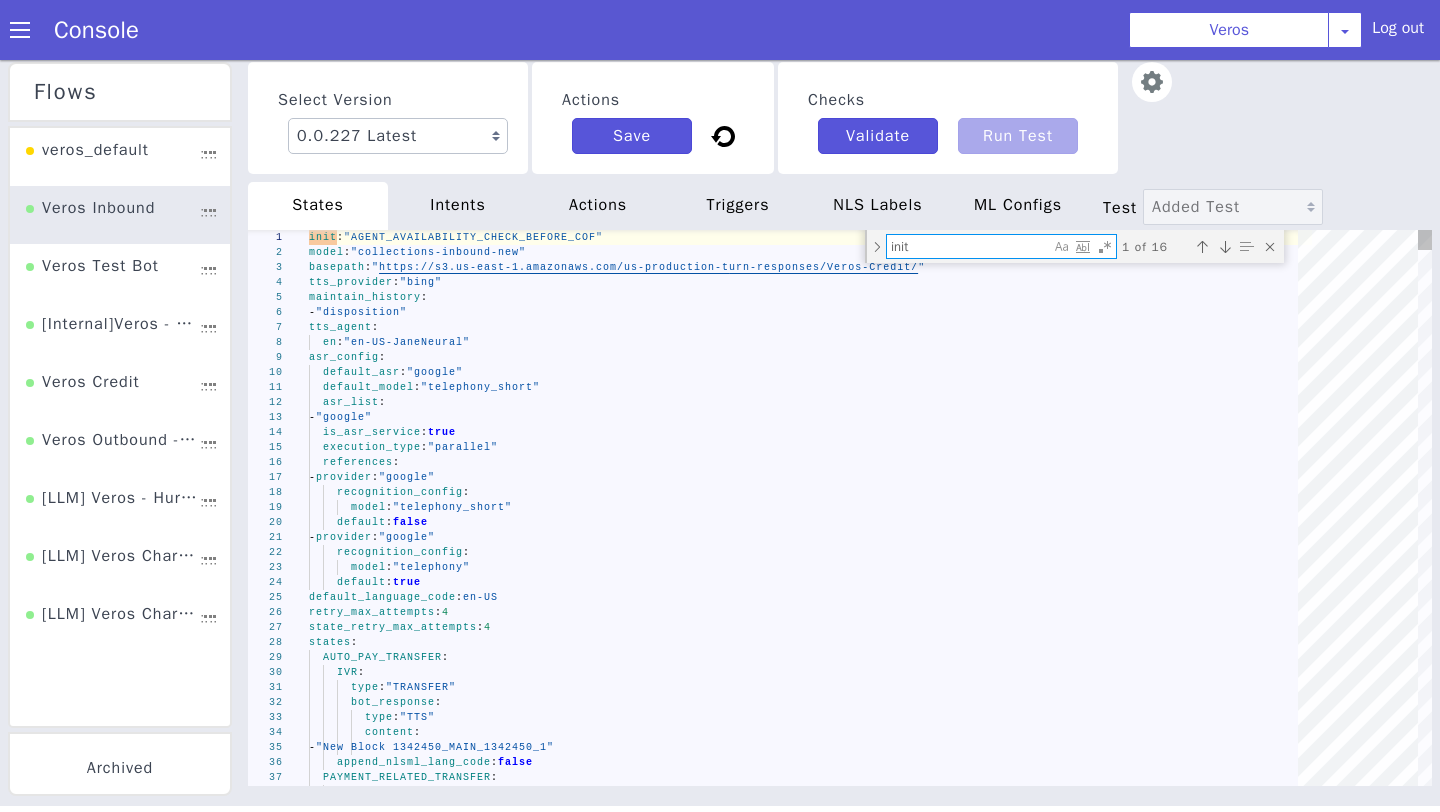 type on "o" 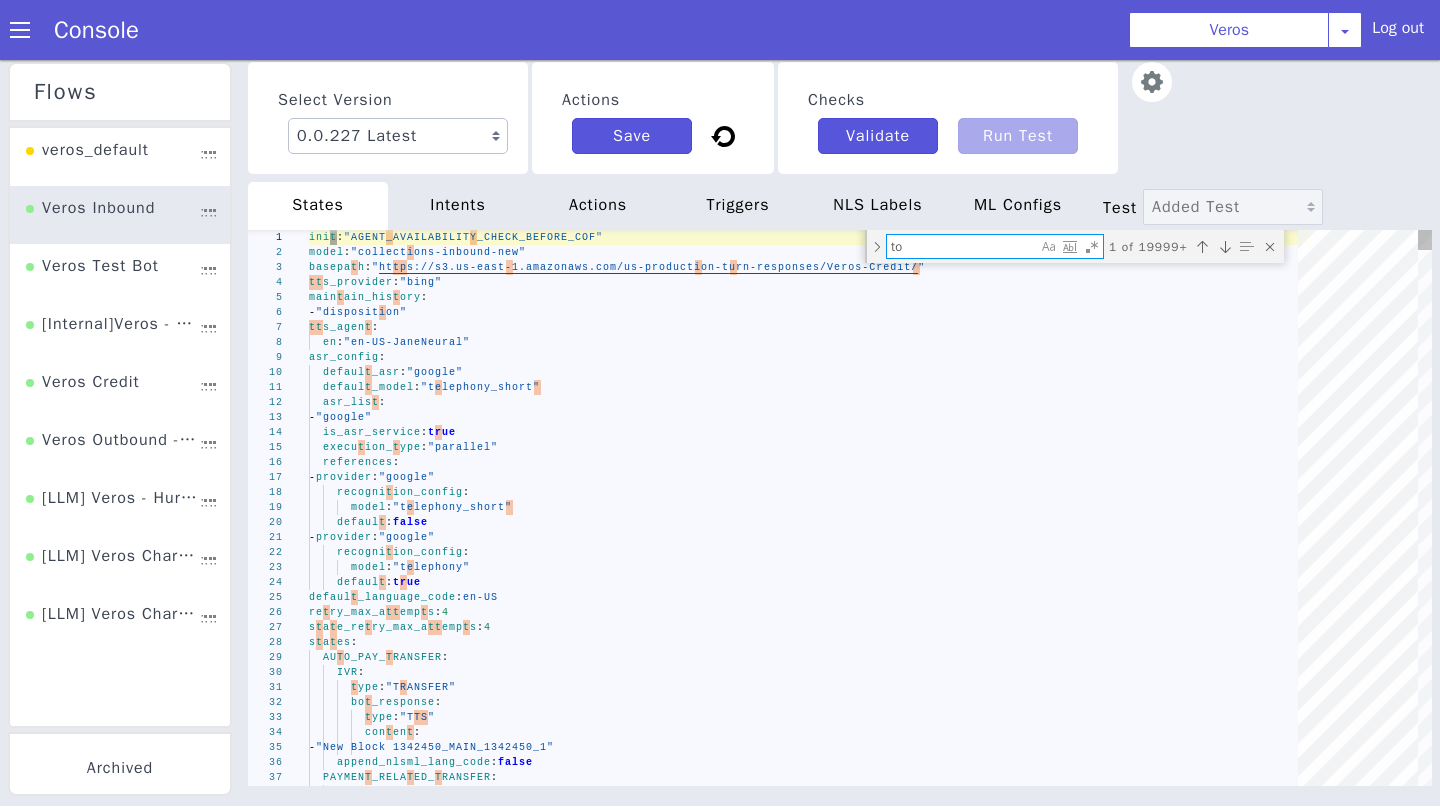 type on "tot" 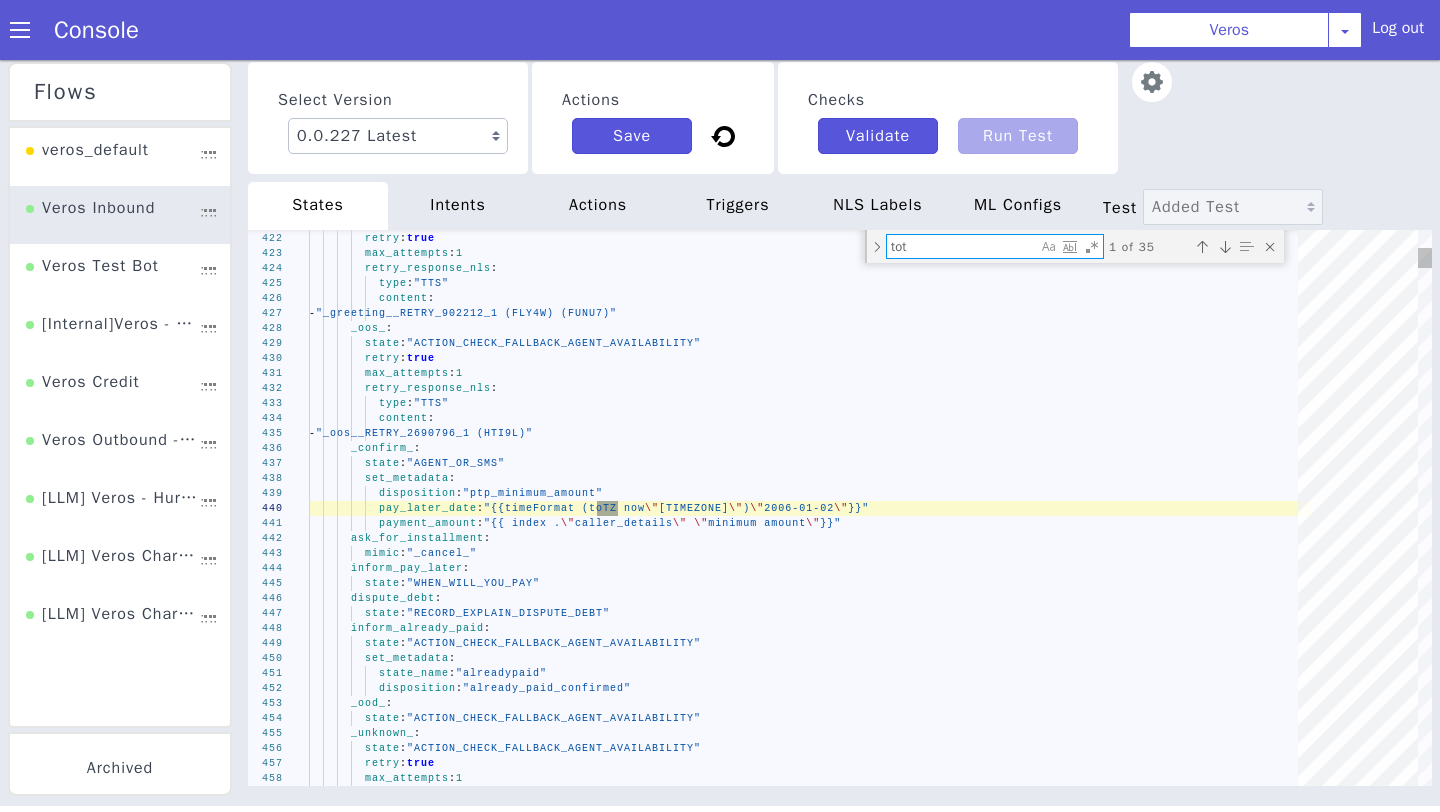 type on "set_metadata:
total_amount: "{{ add (float .payment_amount) (float .additional_fee)}}"
_identity_:
mimic: "inform_already_paid"
_api_timeout_:
mimic: "inform_already_paid"
accident tragedy:
mimic: "inform_already_paid"
FAQ_PAYMENT_AMOUNT:
mimic: "inform_already_paid"" 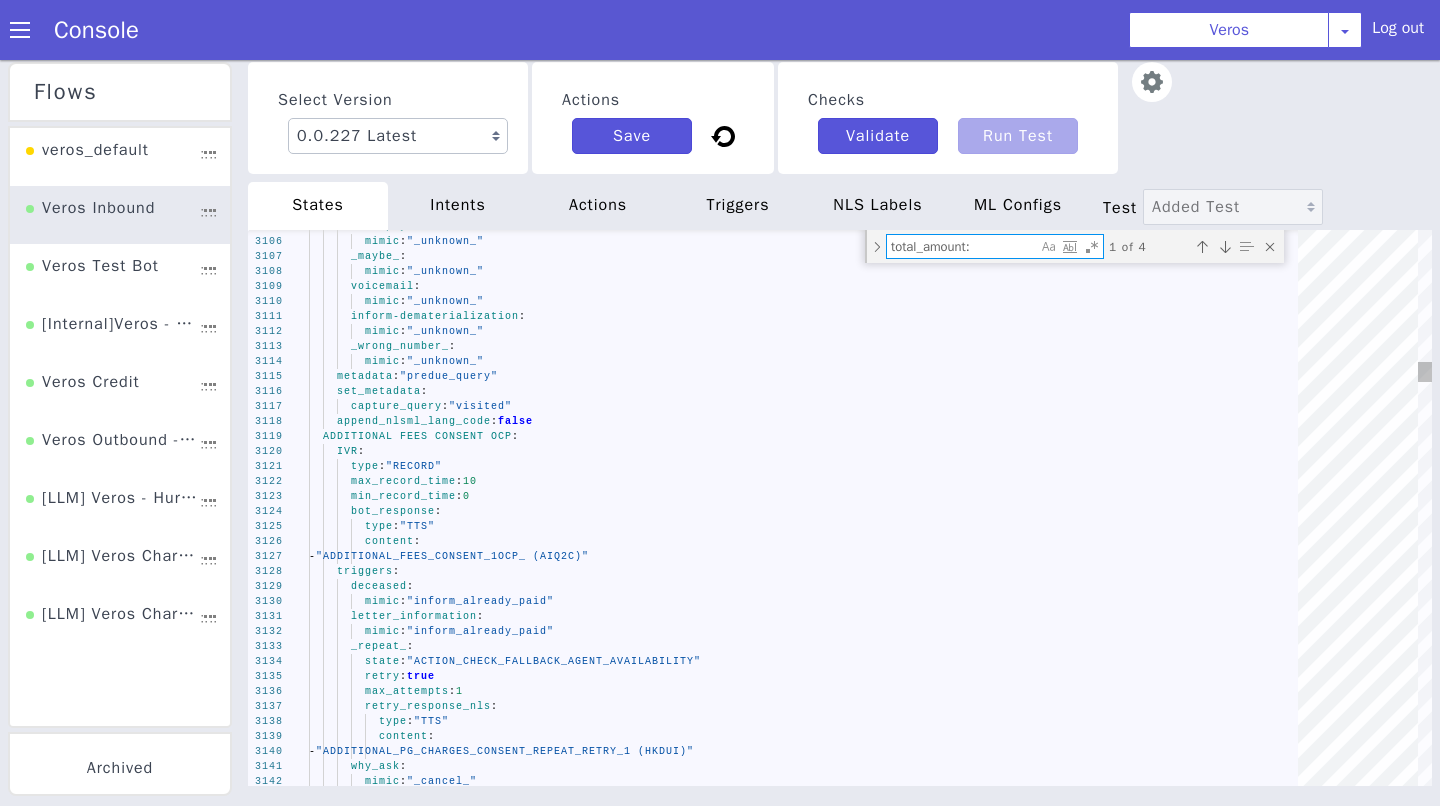type on "total_amount:" 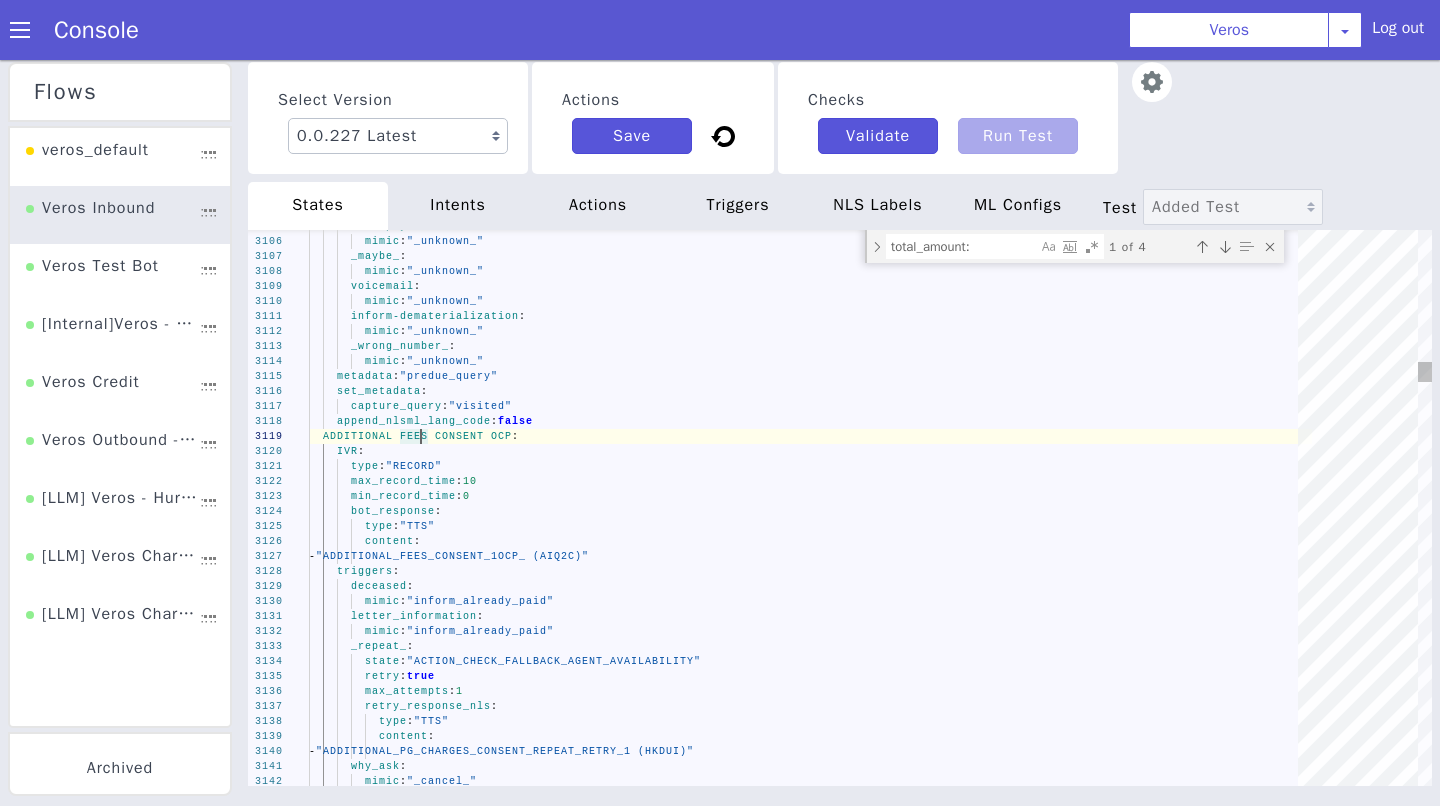 click on "total_amount:" at bounding box center (2483, 658) 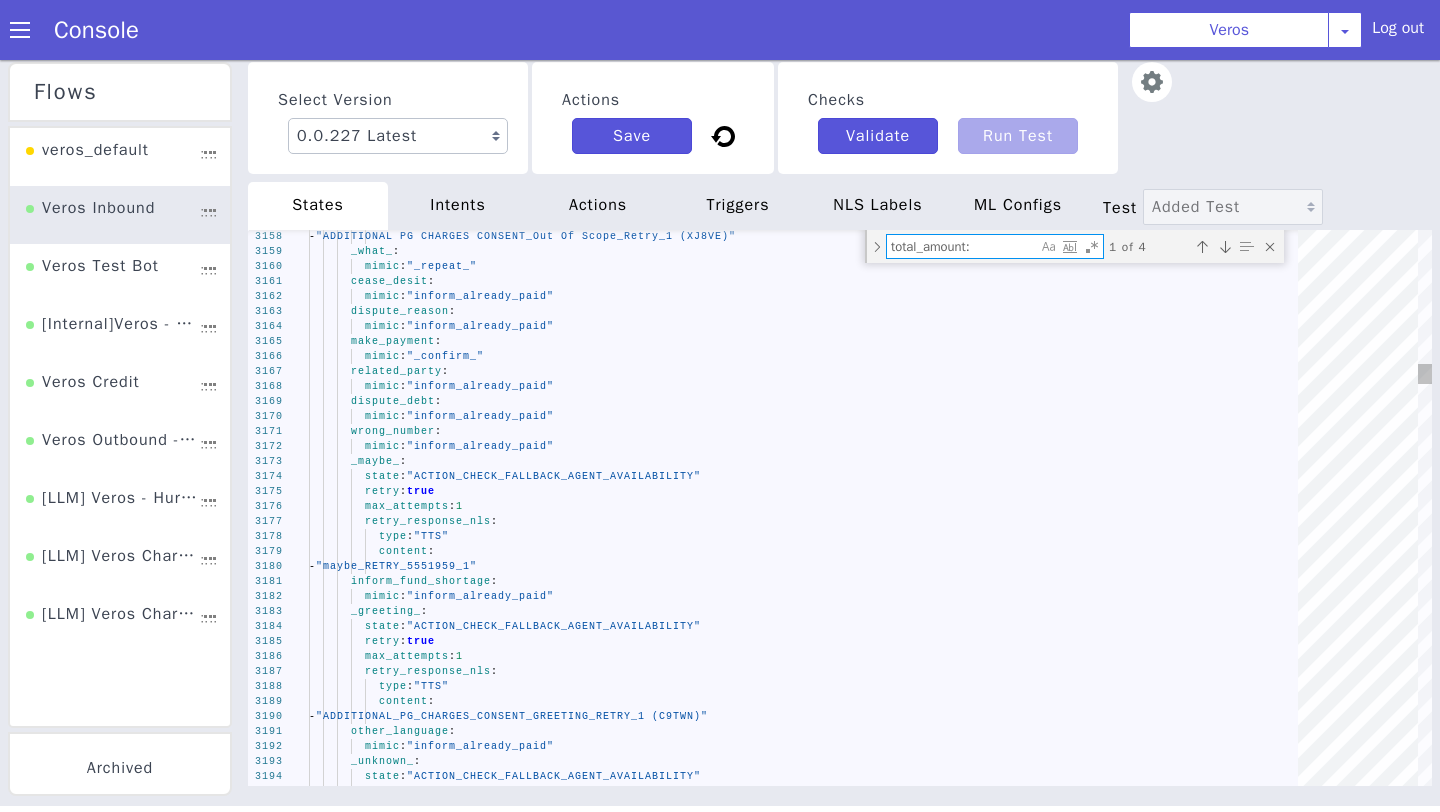 click at bounding box center (2661, 242) 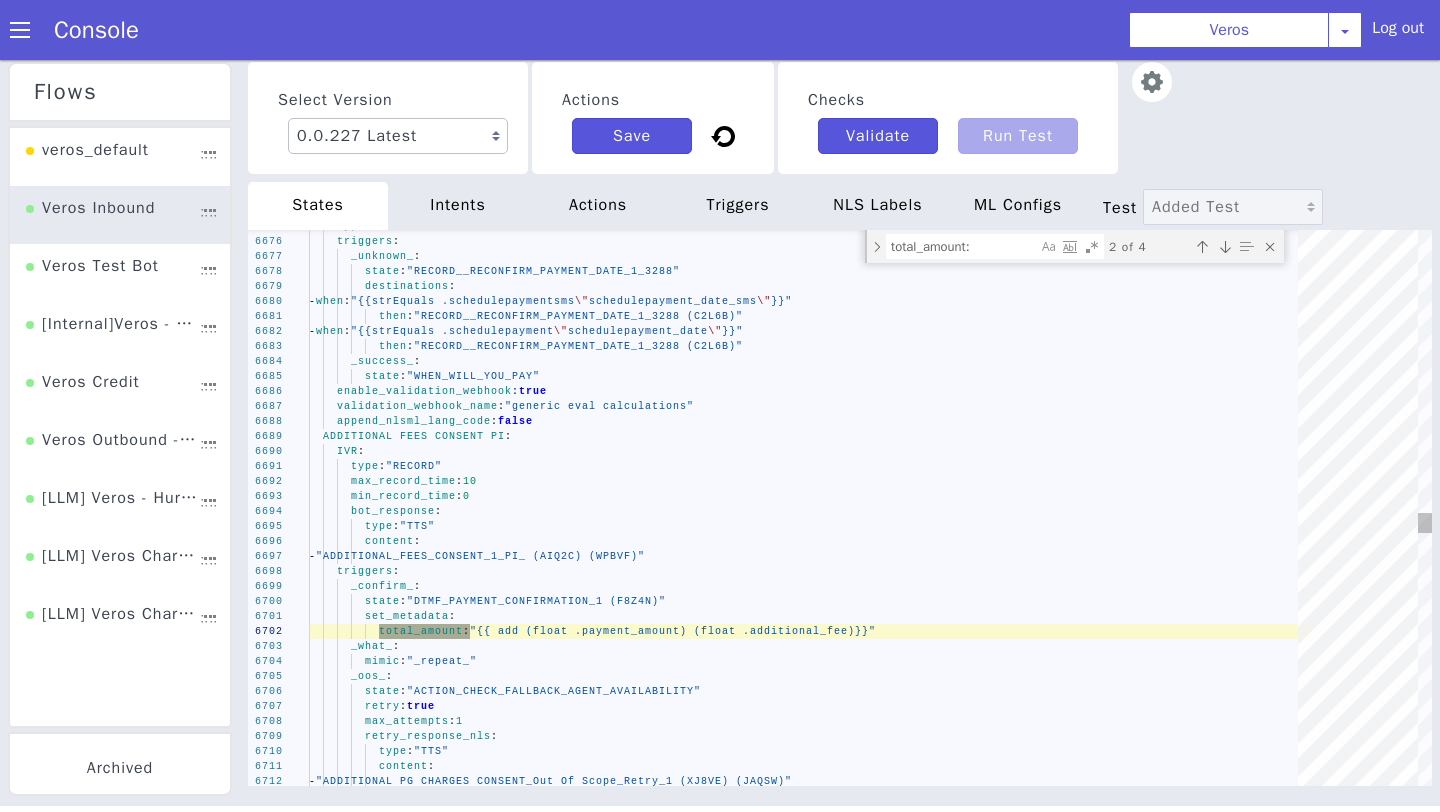 click on "total_amount:" at bounding box center (1889, -179) 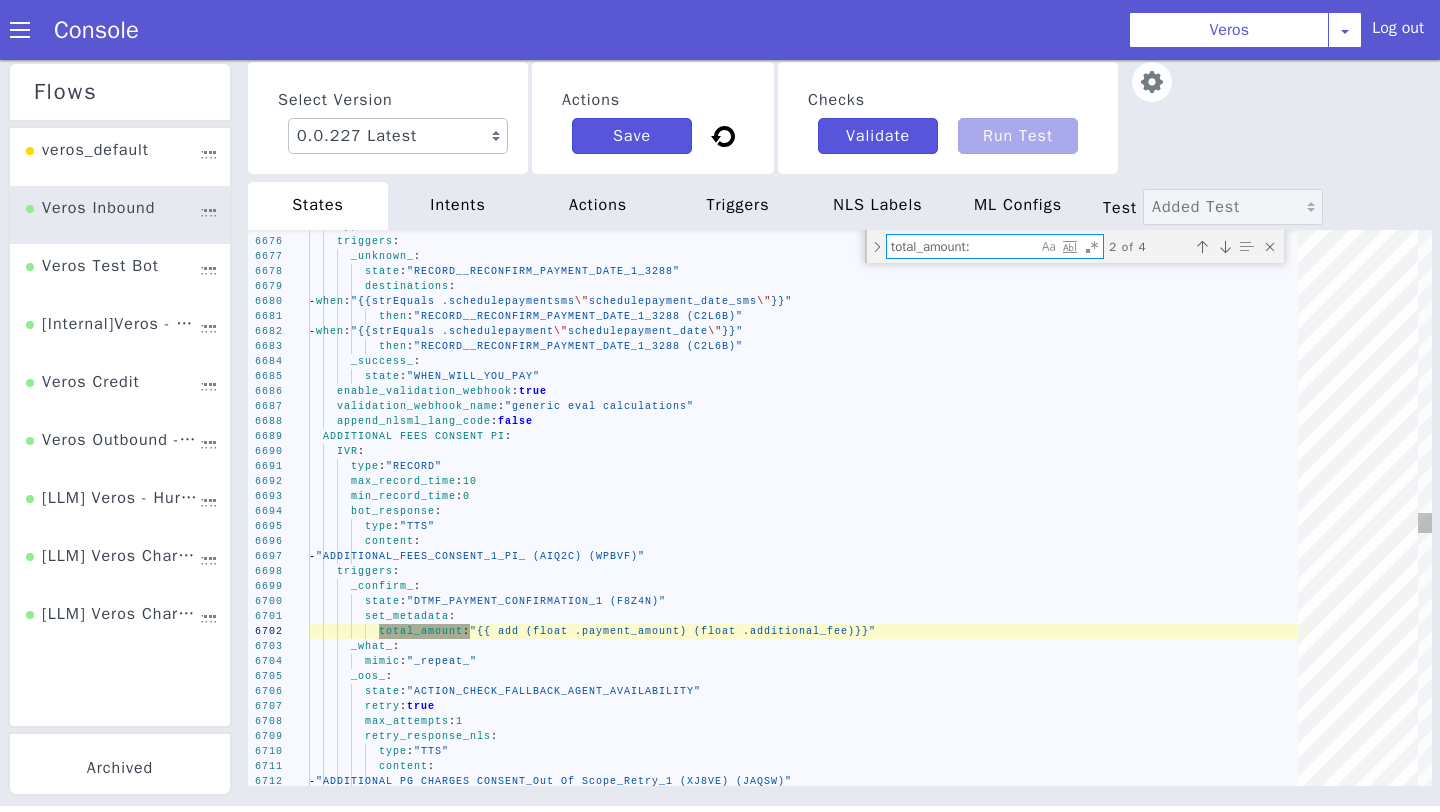 click at bounding box center (2522, 1430) 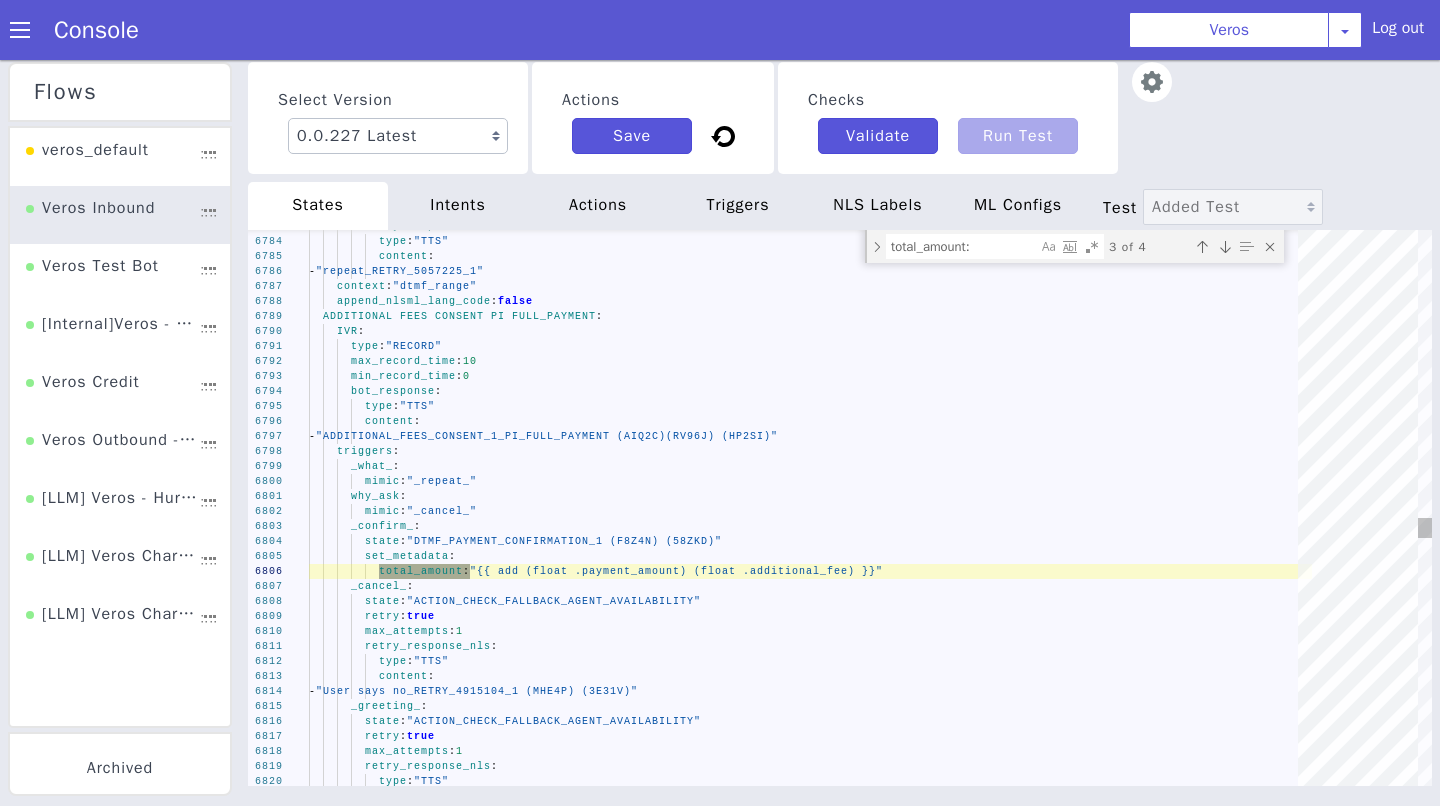 click at bounding box center (2661, 242) 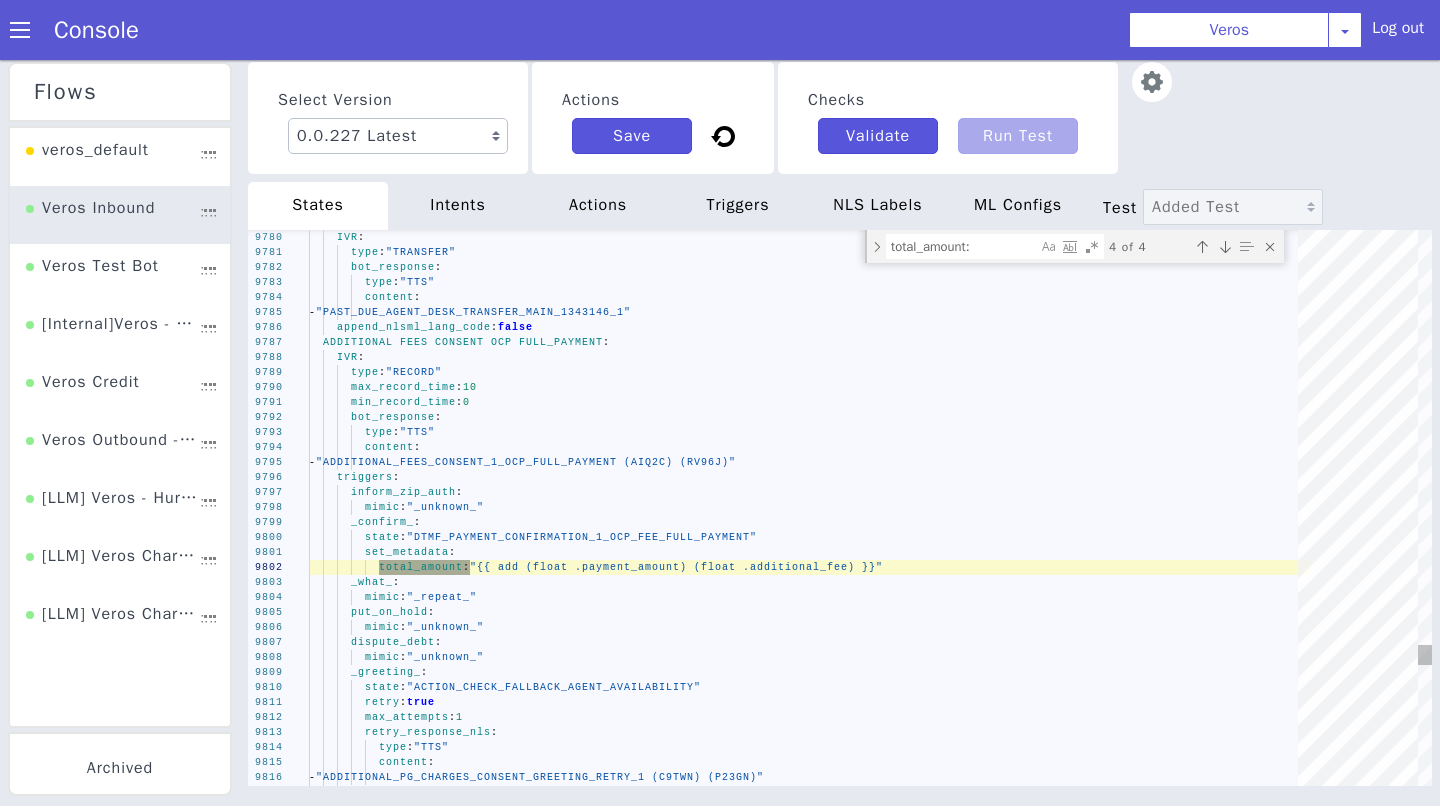 type on "type: "TRANSFER"
bot_response:
type: "TTS"
content:
- "PAST_DUE_AGENT_DESK_TRANSFER_MAIN_1343146_1"
append_nlsml_lang_code: false
ADDITIONAL FEES CONSENT OCP FULL_PAYMENT:
IVR:
type: "RECORD"
max_record_time: 10" 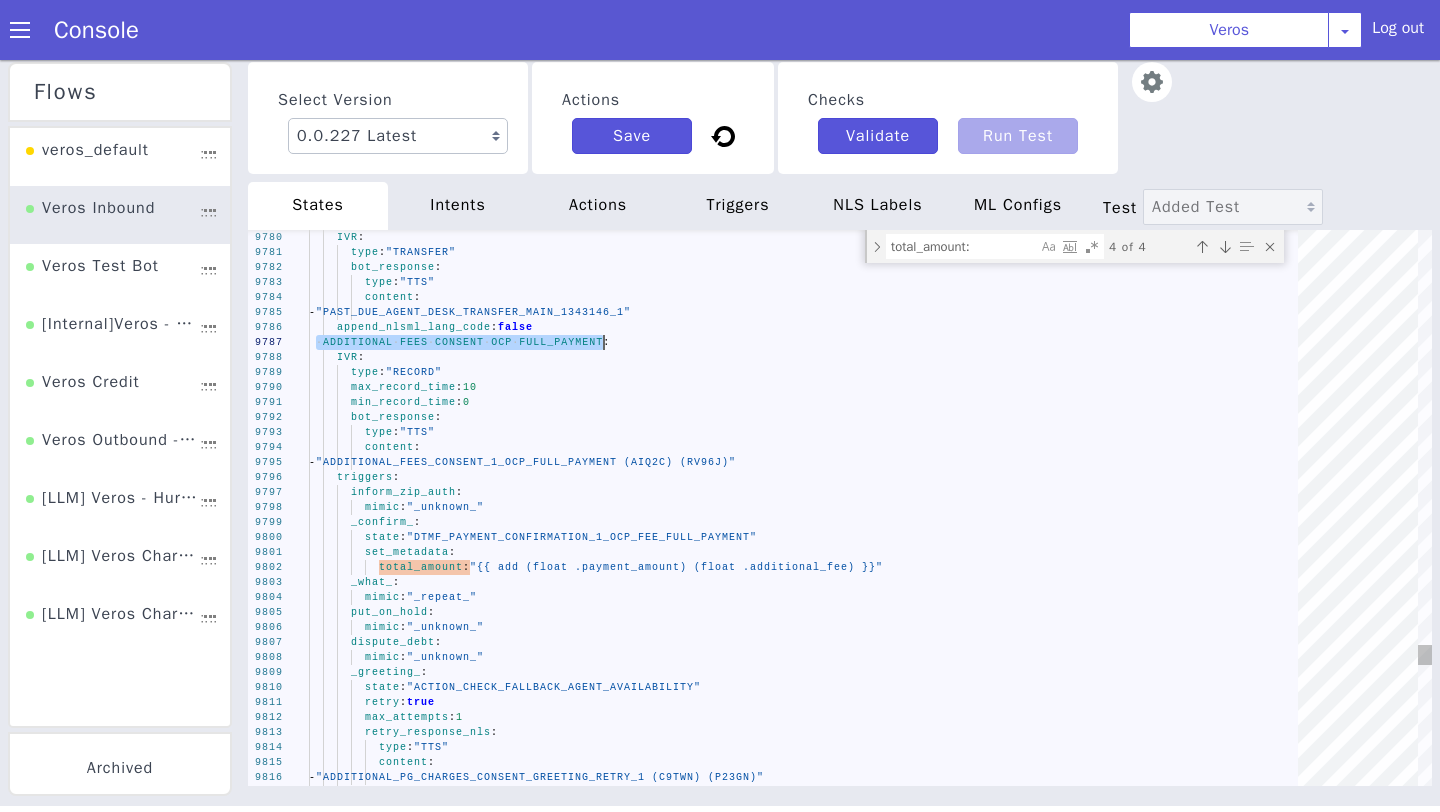 drag, startPoint x: 1041, startPoint y: -109, endPoint x: 1326, endPoint y: -110, distance: 285.00174 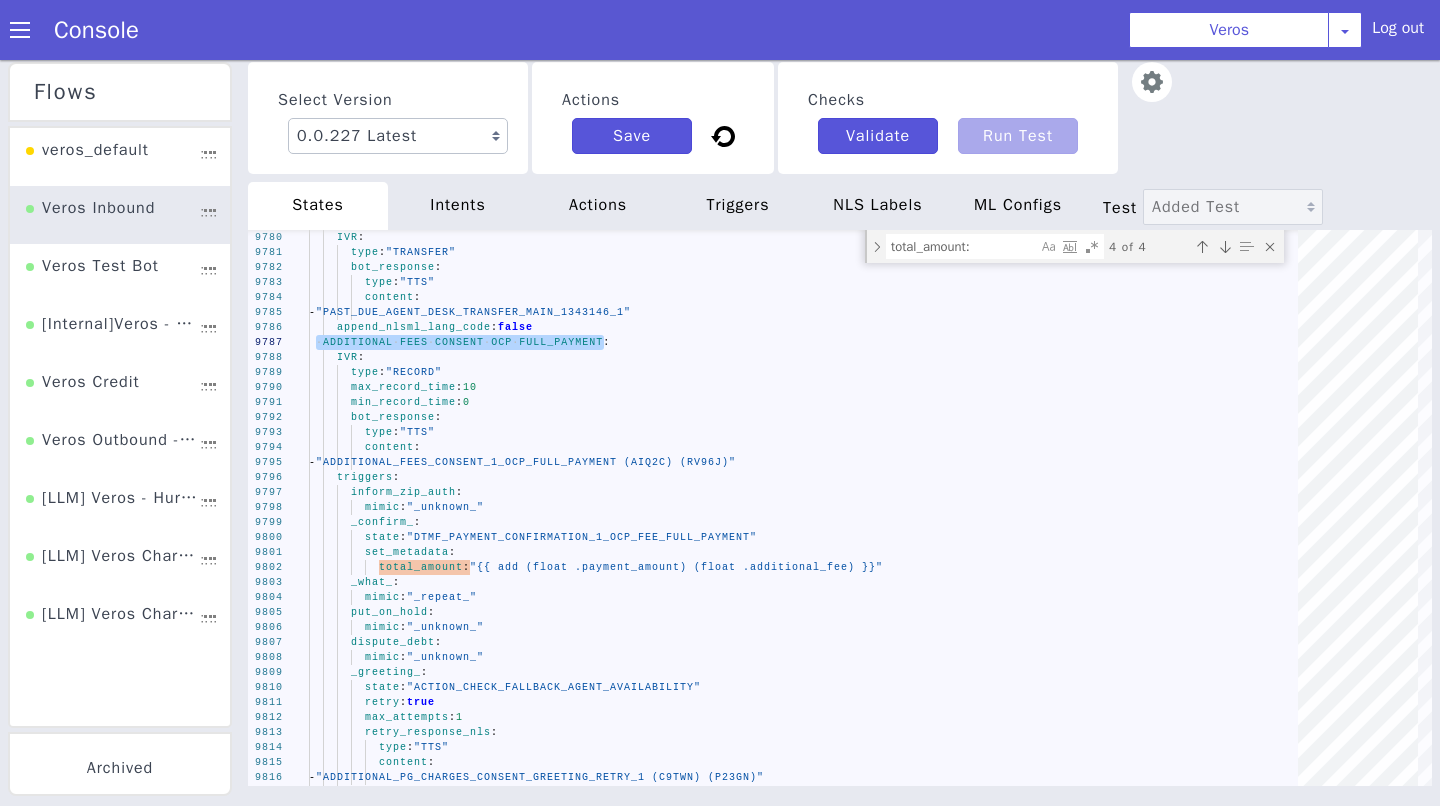 click on "Checks Validate Run Test" at bounding box center [2465, 416] 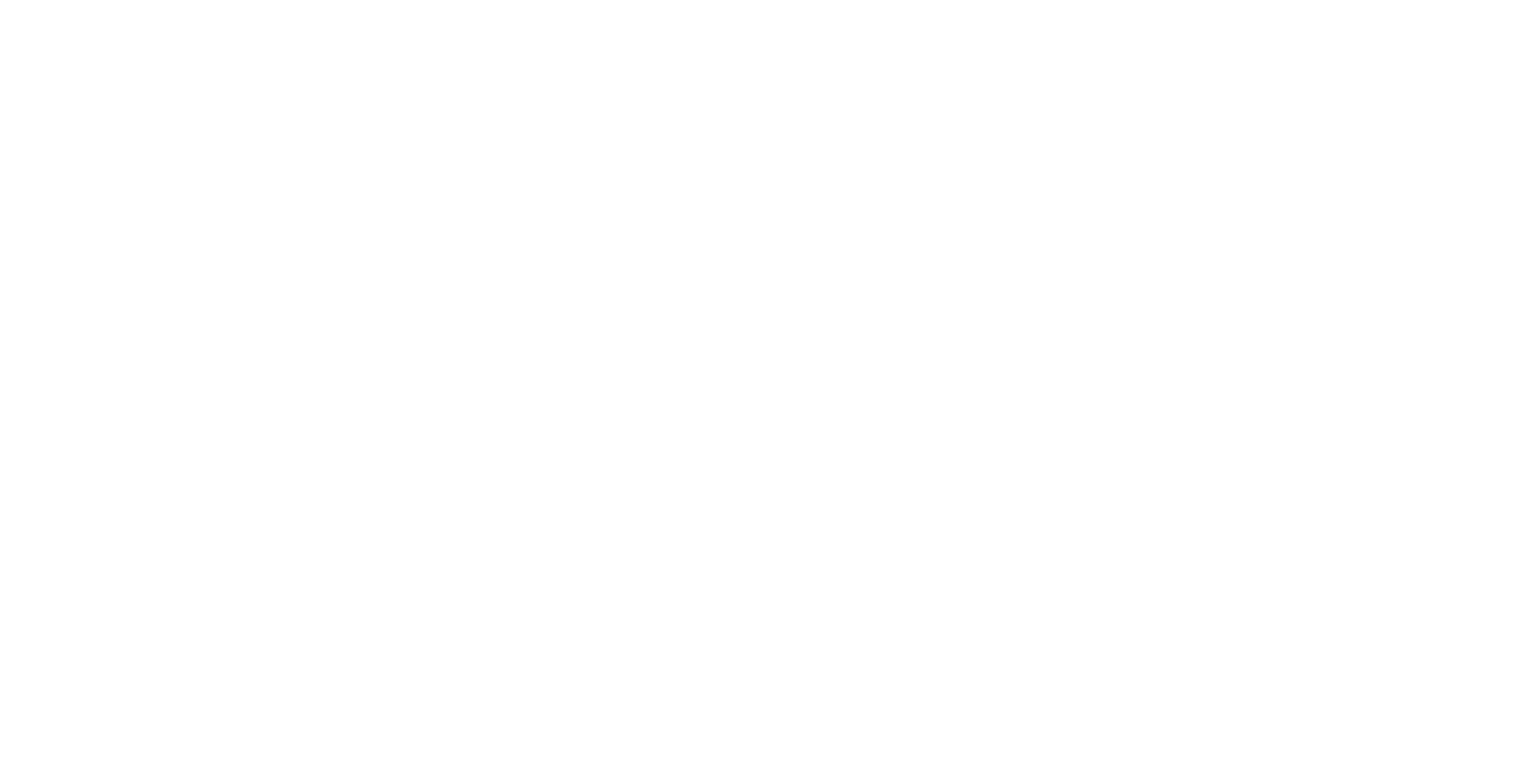 scroll, scrollTop: 0, scrollLeft: 0, axis: both 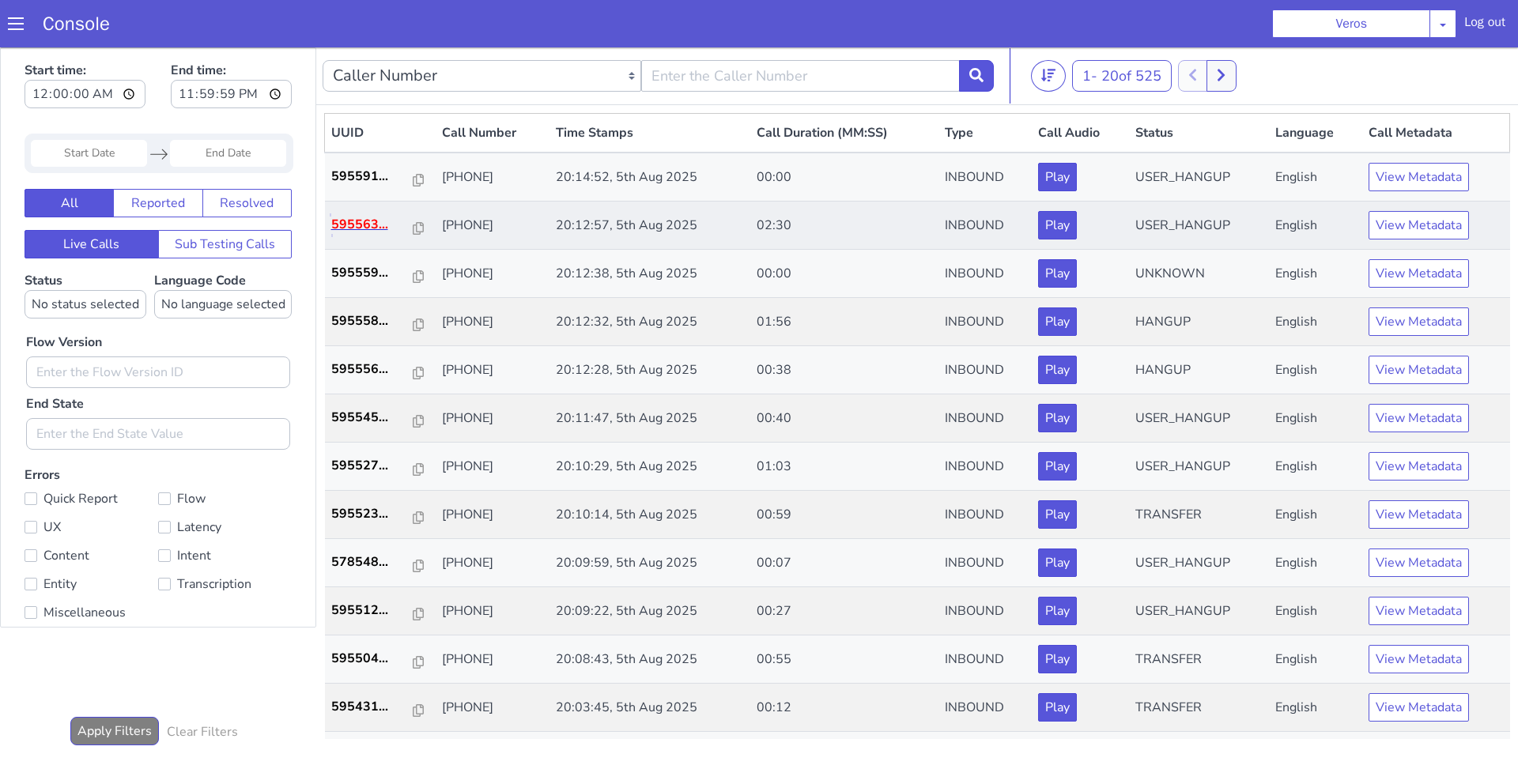 click on "595563..." at bounding box center (621, -90) 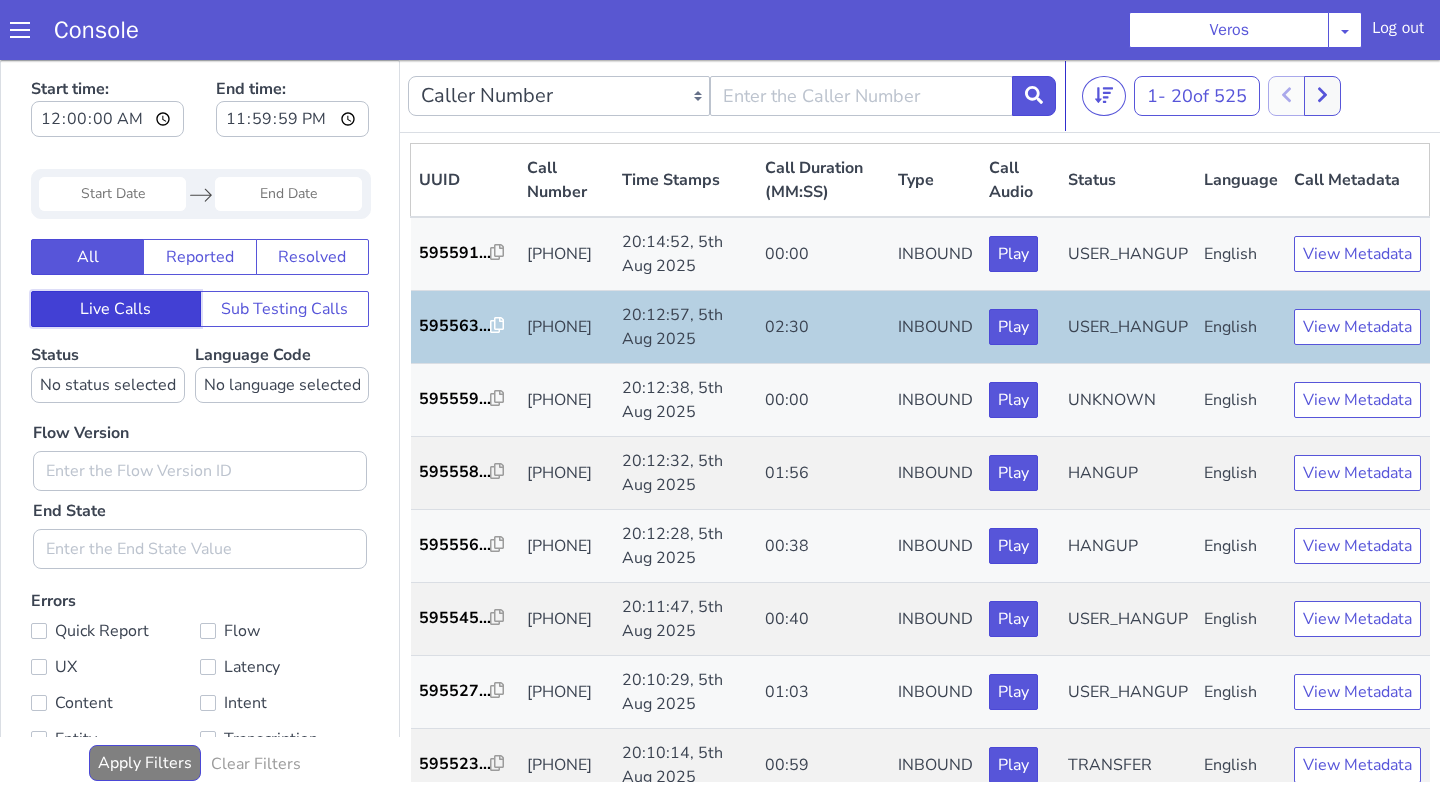 click on "Live Calls" at bounding box center [565, -96] 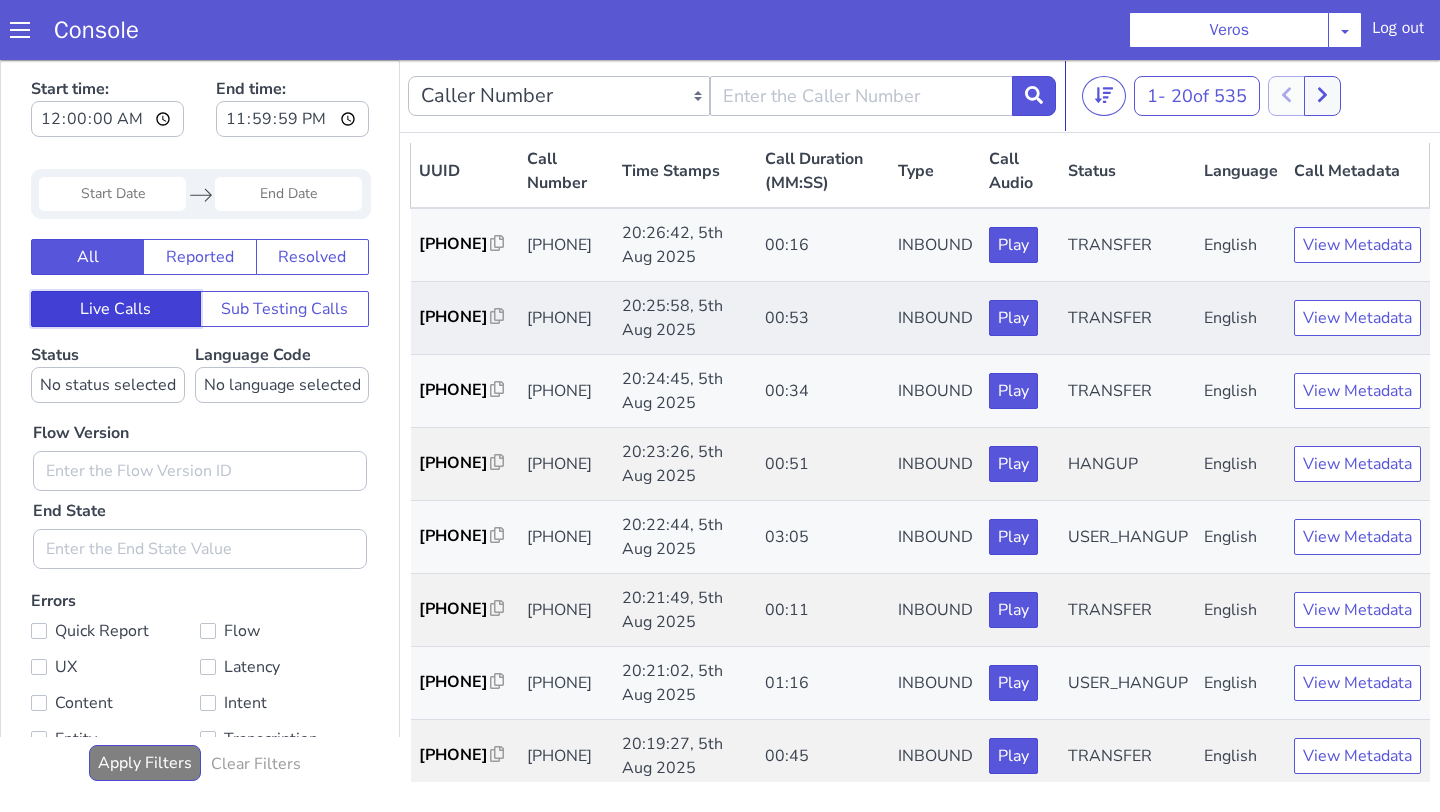 scroll, scrollTop: 13, scrollLeft: 0, axis: vertical 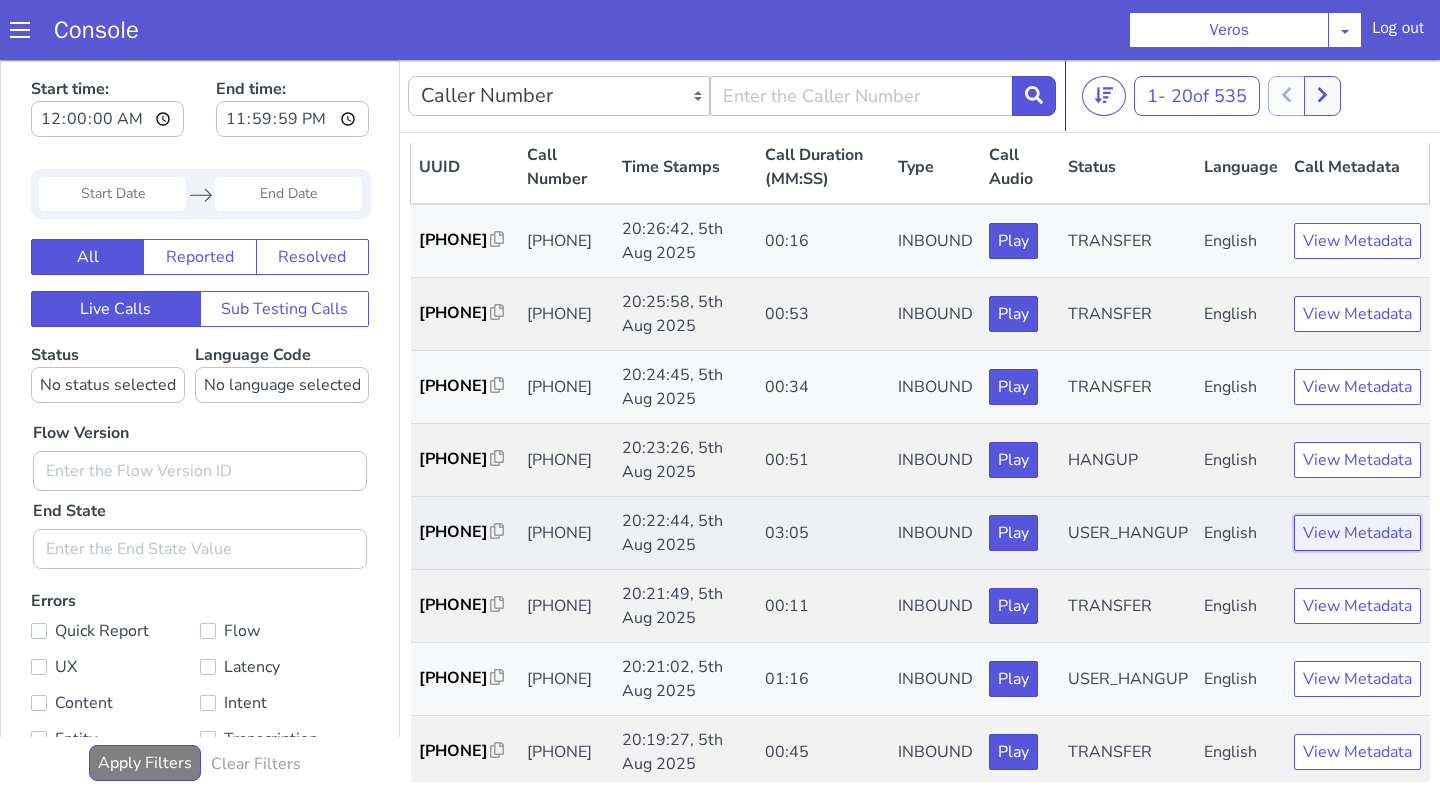 click on "View Metadata" at bounding box center (1662, 197) 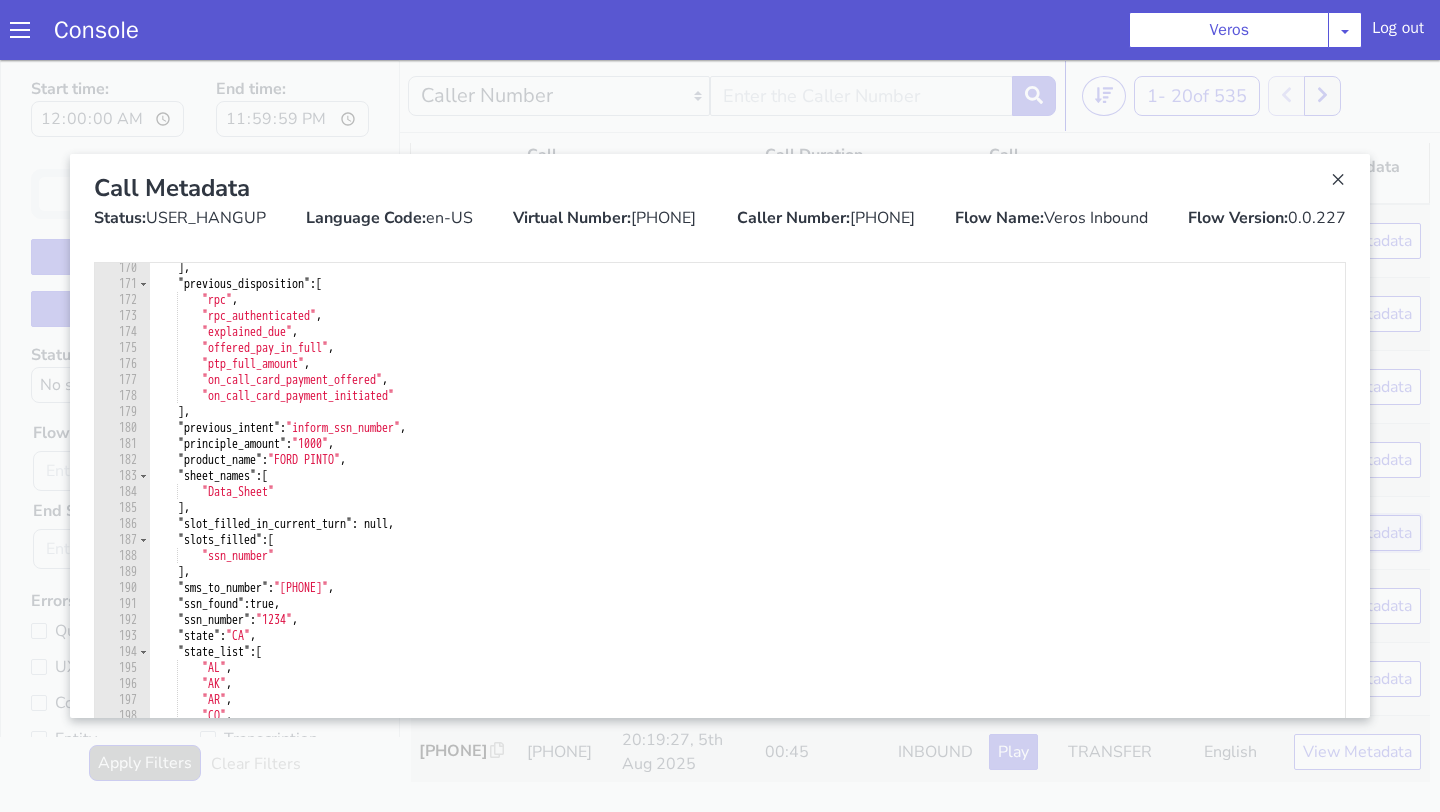 scroll, scrollTop: 3726, scrollLeft: 0, axis: vertical 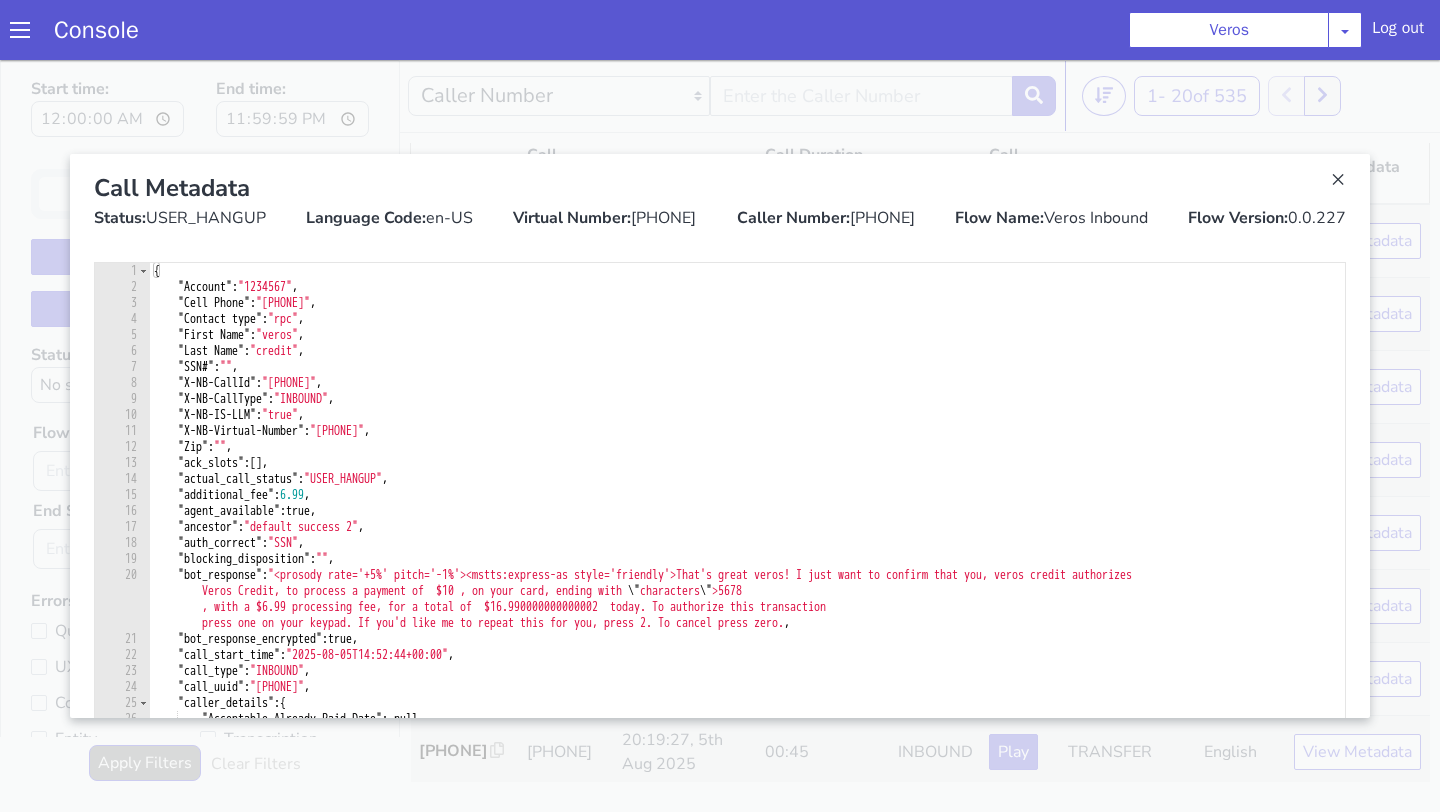 click at bounding box center [2151, 418] 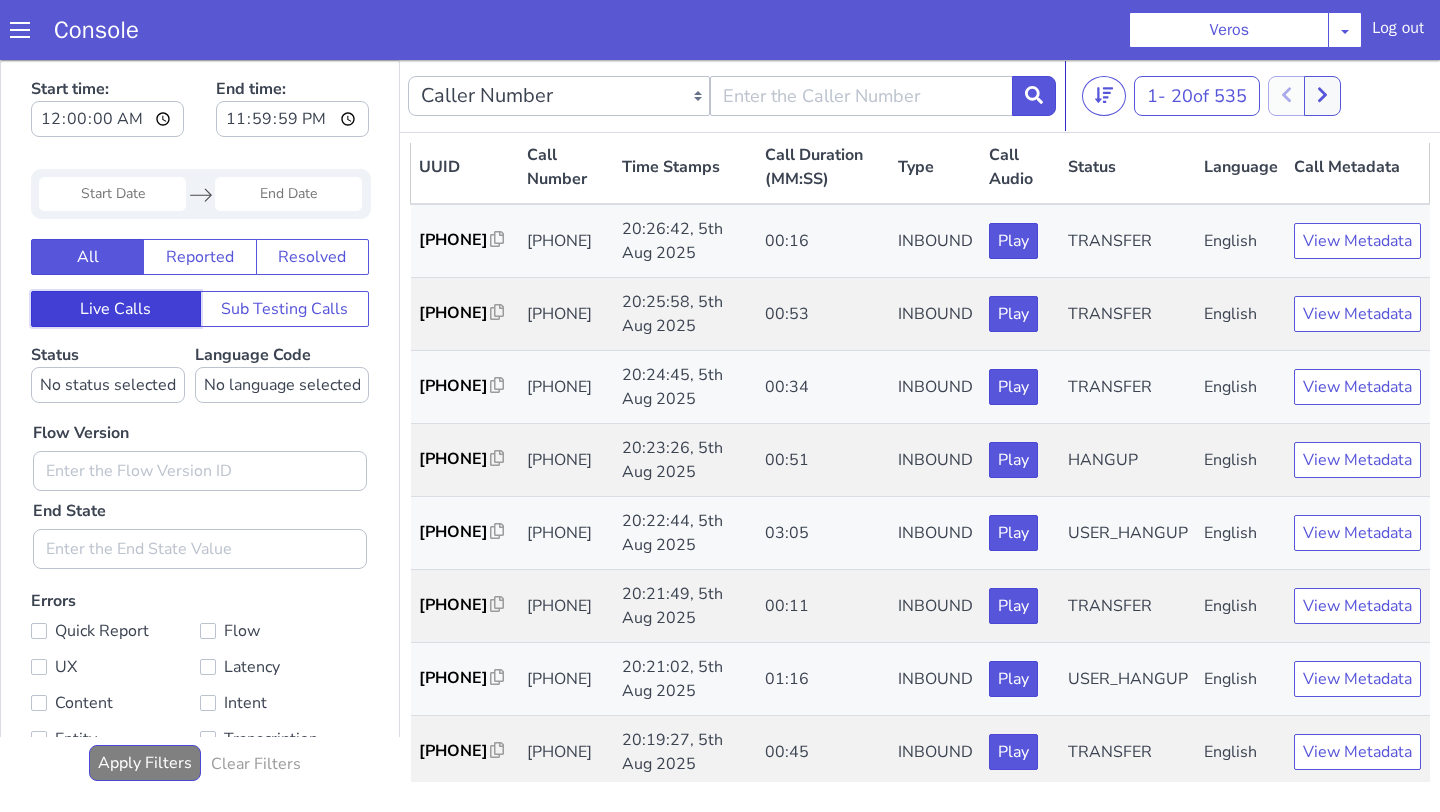 click on "Live Calls" at bounding box center [1145, -81] 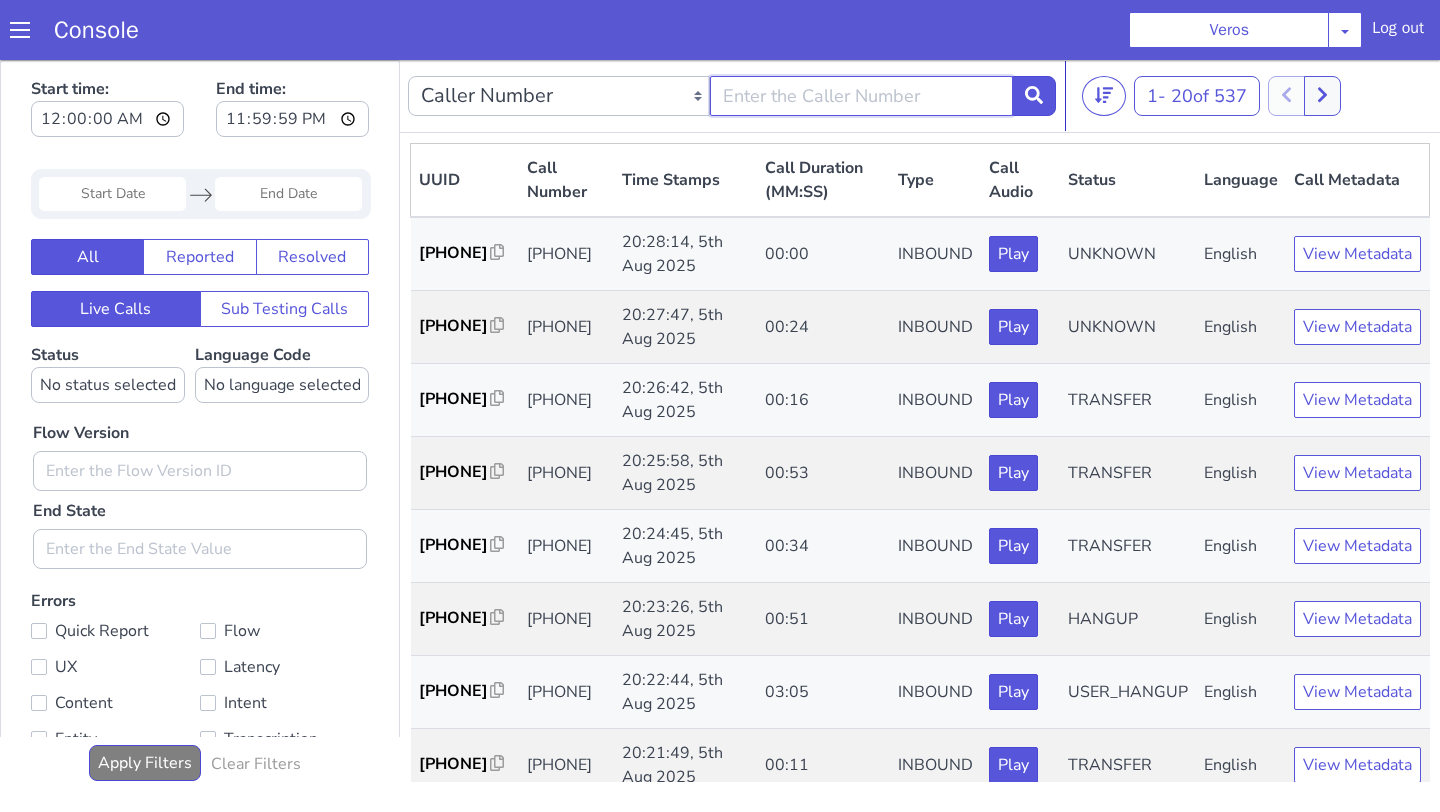 click at bounding box center (1106, -200) 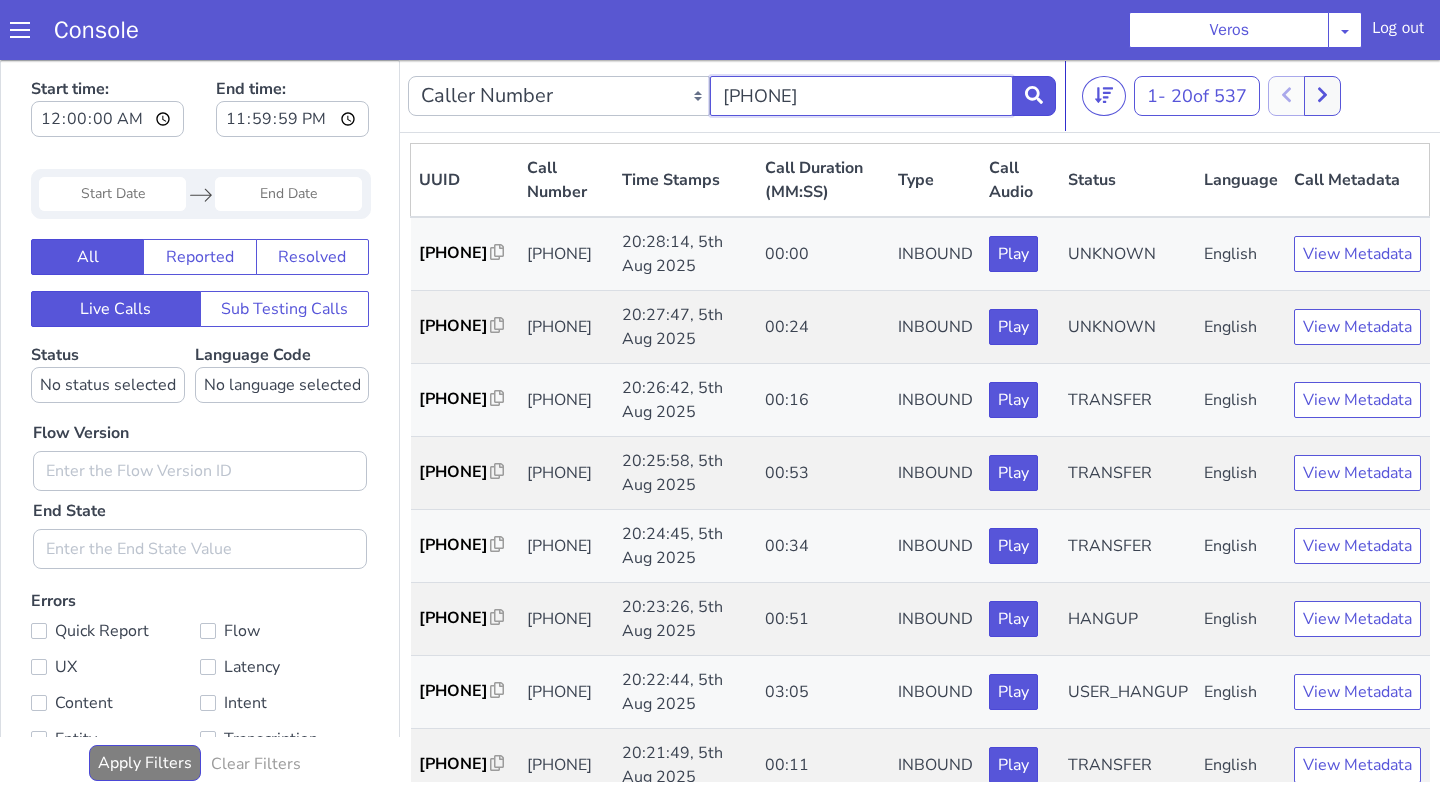 type on "[PHONE]" 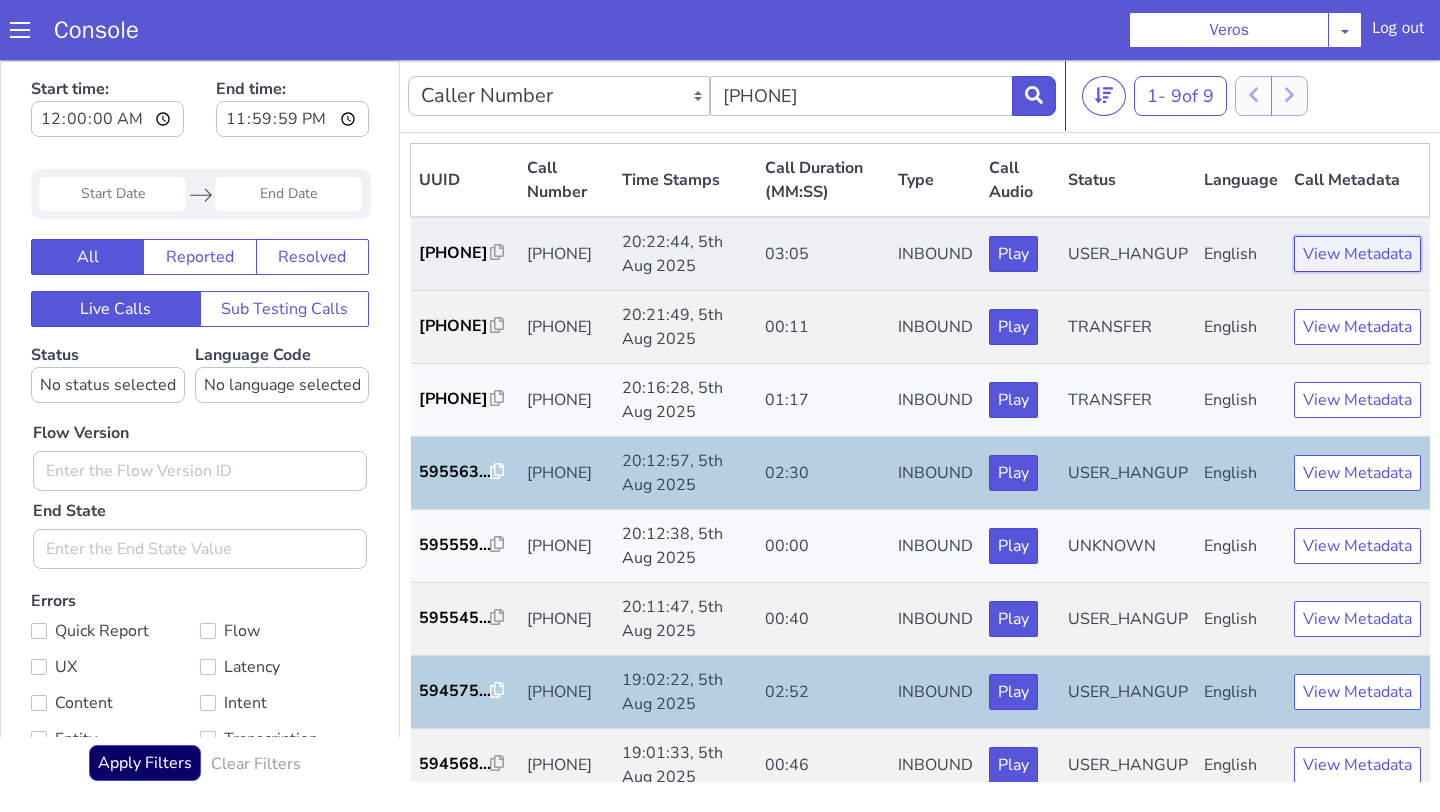 click on "View Metadata" at bounding box center [1471, 80] 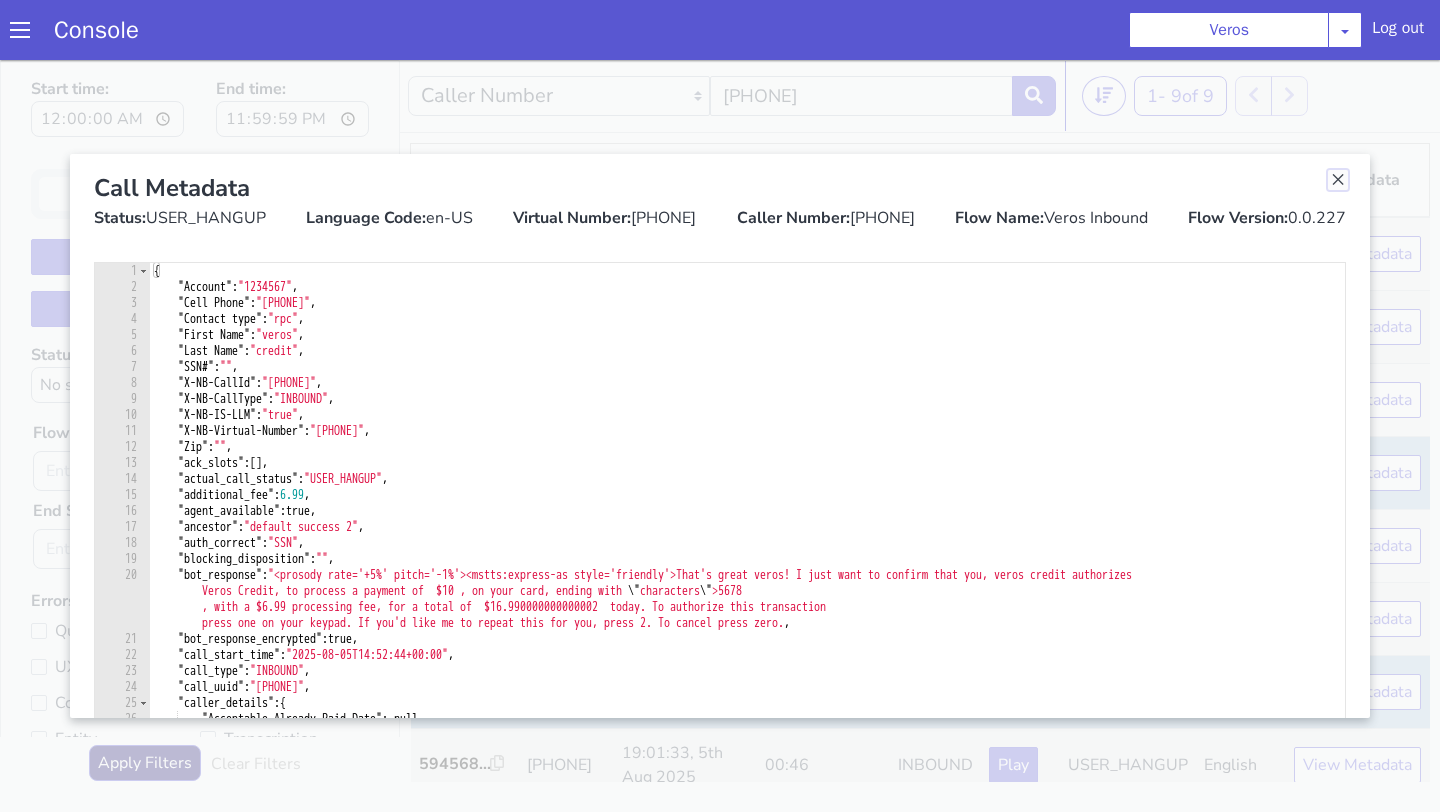 click at bounding box center [1338, 180] 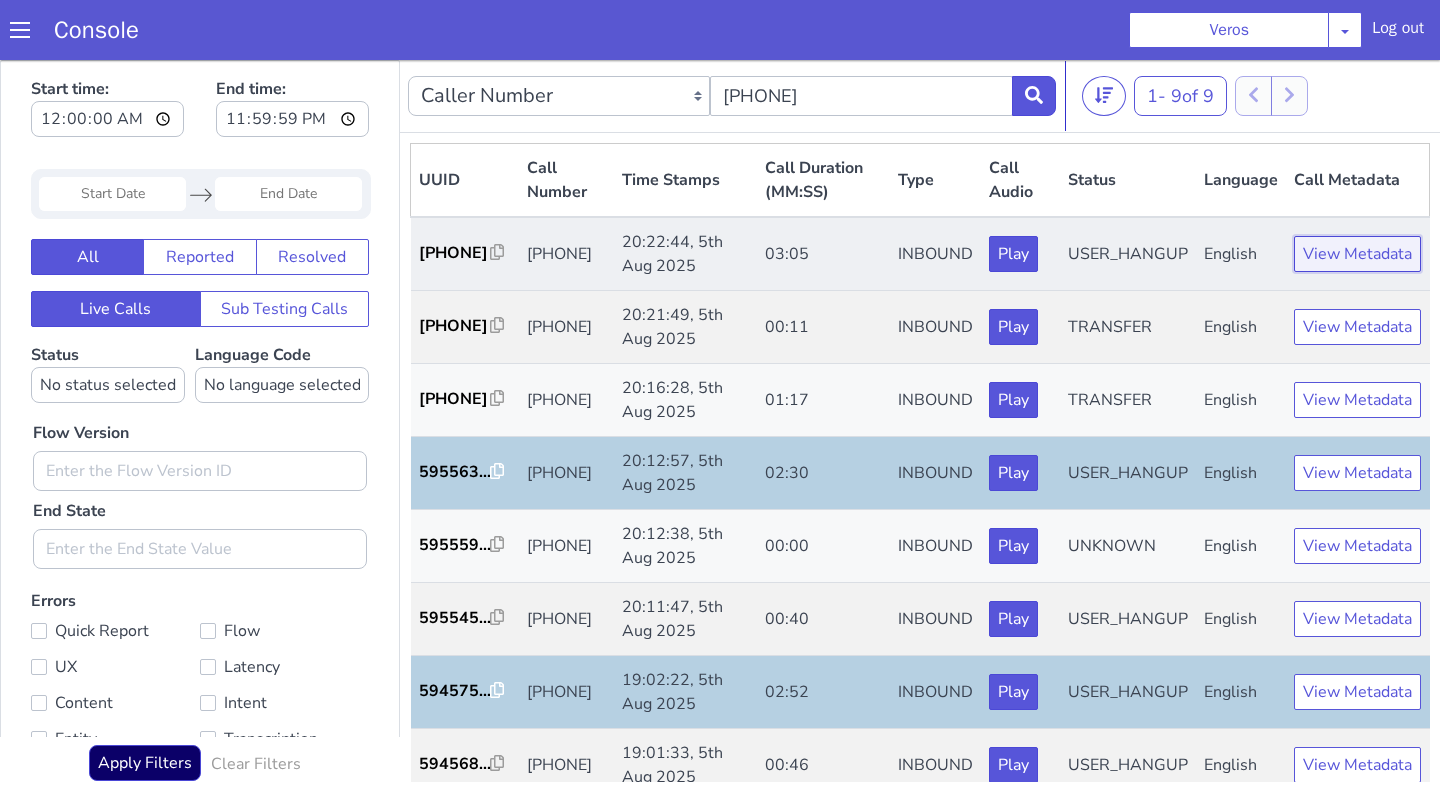 click on "View Metadata" at bounding box center (1507, 40) 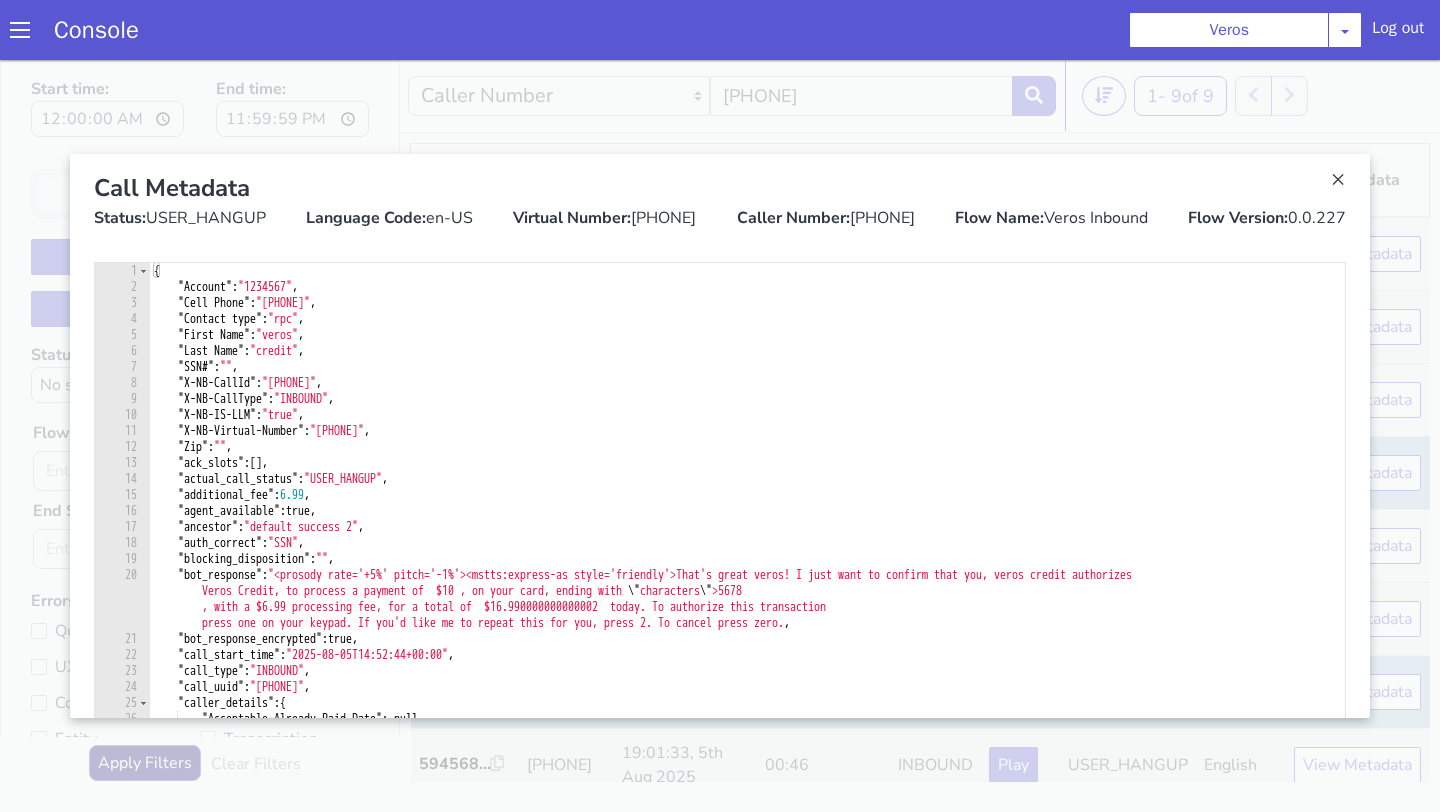 click at bounding box center (1169, 31) 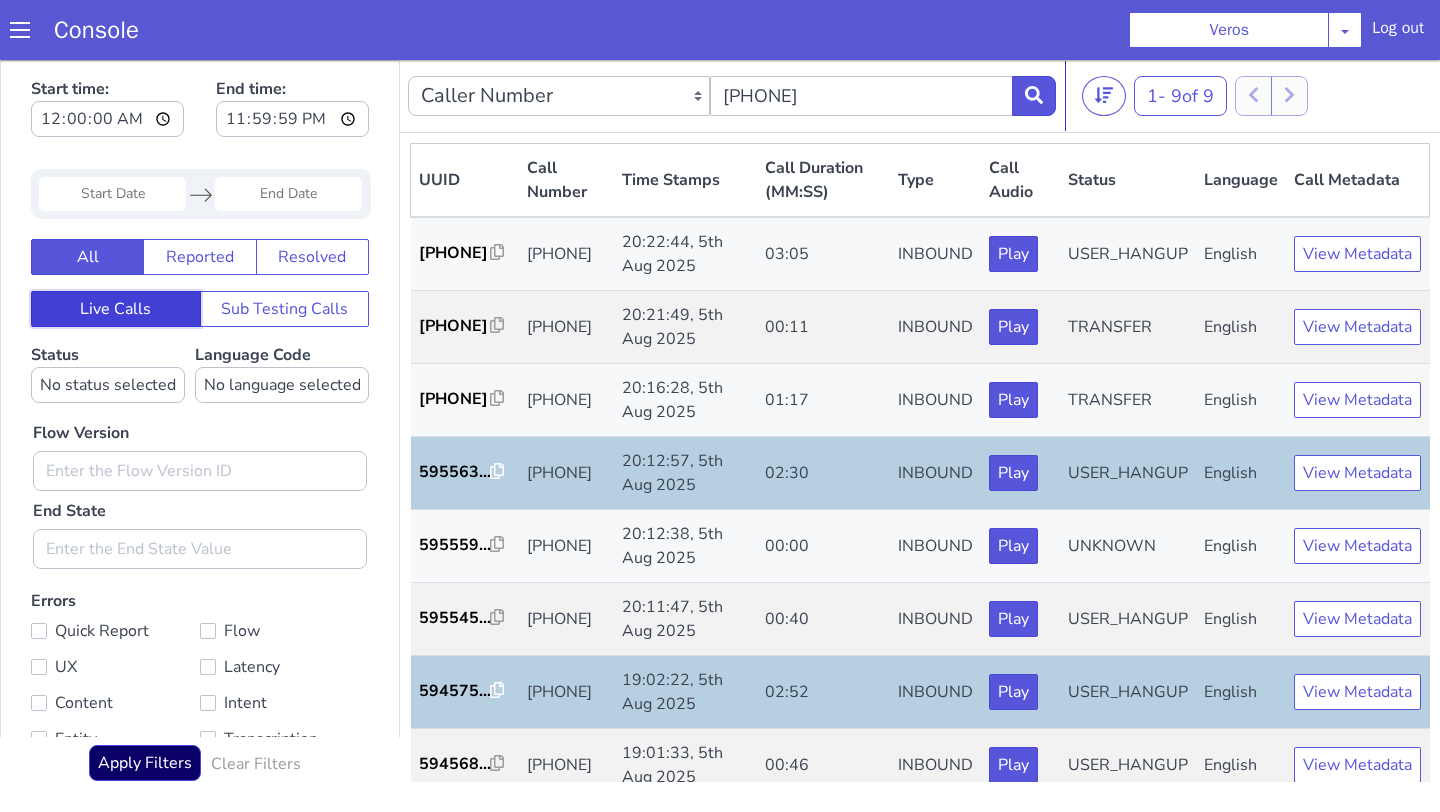 click on "Live Calls" at bounding box center [361, 13] 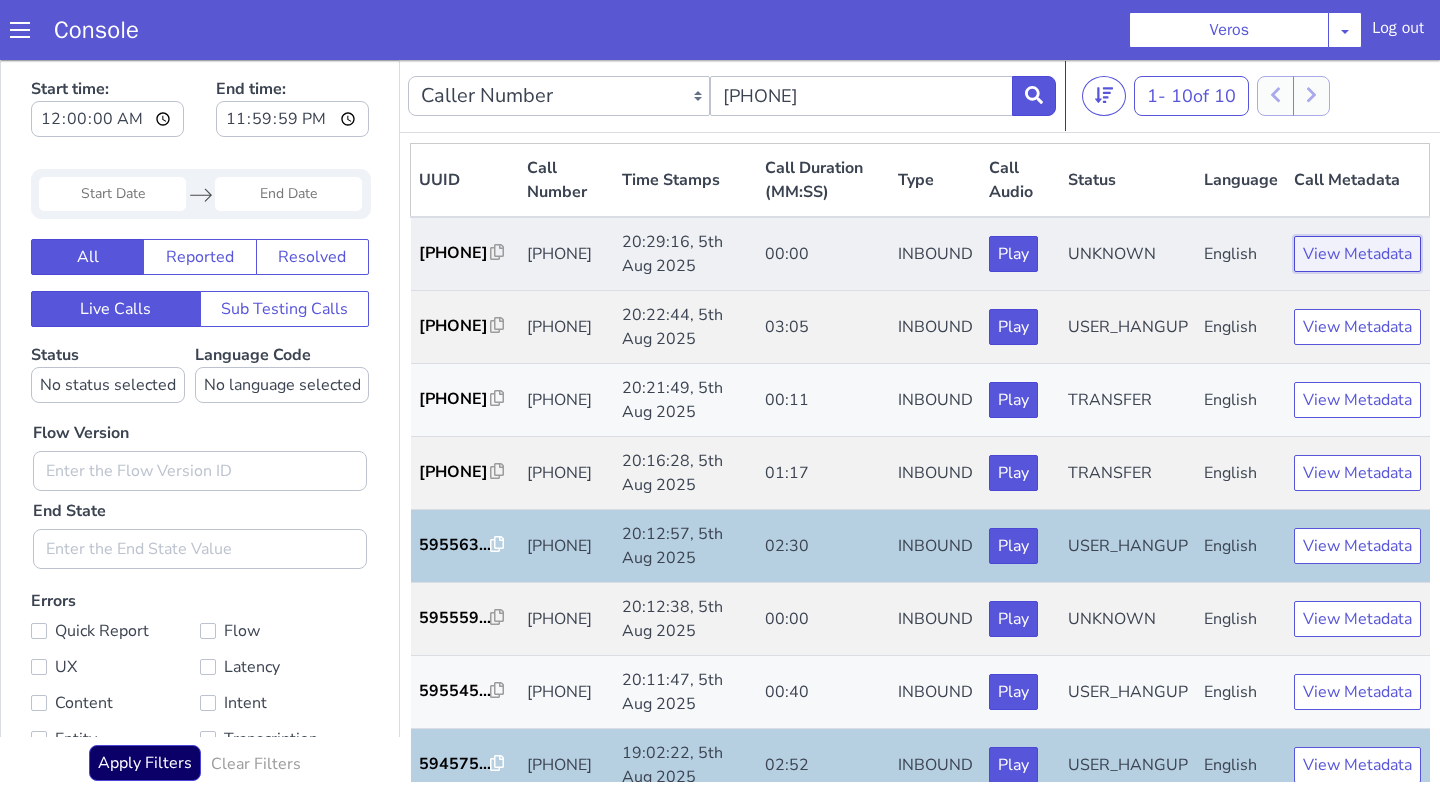 click on "View Metadata" at bounding box center (1602, -42) 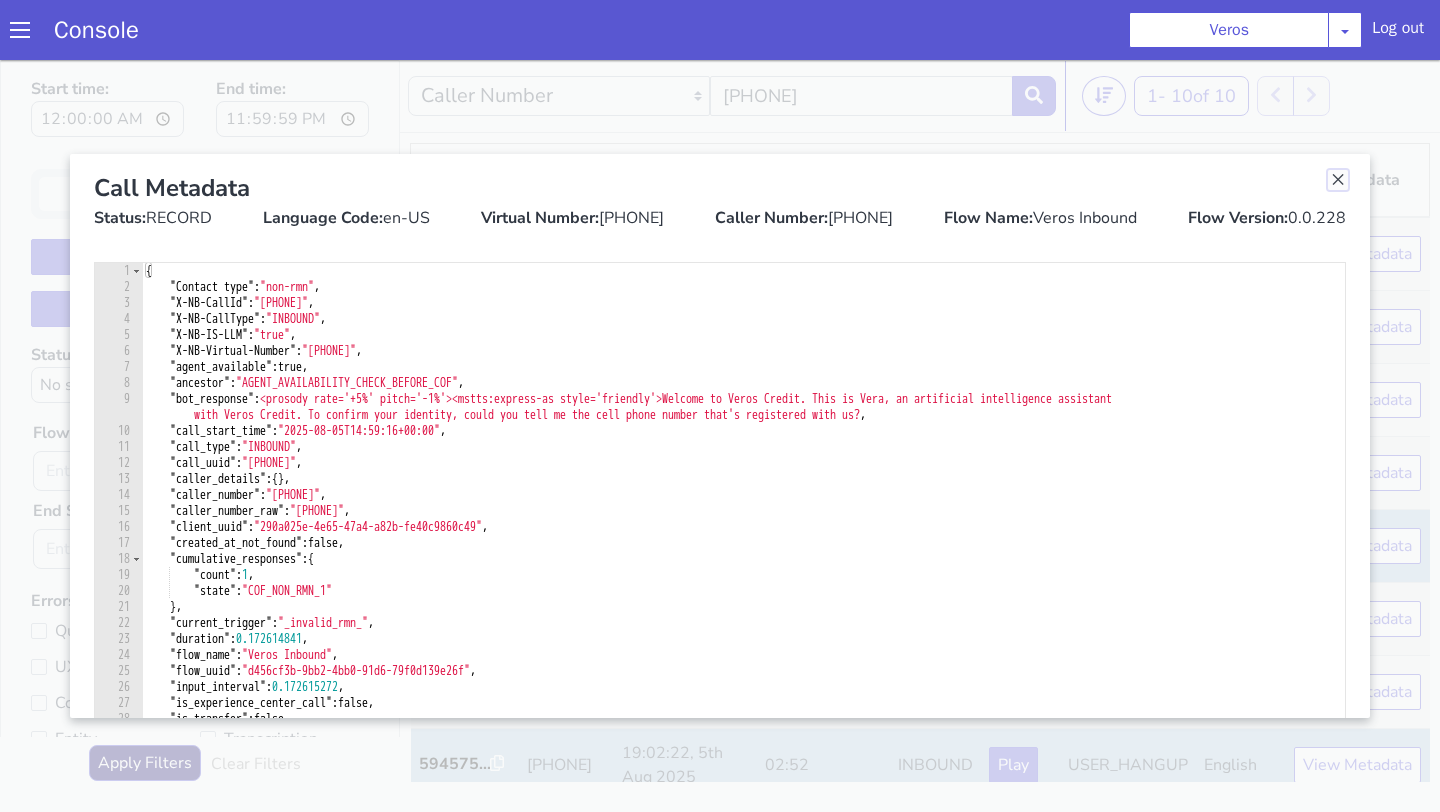 click at bounding box center (1964, -267) 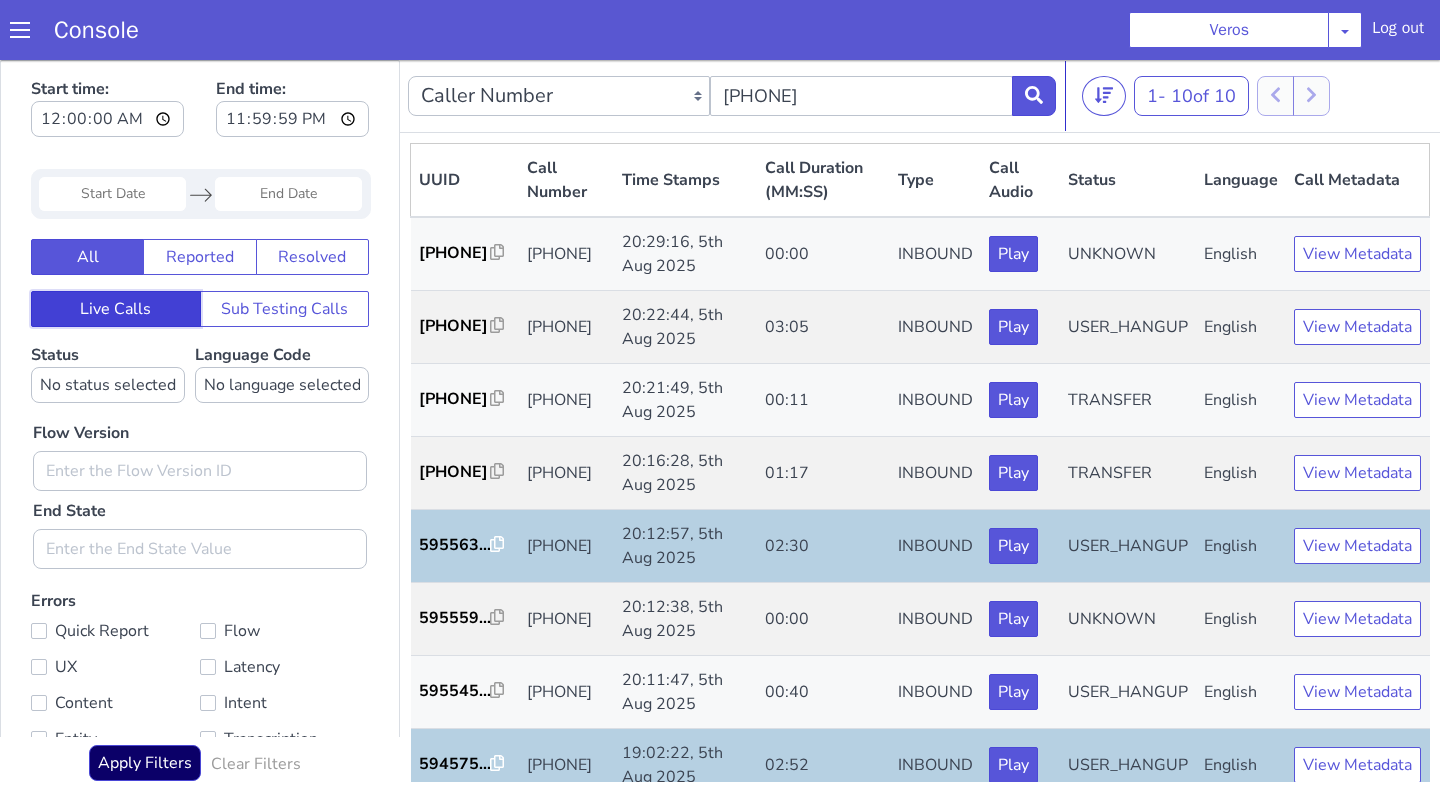 click on "Live Calls" at bounding box center (361, 13) 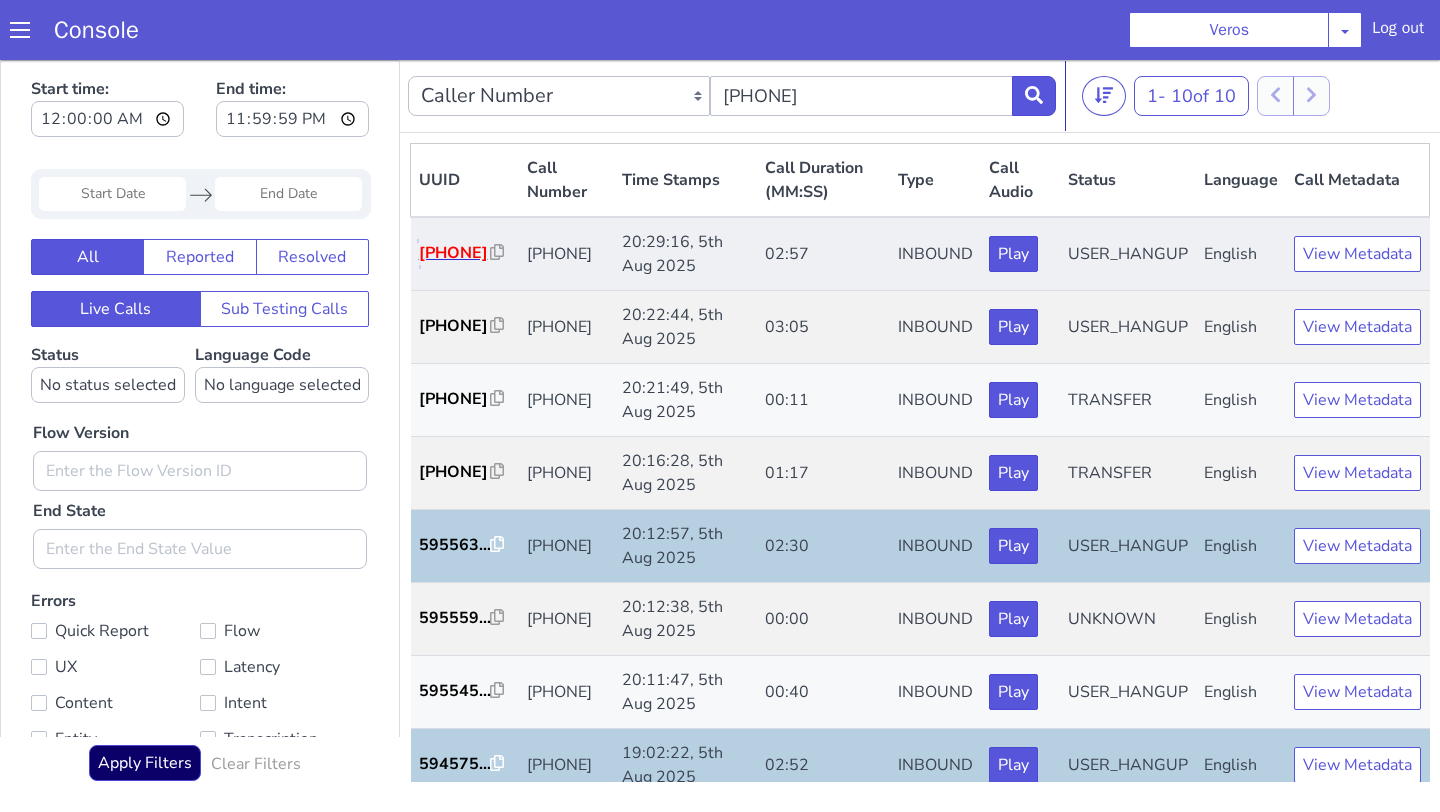 click on "595806..." at bounding box center [649, -2] 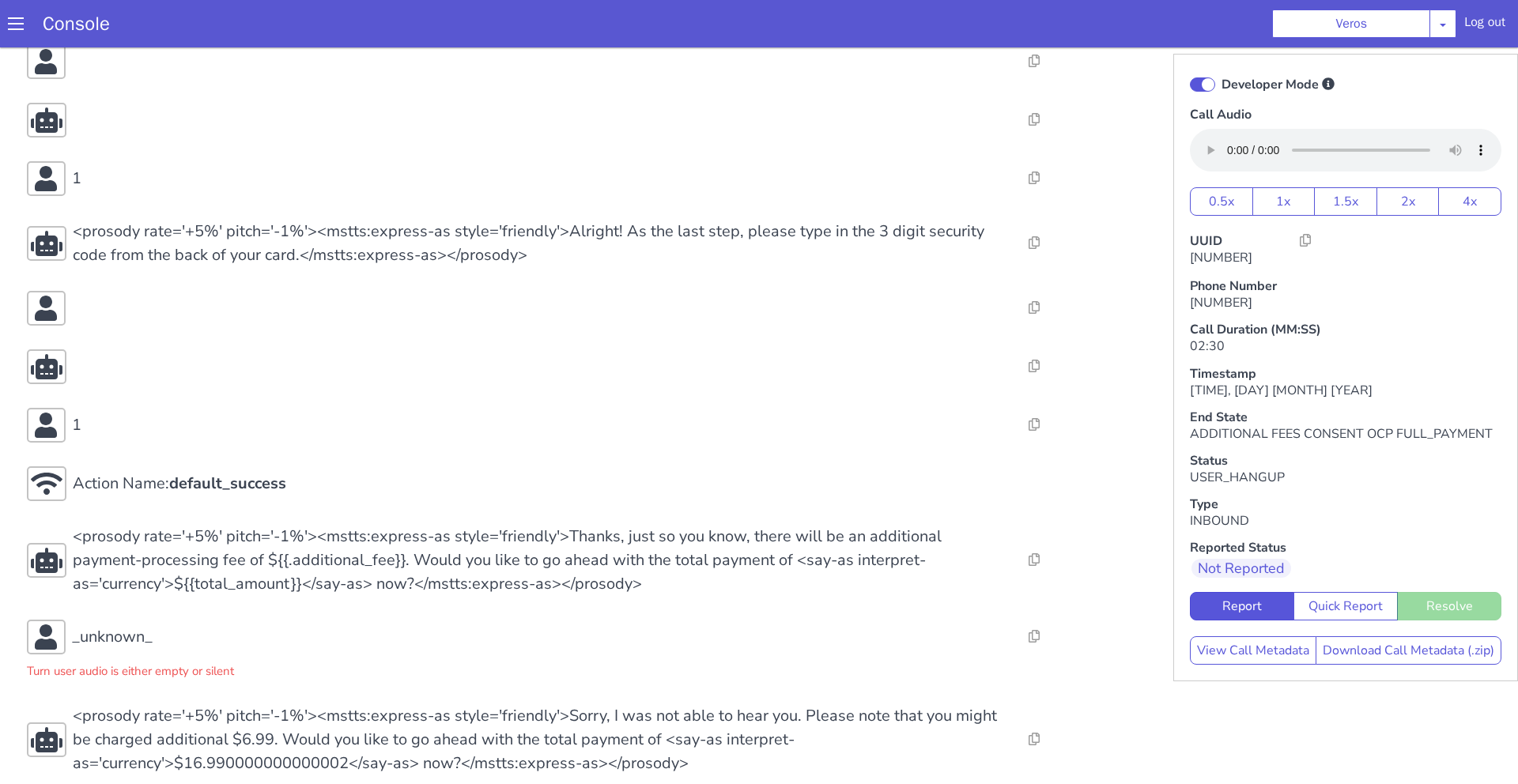 scroll, scrollTop: 1583, scrollLeft: 0, axis: vertical 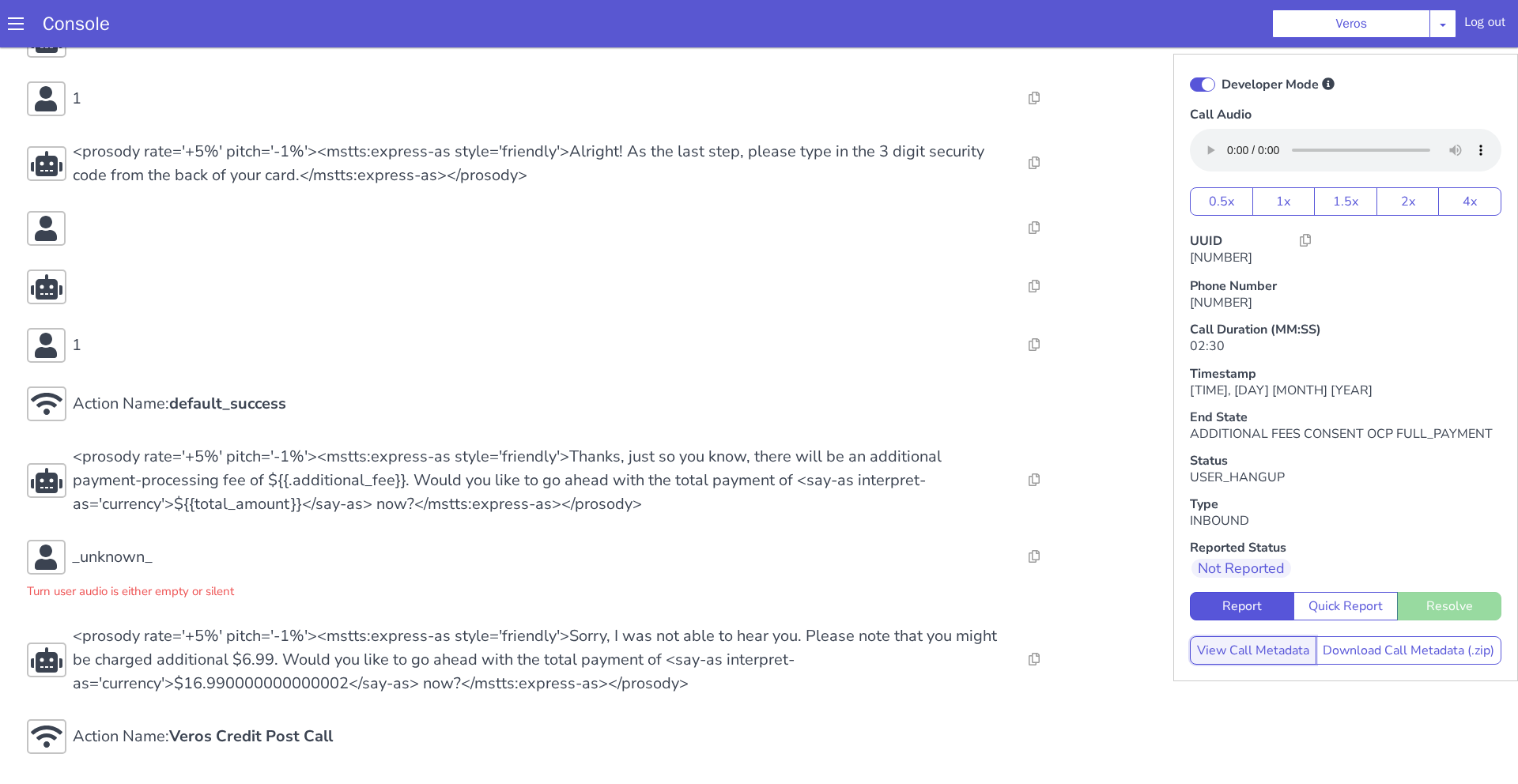 click on "View Call Metadata" at bounding box center [1253, 650] 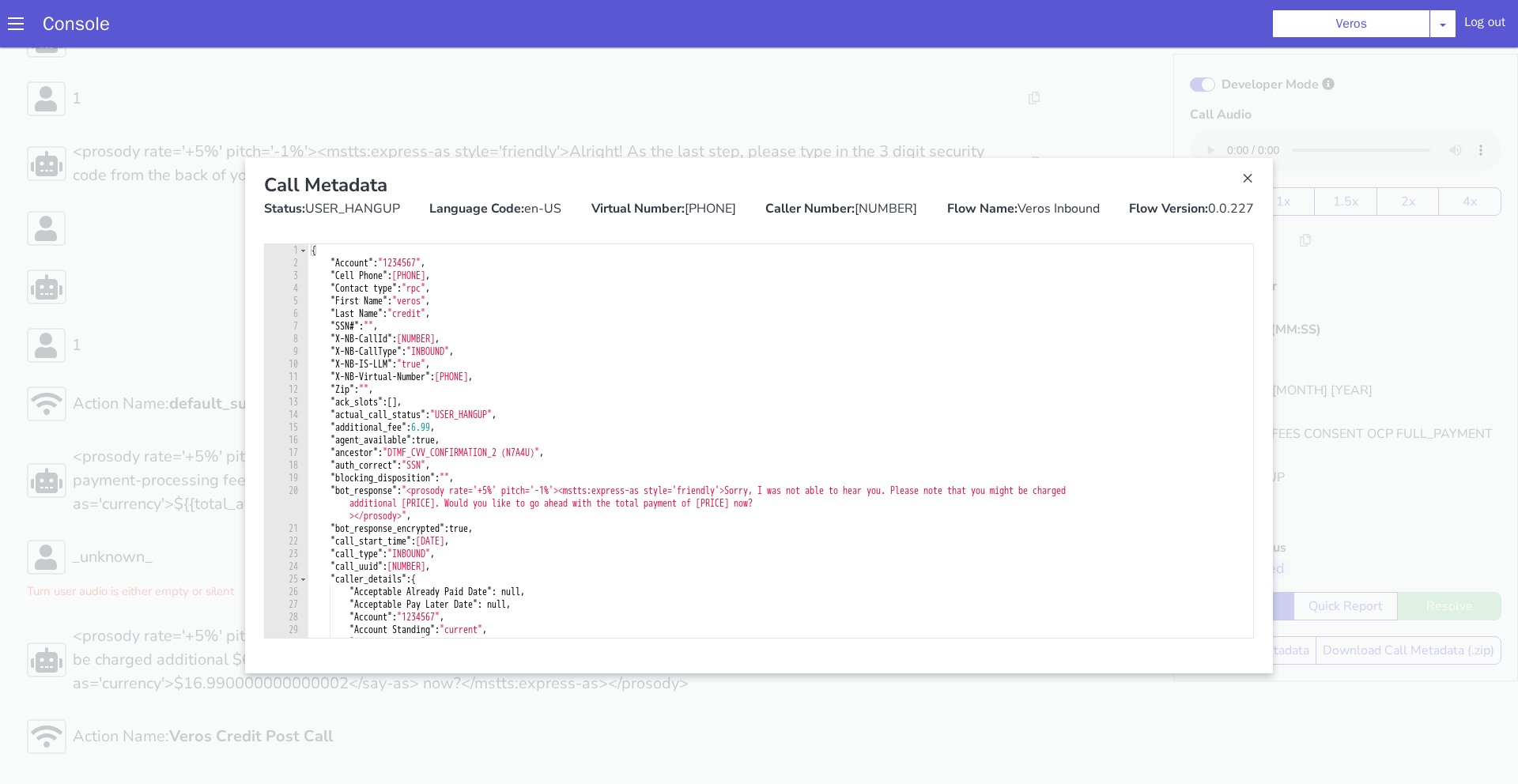 click at bounding box center [759, 416] 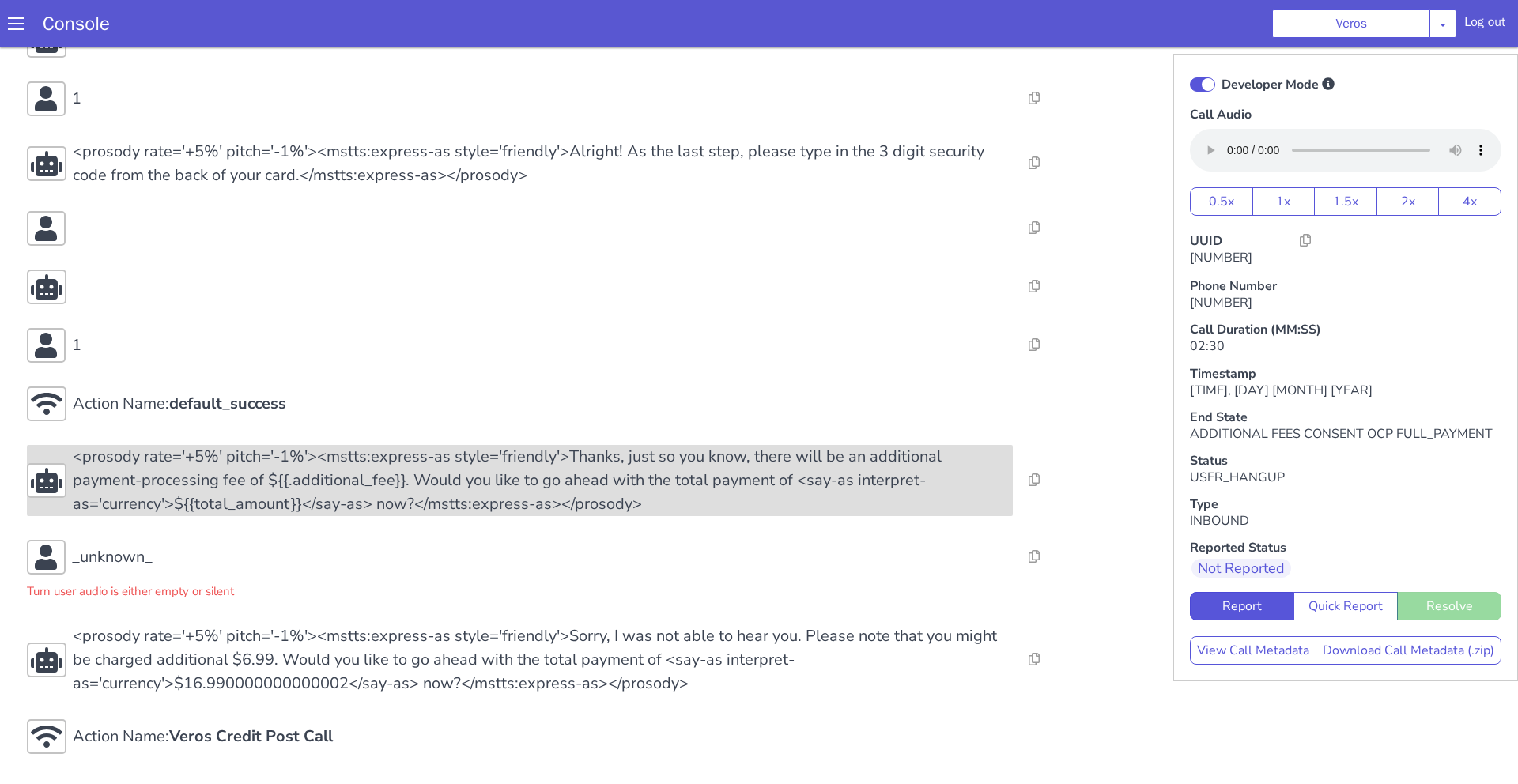 scroll, scrollTop: 5, scrollLeft: 0, axis: vertical 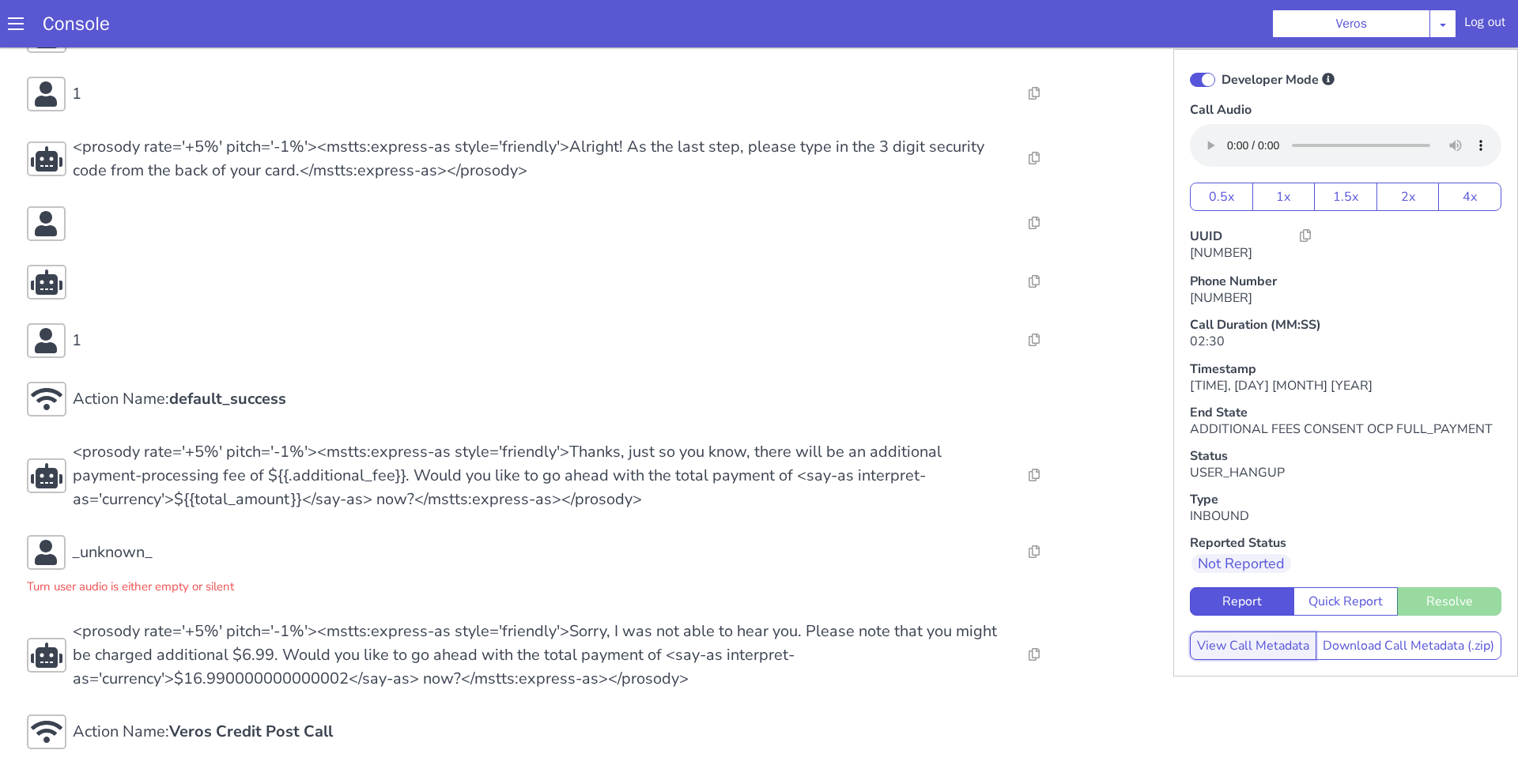 click on "View Call Metadata" at bounding box center [1253, 646] 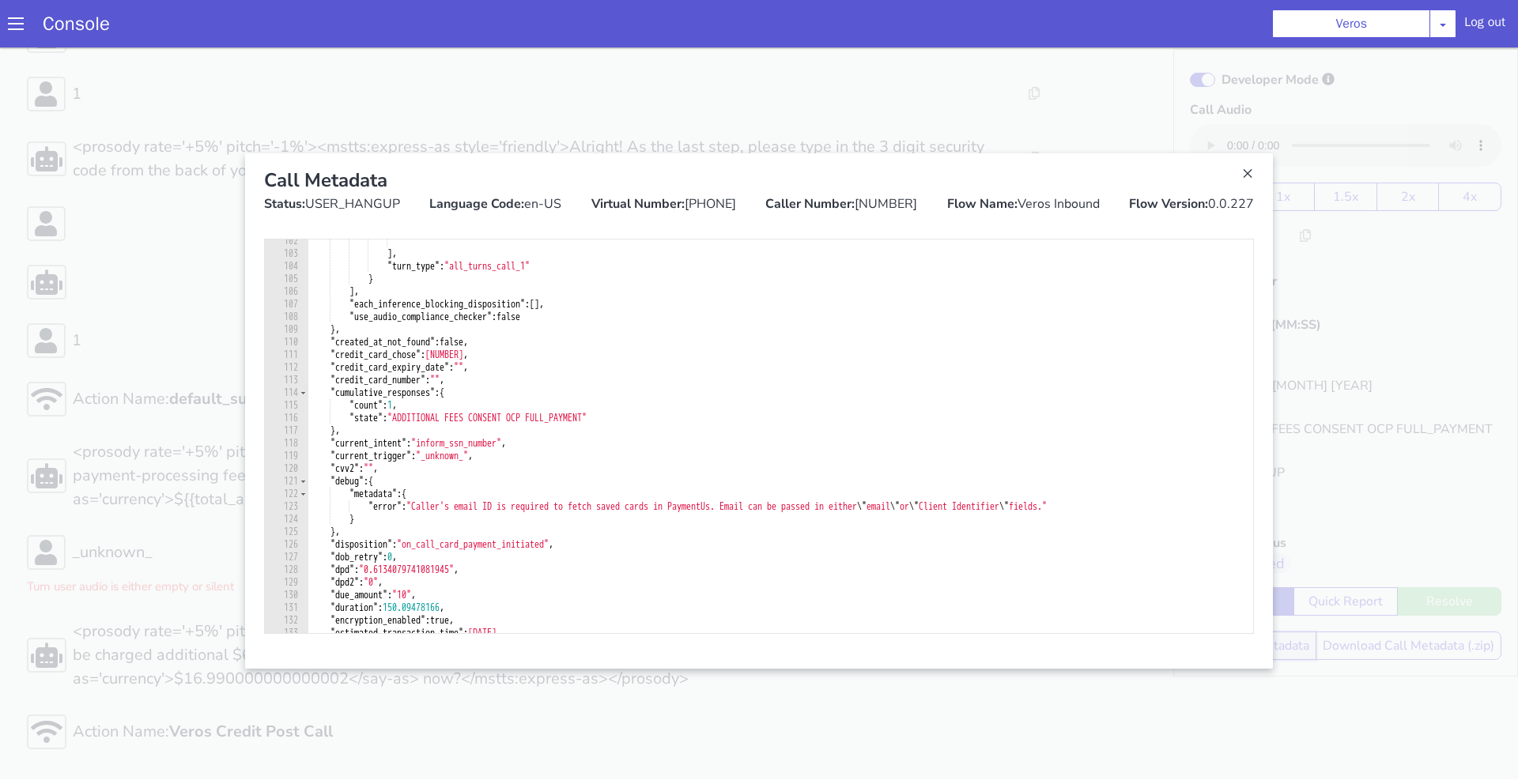scroll, scrollTop: 2919, scrollLeft: 0, axis: vertical 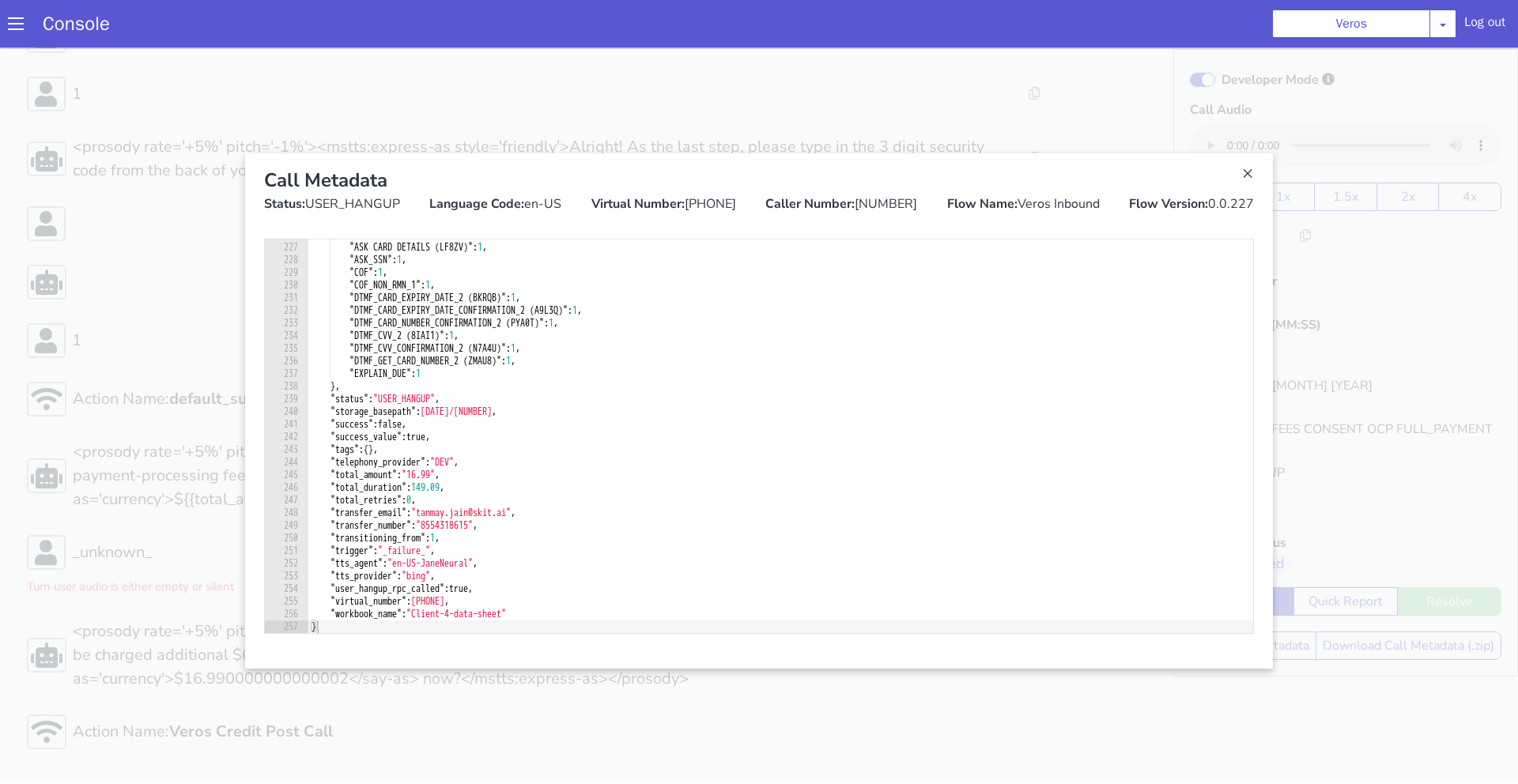 click at bounding box center [759, 411] 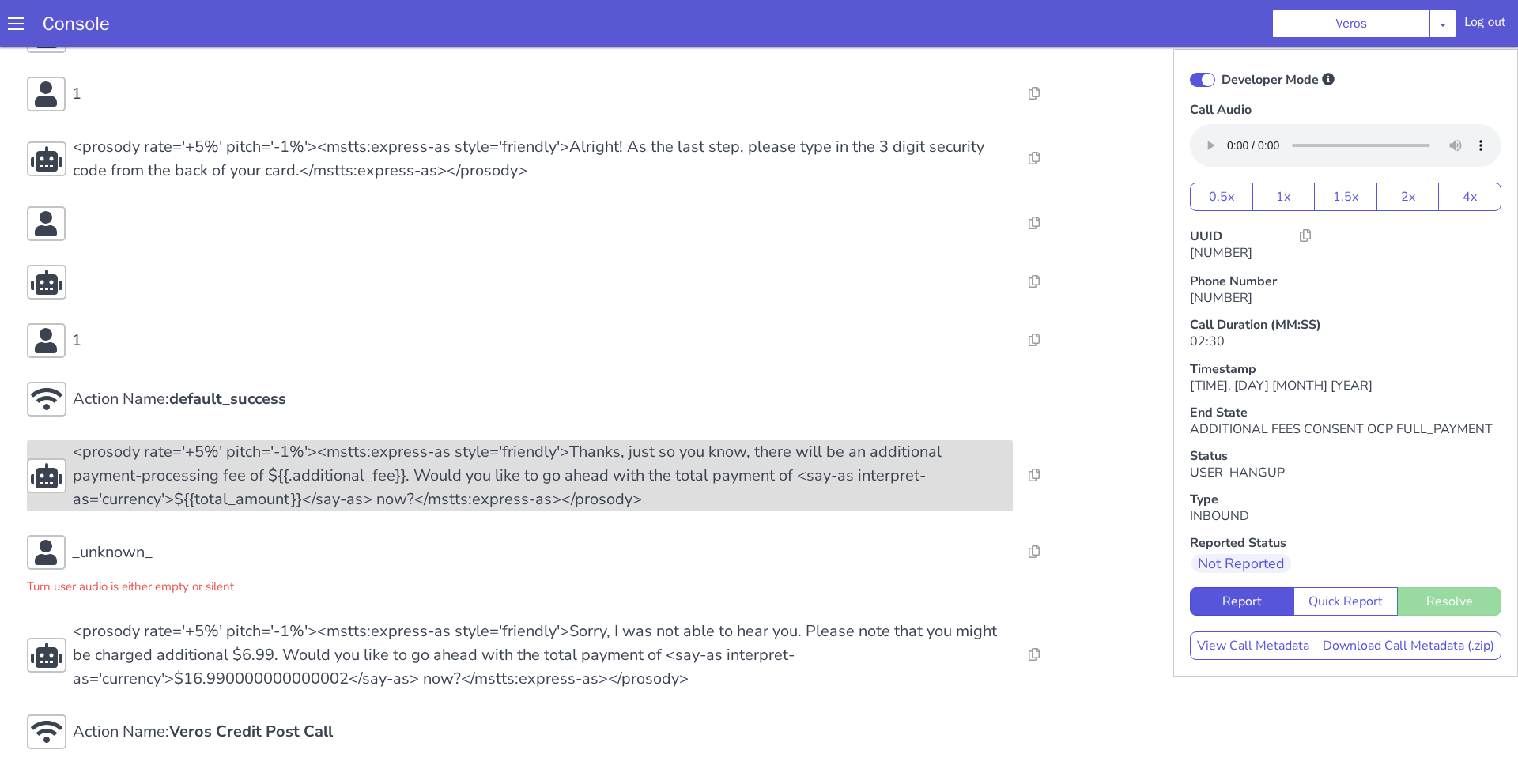 click on "<prosody rate='+5%' pitch='-1%'><mstts:express-as style='friendly'>Thanks, just so you know, there will be an additional payment-processing fee of ${{.additional_fee}}. Would you like to go ahead with the total payment of <say-as interpret-as='currency'>${{total_amount}}</say-as> now?</mstts:express-as></prosody>" at bounding box center [542, 476] 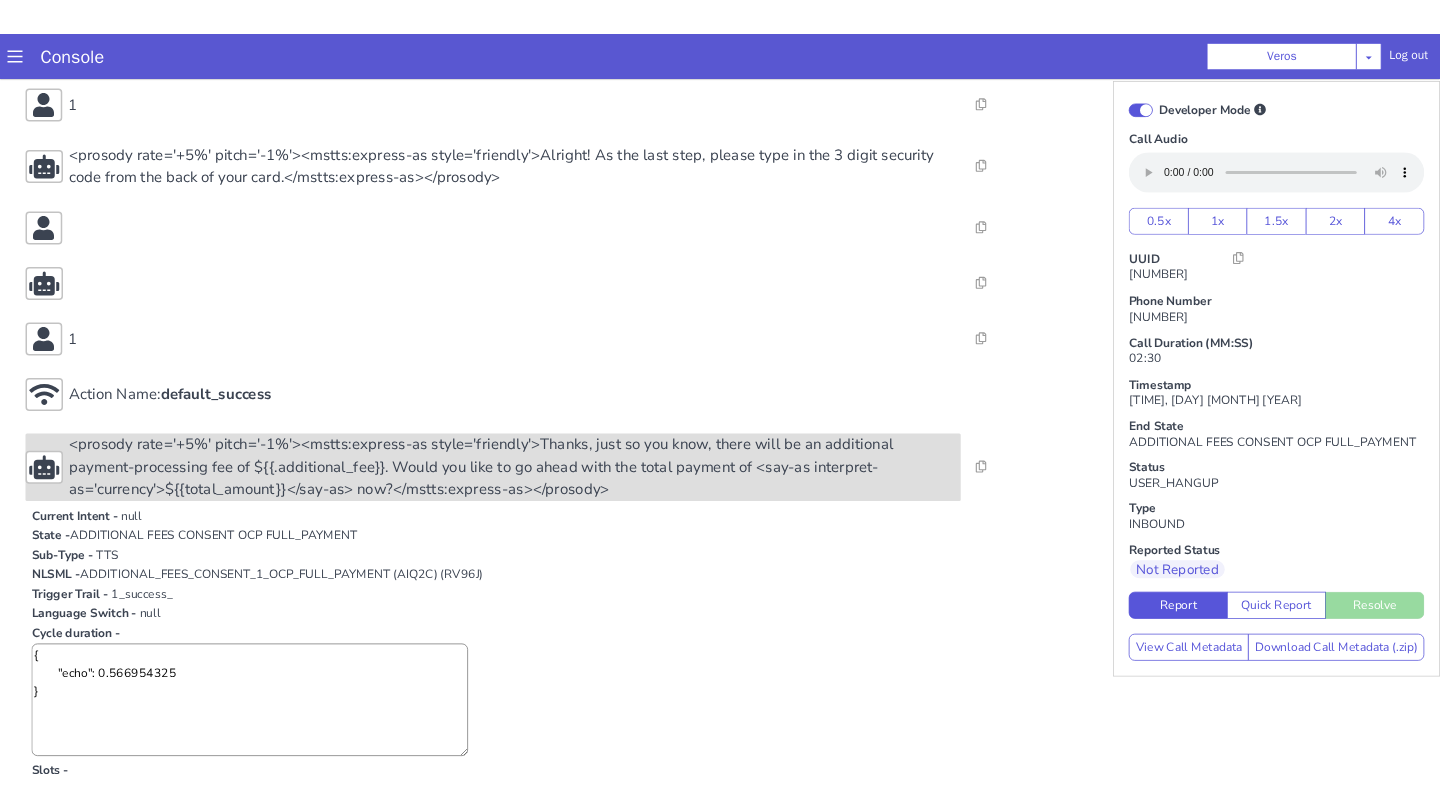 scroll, scrollTop: 2019, scrollLeft: 0, axis: vertical 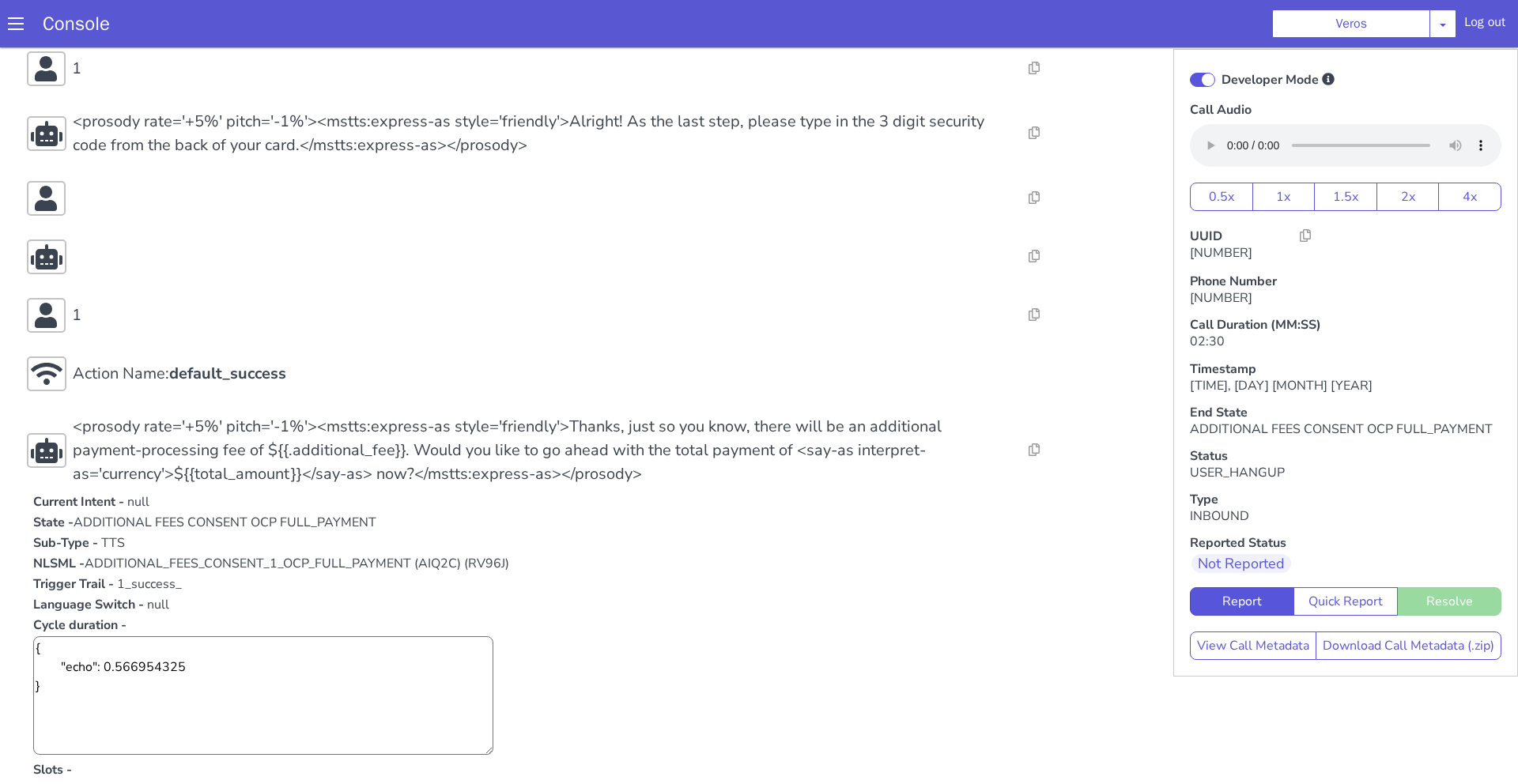 click on "ADDITIONAL_FEES_CONSENT_1_OCP_FULL_PAYMENT (AIQ2C) (RV96J)" at bounding box center (296, 564) 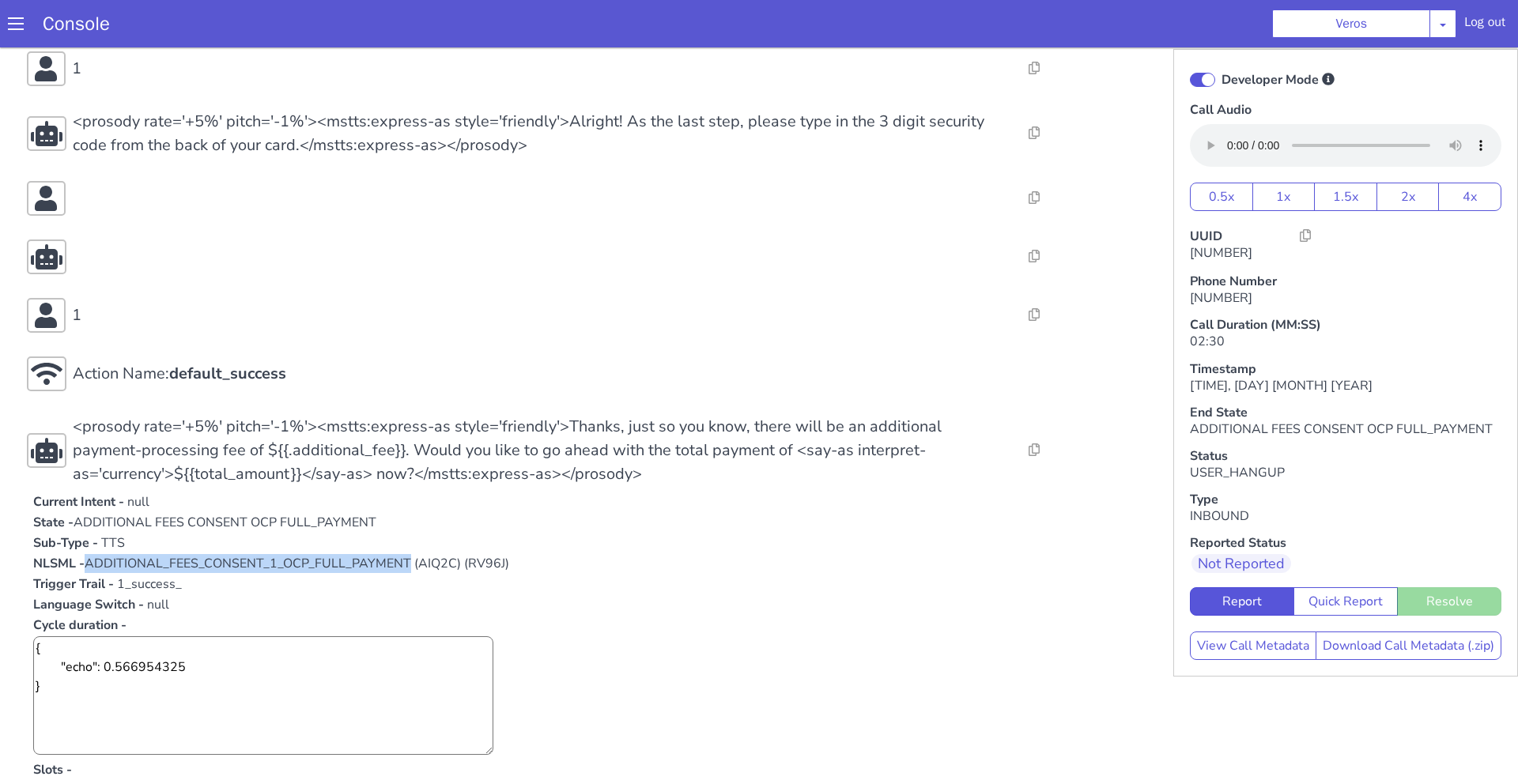 click on "ADDITIONAL_FEES_CONSENT_1_OCP_FULL_PAYMENT (AIQ2C) (RV96J)" at bounding box center (296, 564) 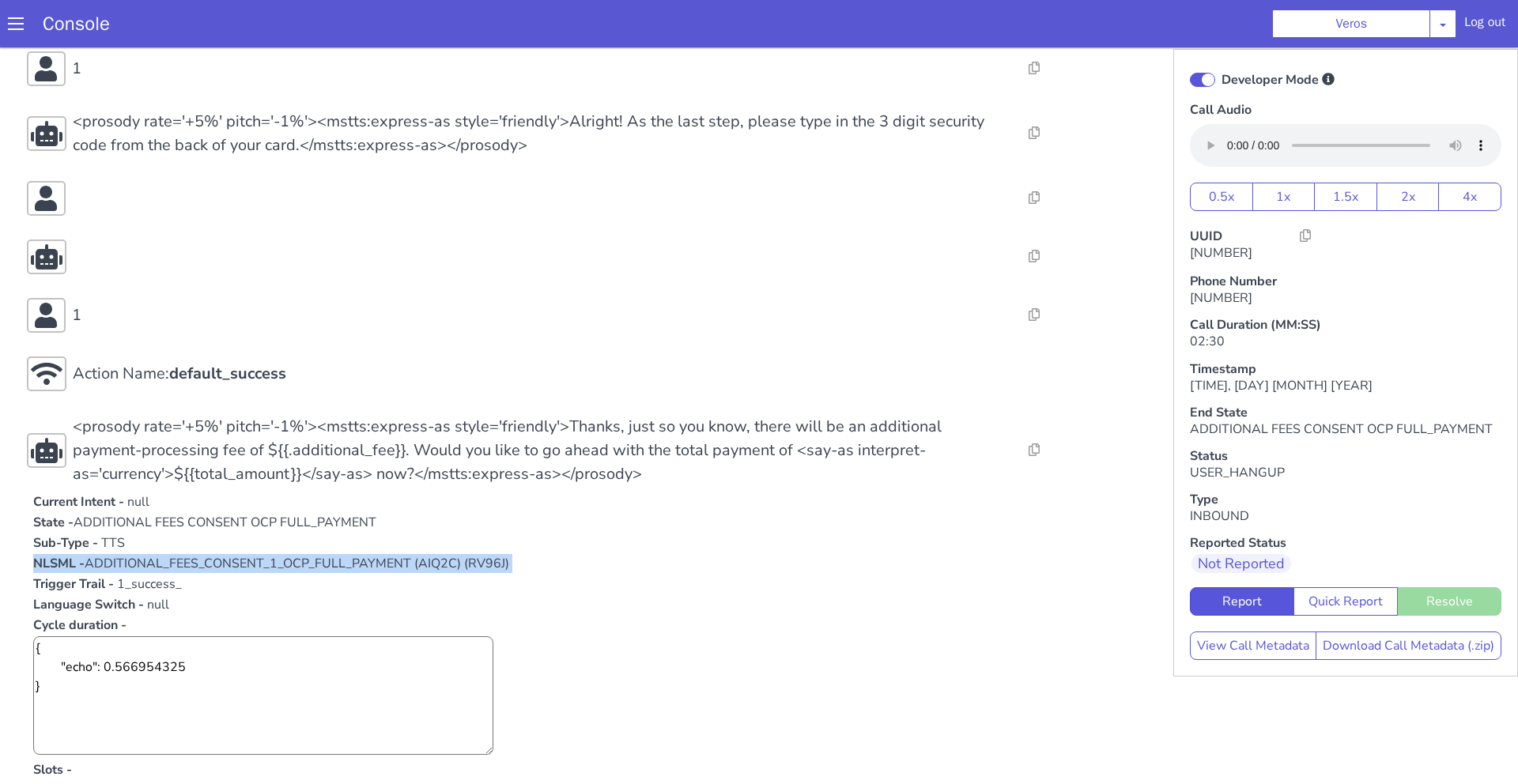 copy on "NLSML -  ADDITIONAL_FEES_CONSENT_1_OCP_FULL_PAYMENT (AIQ2C) (RV96J)" 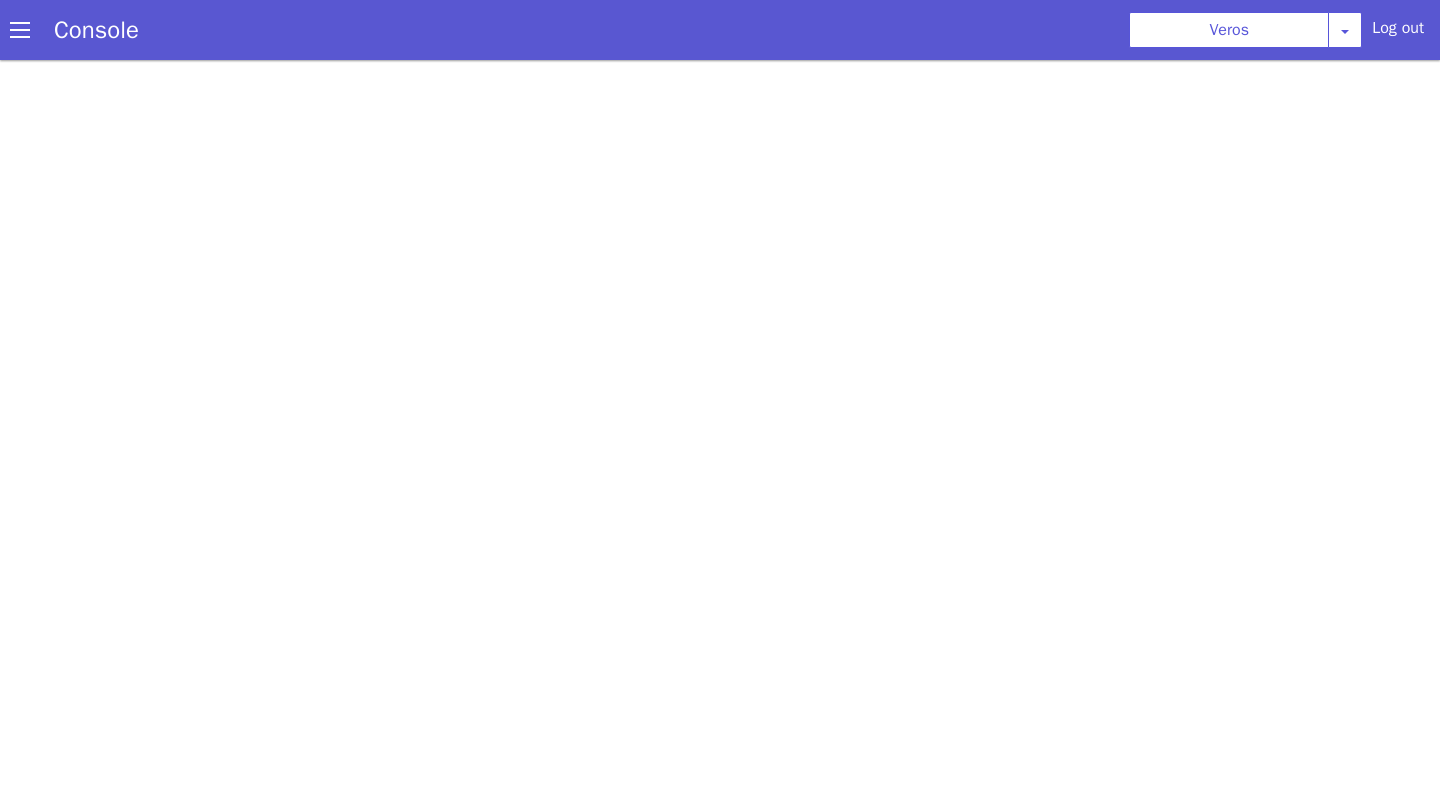 scroll, scrollTop: 0, scrollLeft: 0, axis: both 